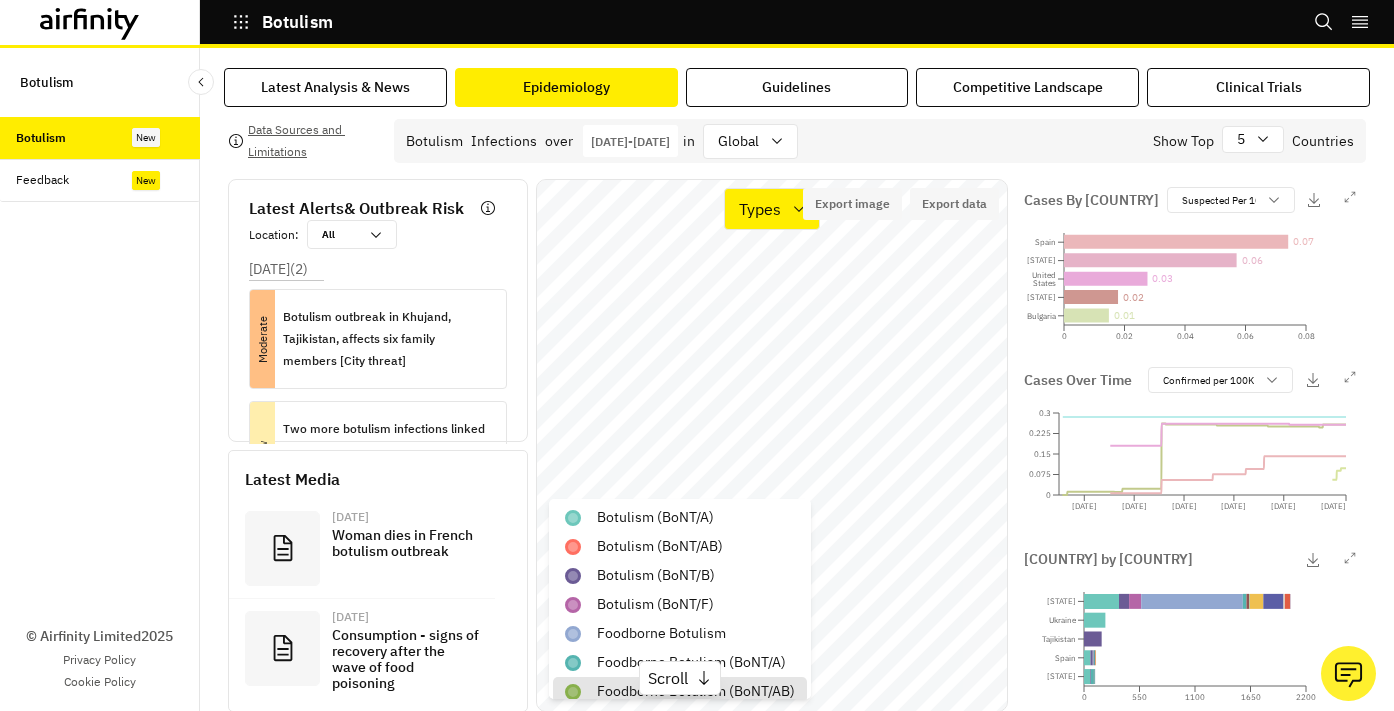 scroll, scrollTop: 0, scrollLeft: 0, axis: both 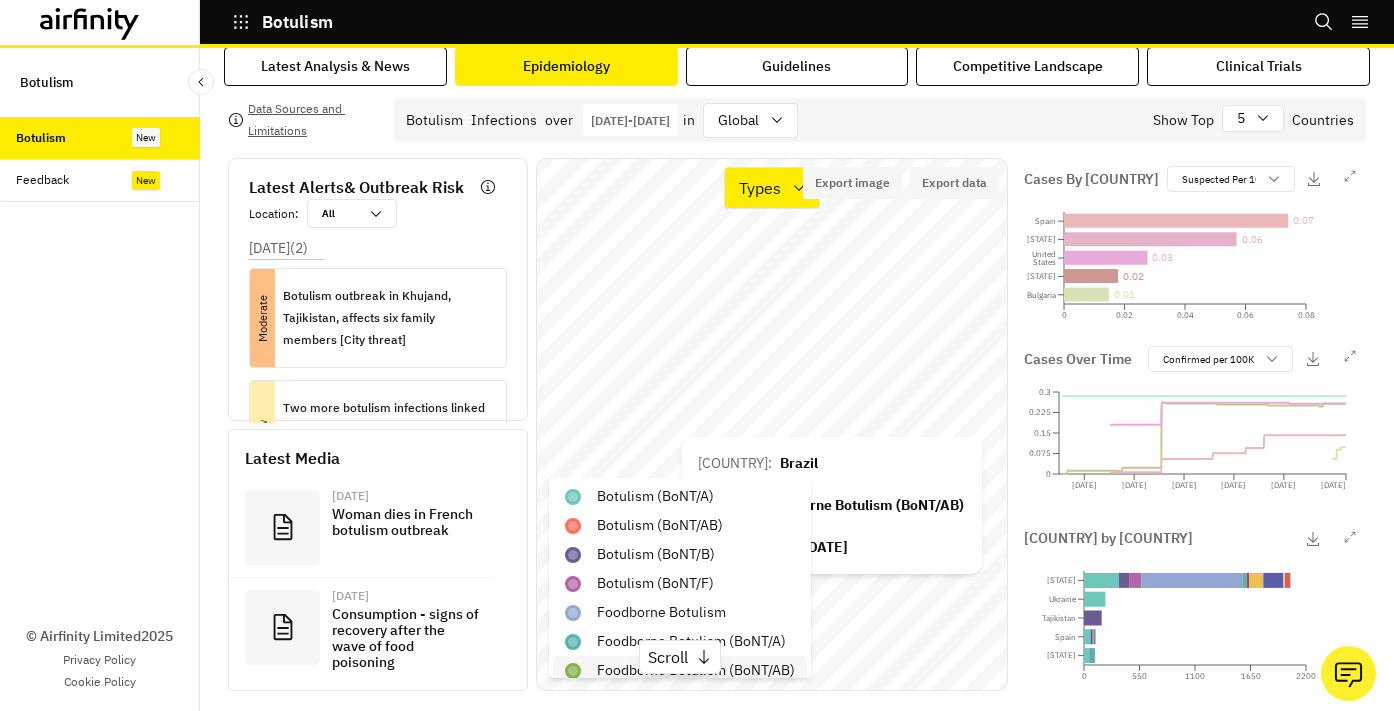 click on "​​​​foodborne botulism (BoNT/AB)" at bounding box center [696, 670] 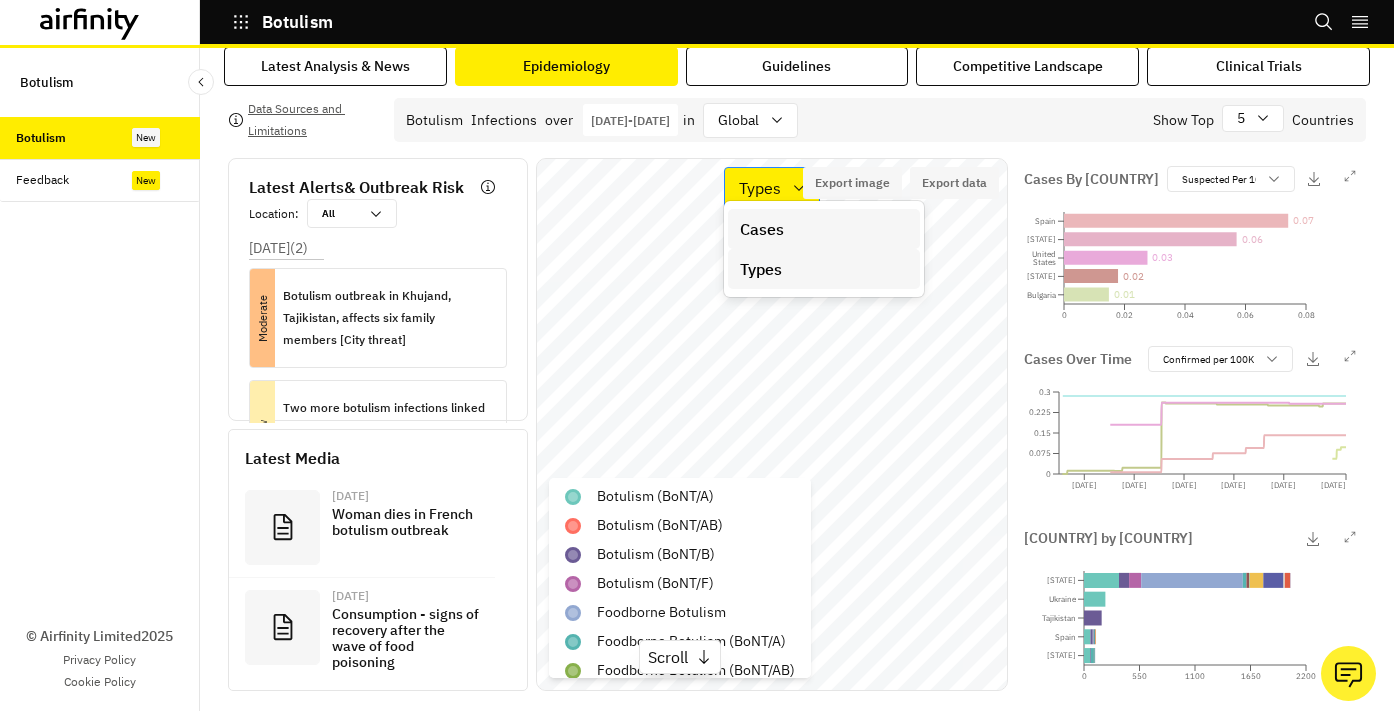 click on "Types" at bounding box center [758, 188] 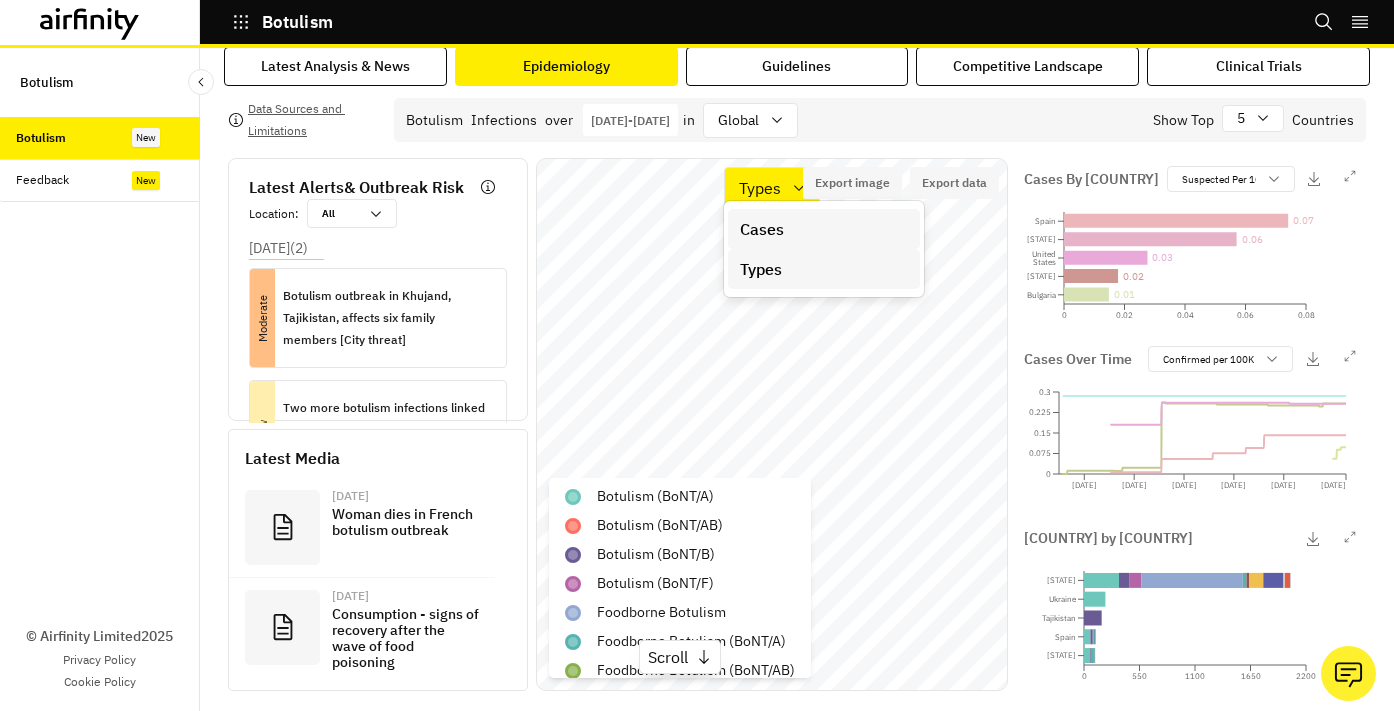 click on "Cases" at bounding box center [762, 229] 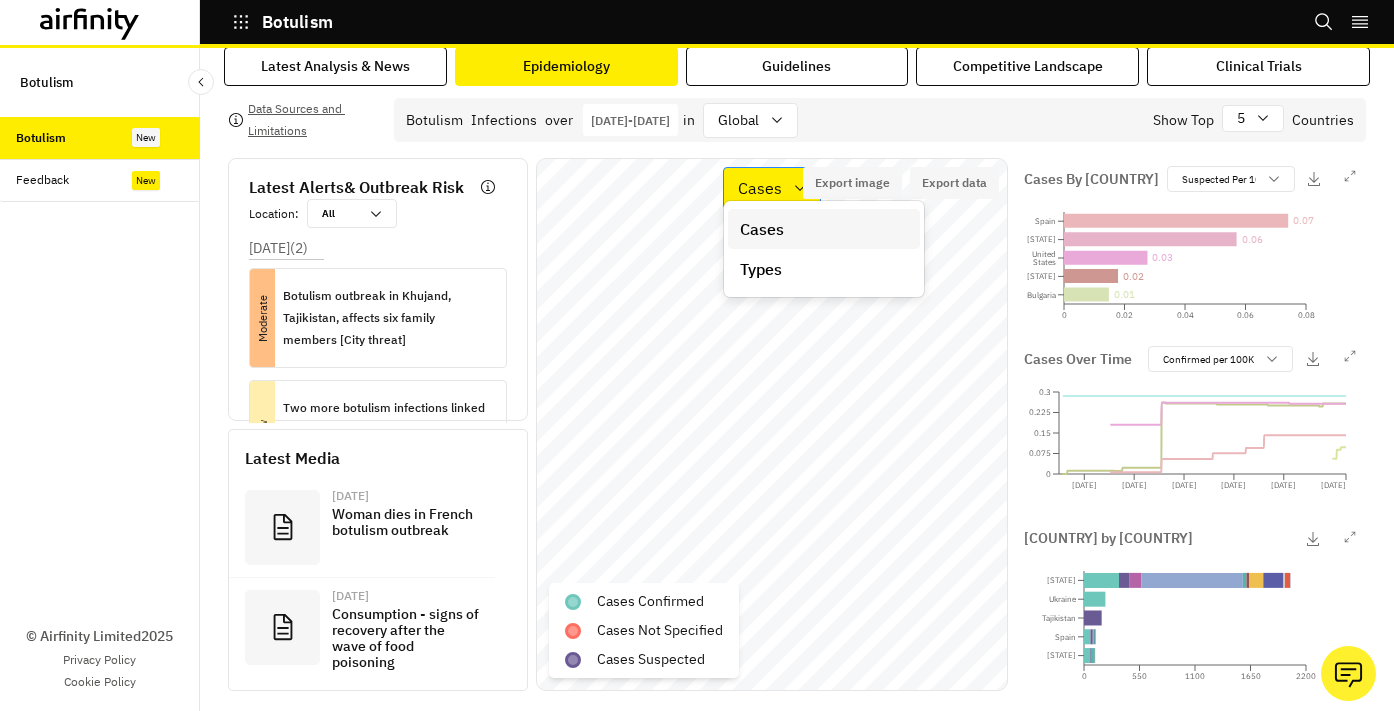 click on "Cases" at bounding box center [758, 188] 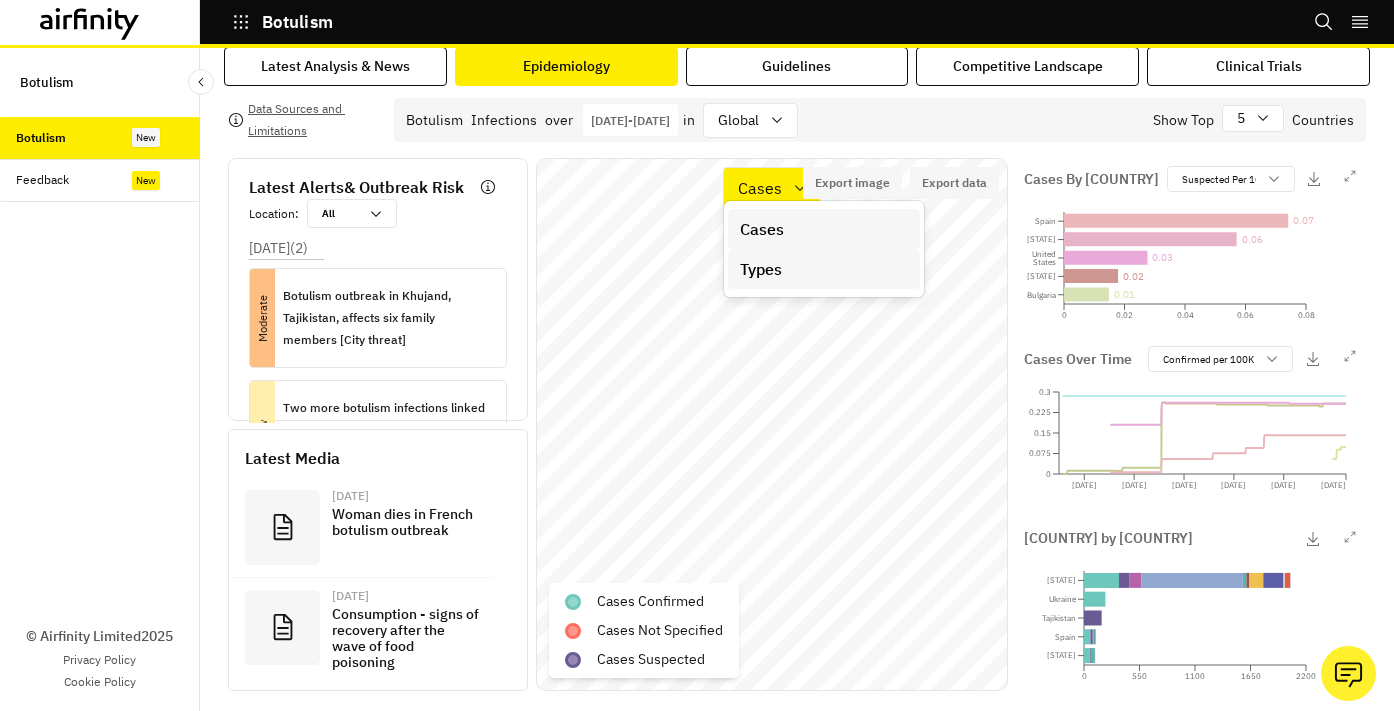 click on "Types" at bounding box center [761, 269] 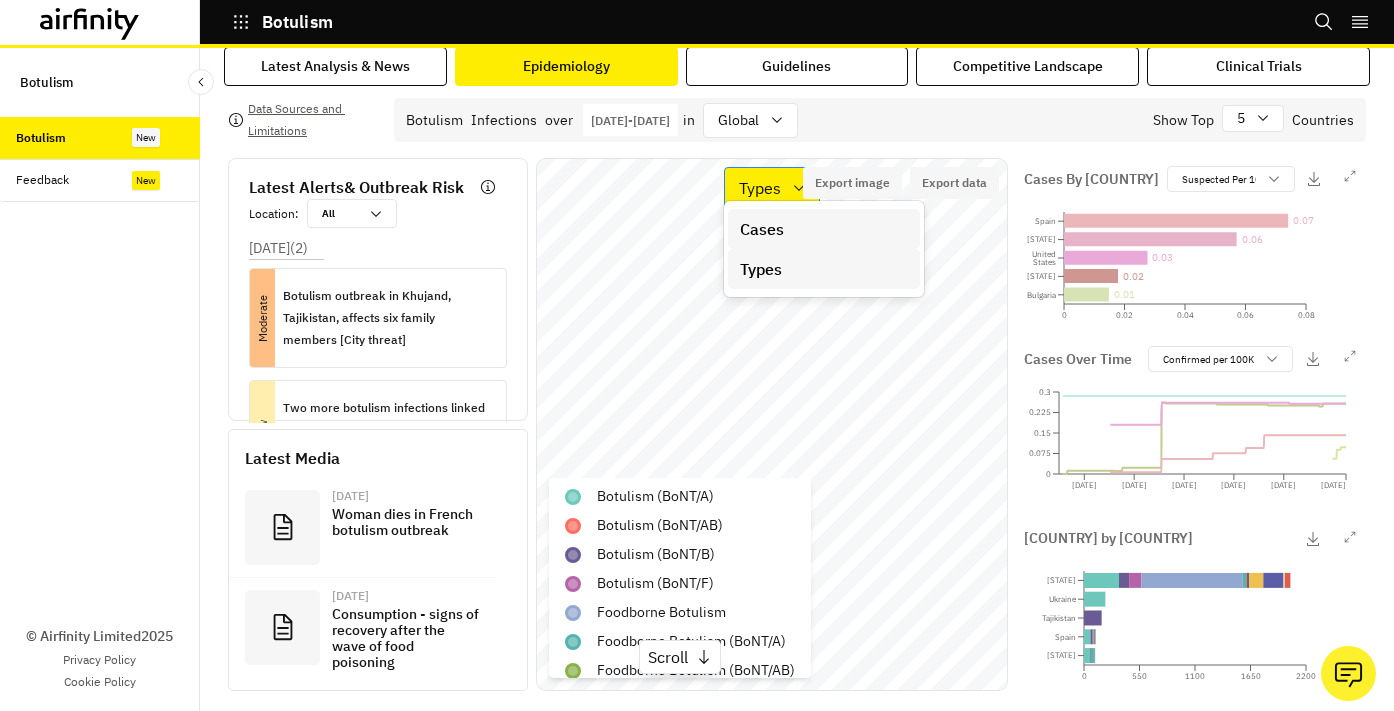 click on "Types" at bounding box center (760, 188) 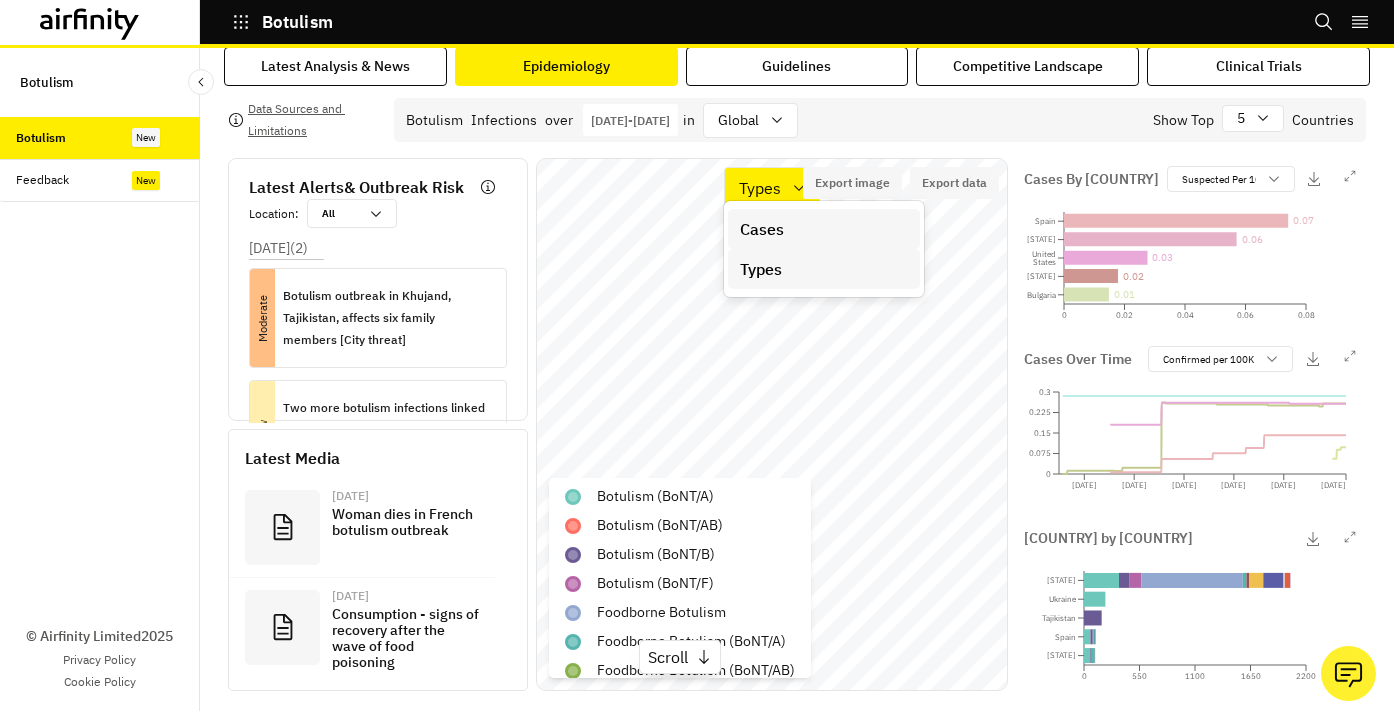 click on "Cases" at bounding box center [762, 229] 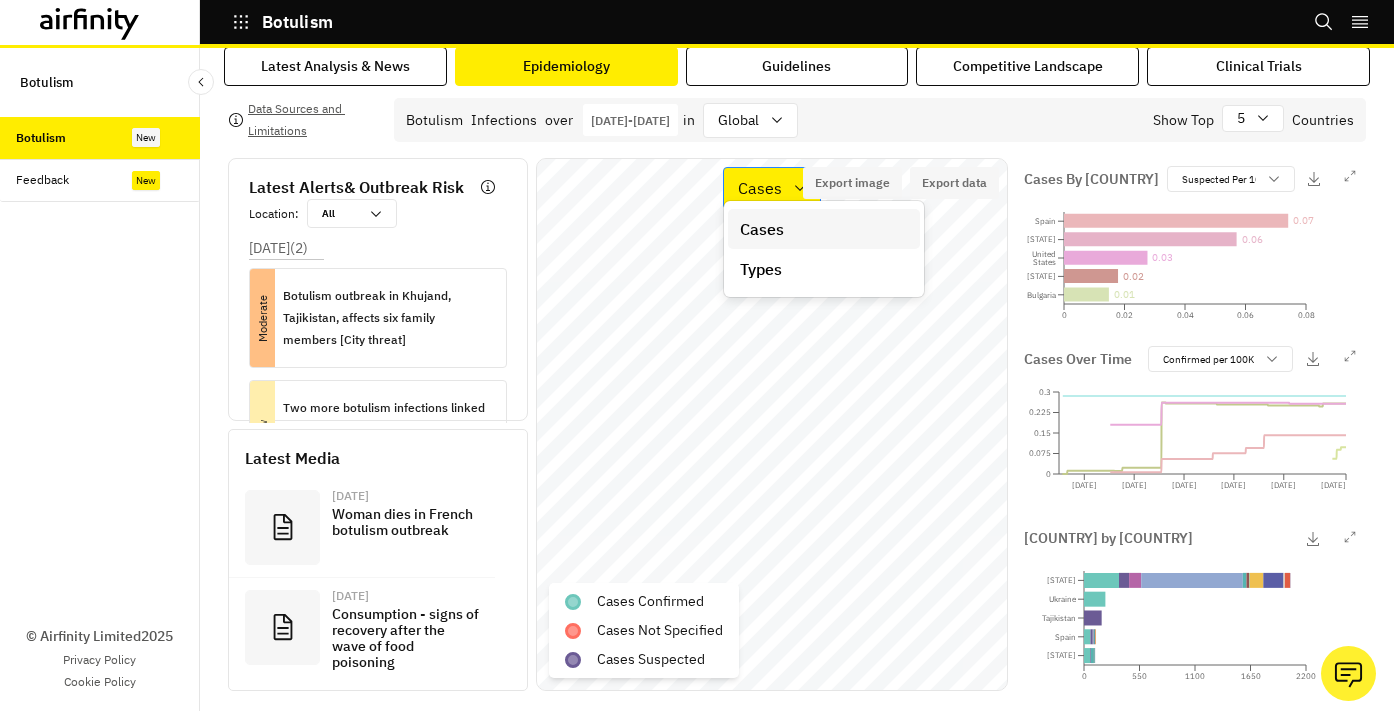 click on "Cases" at bounding box center (760, 188) 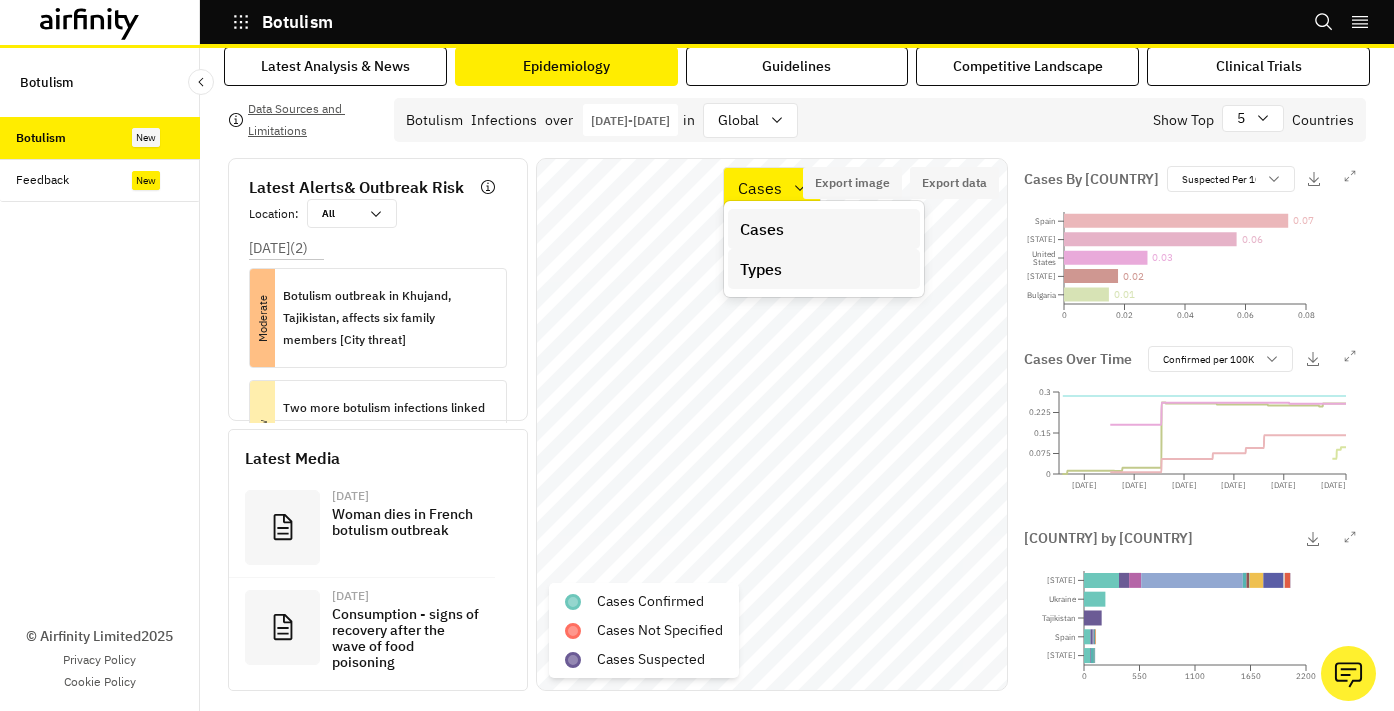 click on "Types" at bounding box center [761, 269] 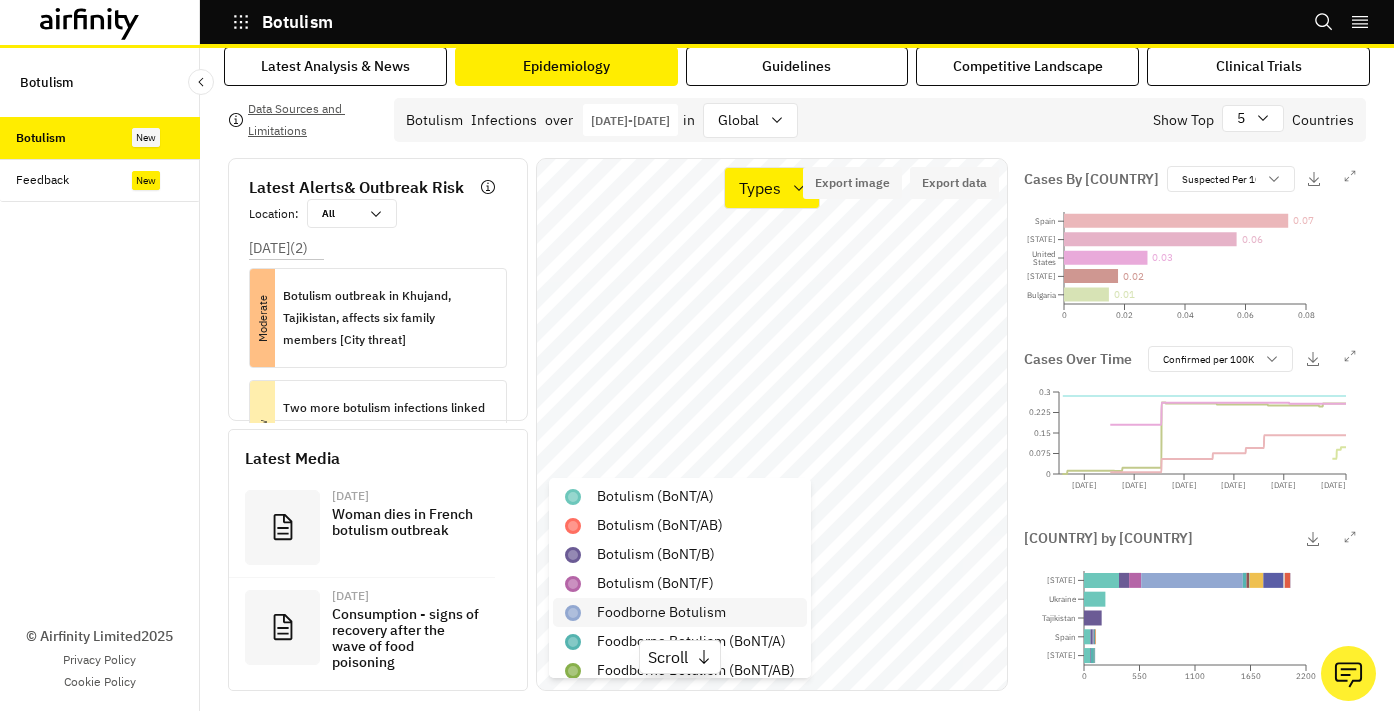 click on "Foodborne botulism" at bounding box center [661, 612] 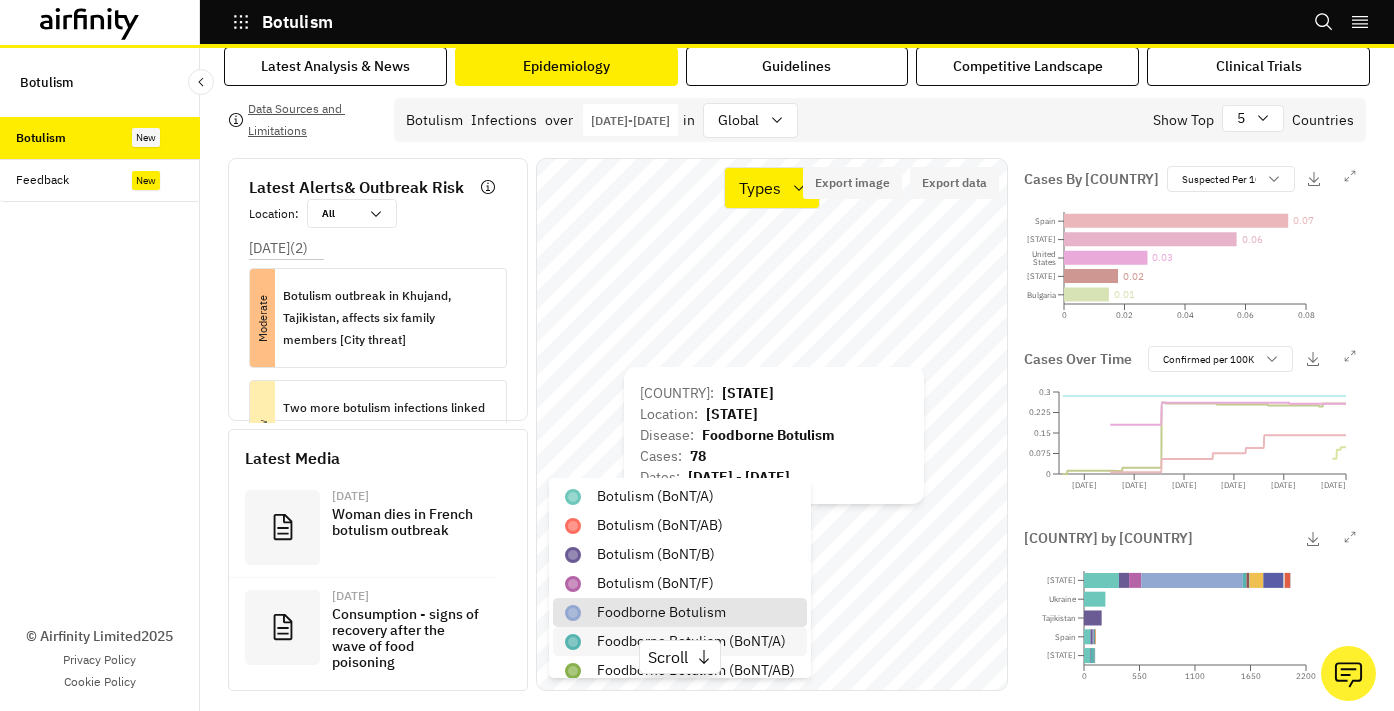 click on "foodborne botulism (BoNT/A)" at bounding box center (691, 641) 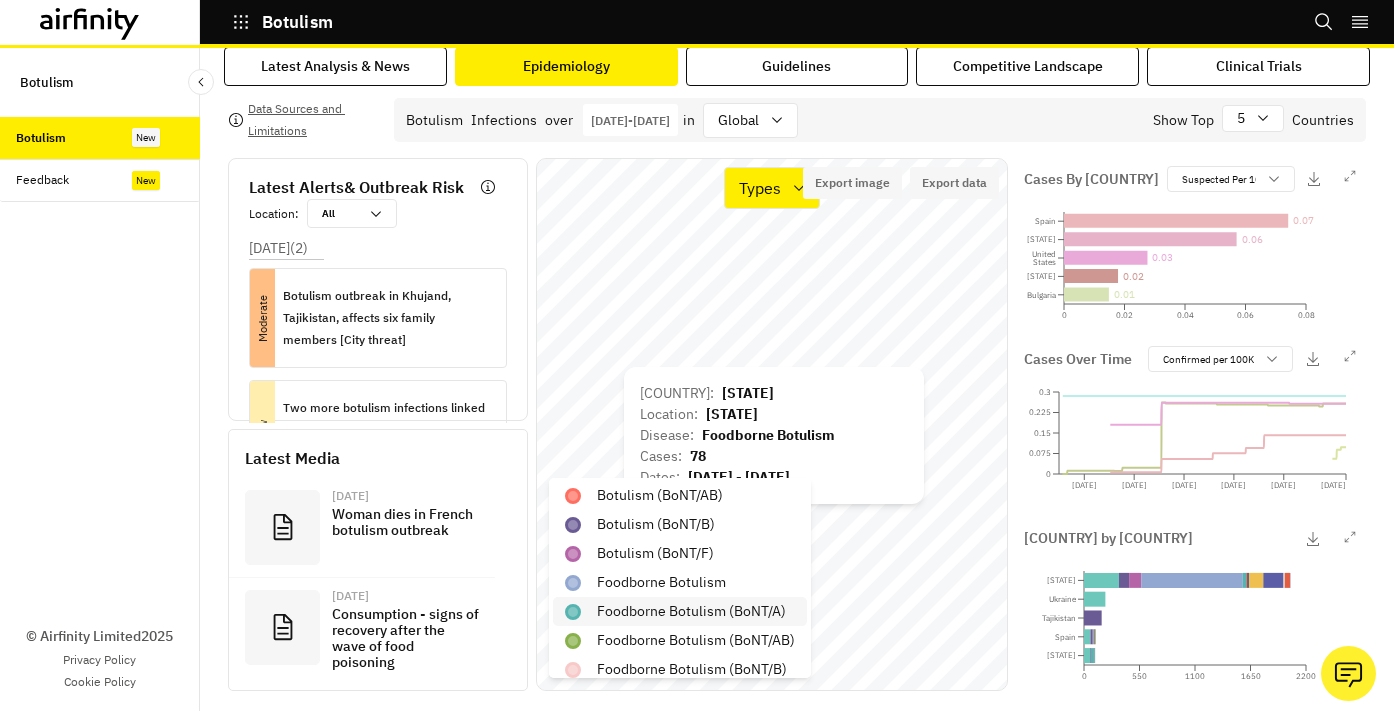 scroll, scrollTop: 37, scrollLeft: 0, axis: vertical 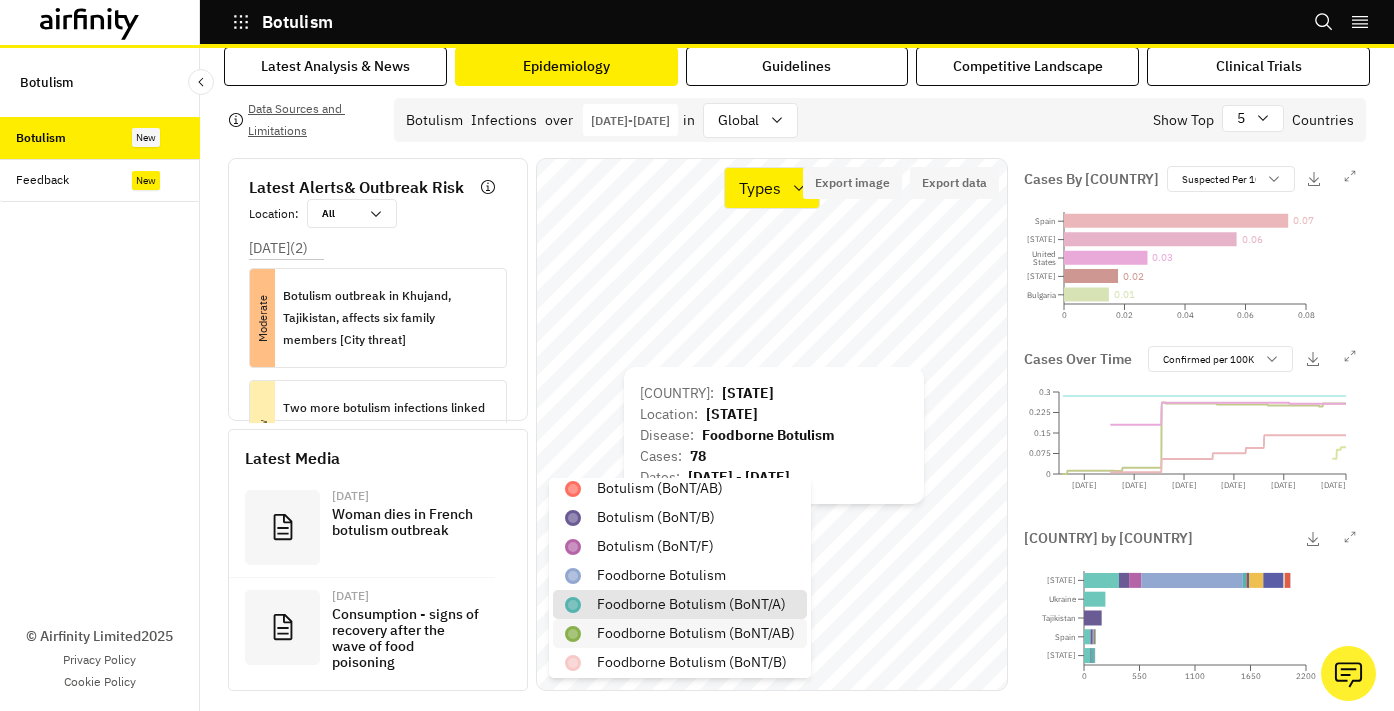 click on "​​​​foodborne botulism (BoNT/AB)" at bounding box center [696, 633] 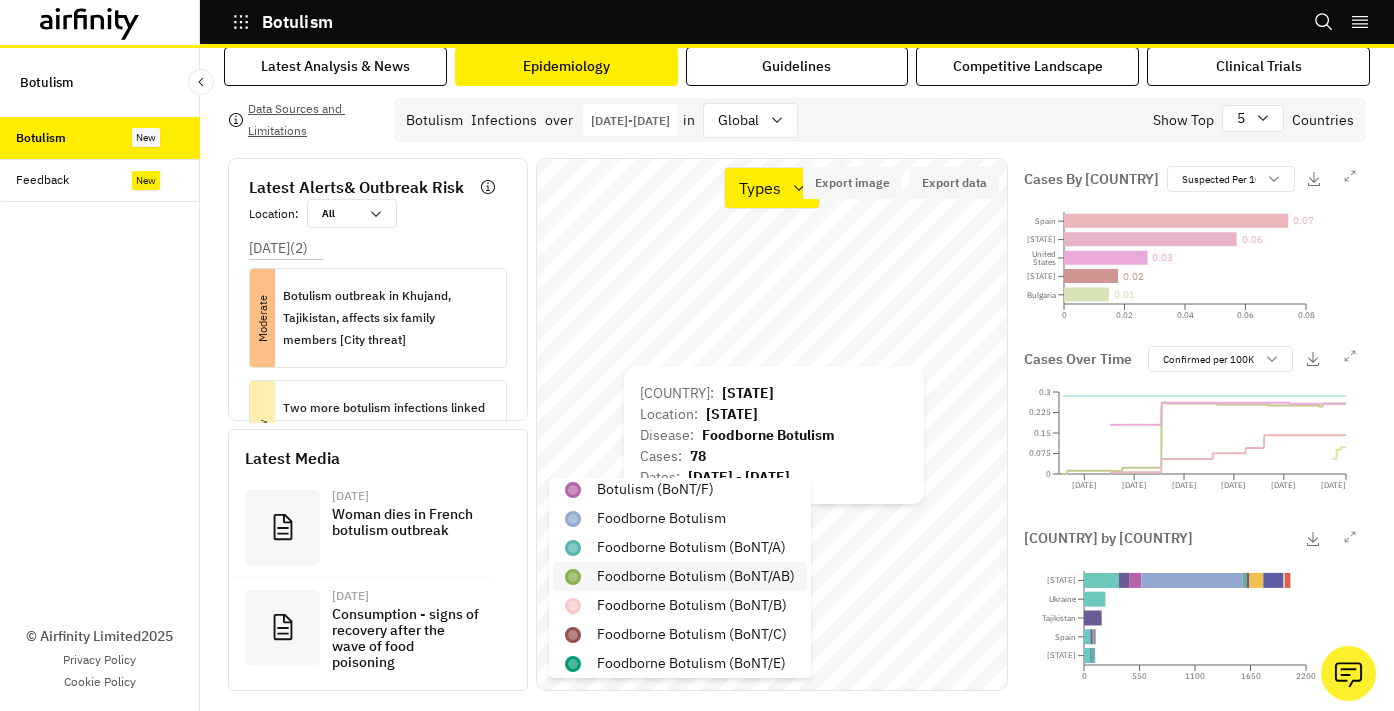 scroll, scrollTop: 96, scrollLeft: 0, axis: vertical 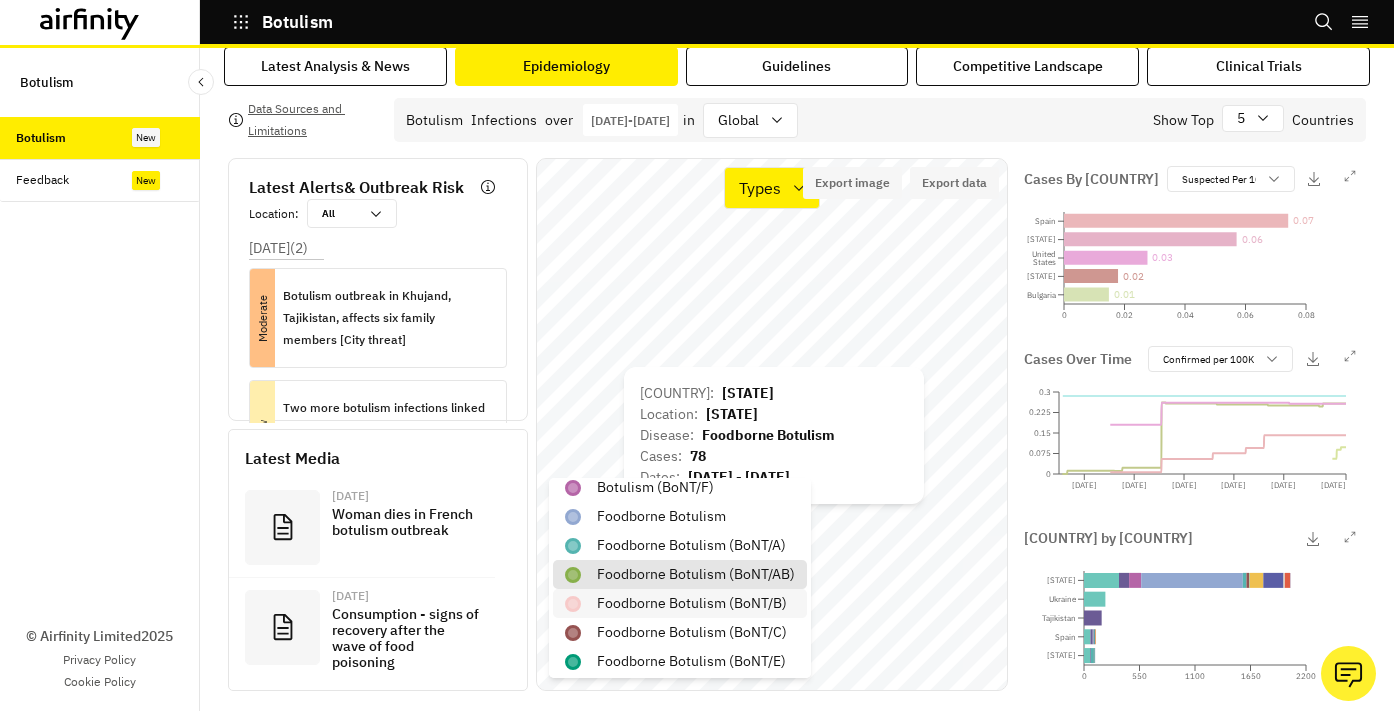click on "foodborne botulism (BoNT/B)" at bounding box center (692, 603) 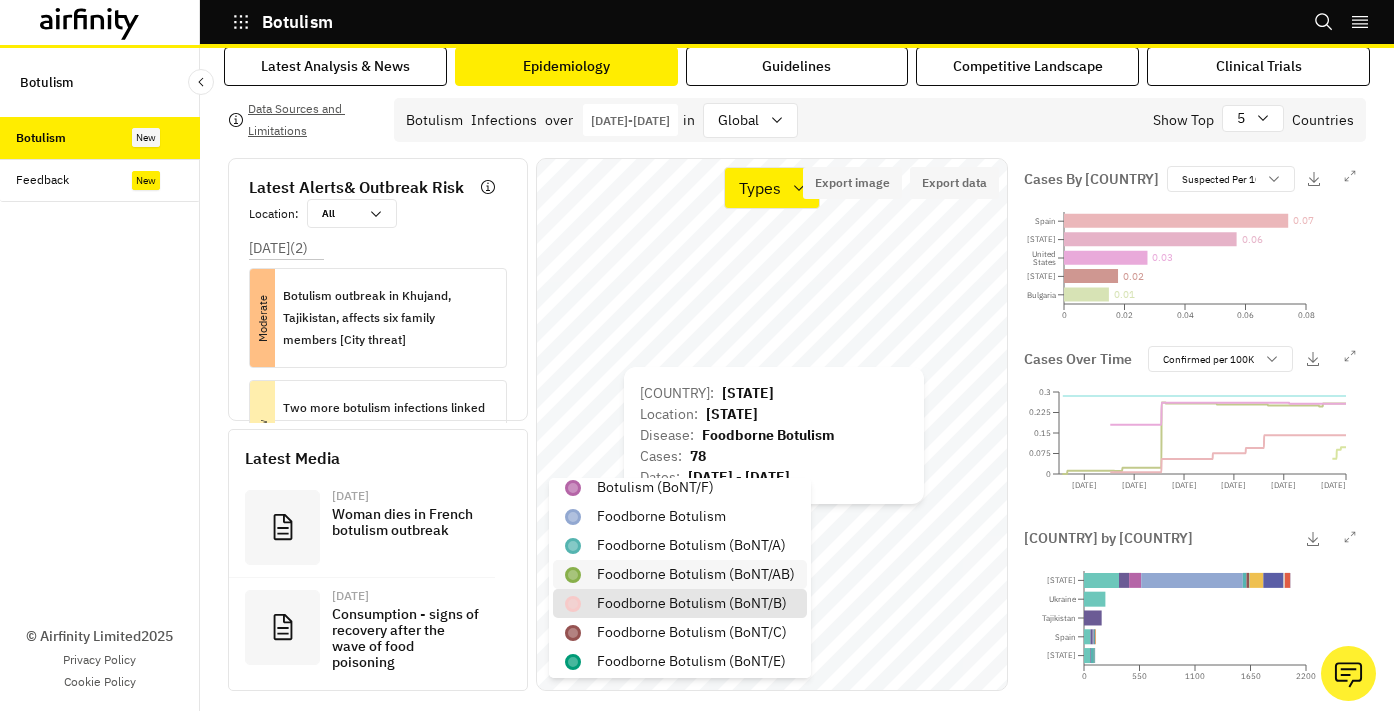click on "​​​​foodborne botulism (BoNT/AB)" at bounding box center [696, 574] 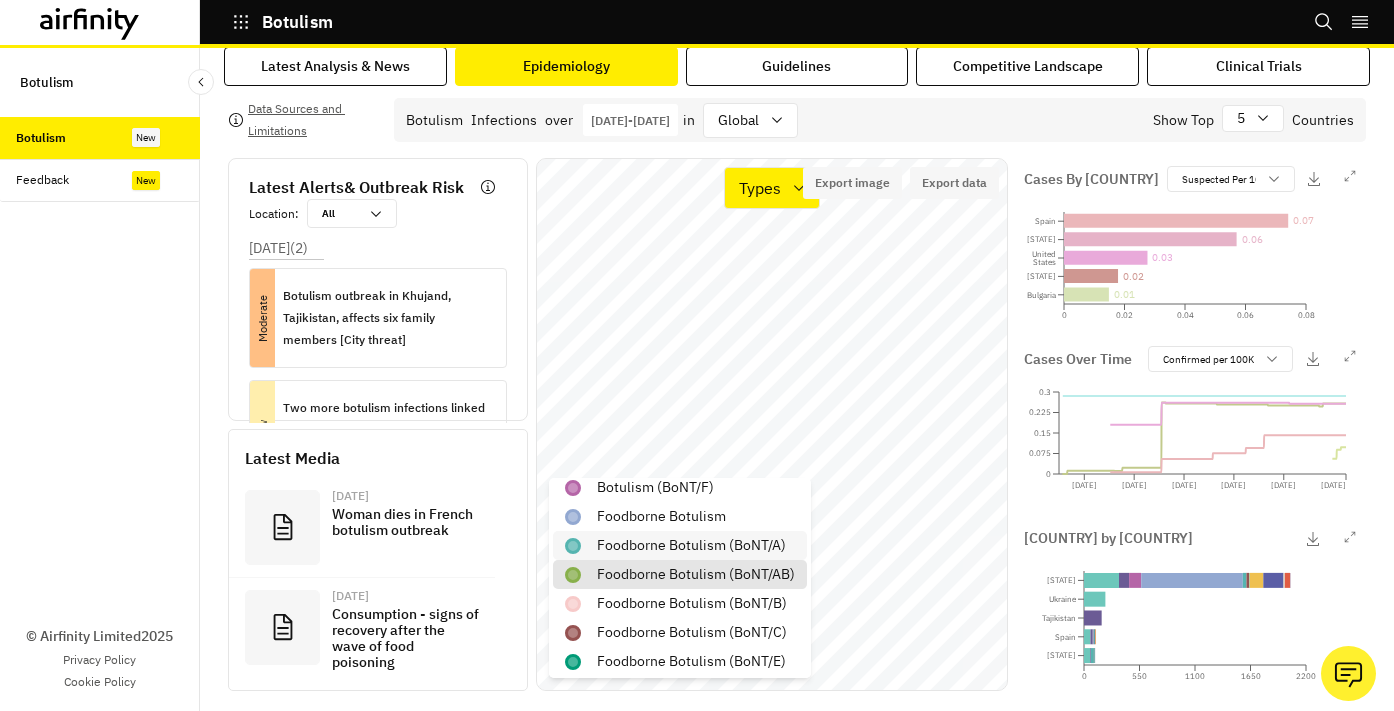 click on "foodborne botulism (BoNT/A)" at bounding box center (691, 545) 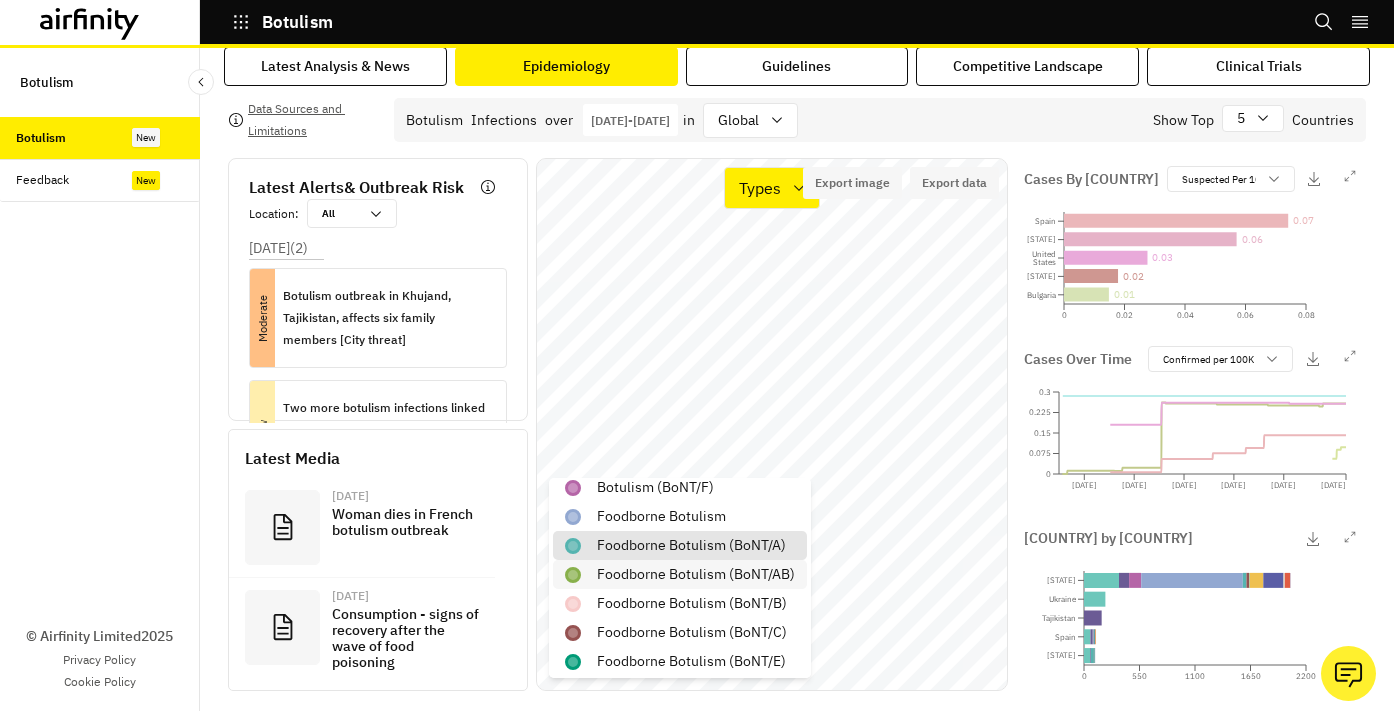click on "​​​​foodborne botulism (BoNT/AB)" at bounding box center (696, 574) 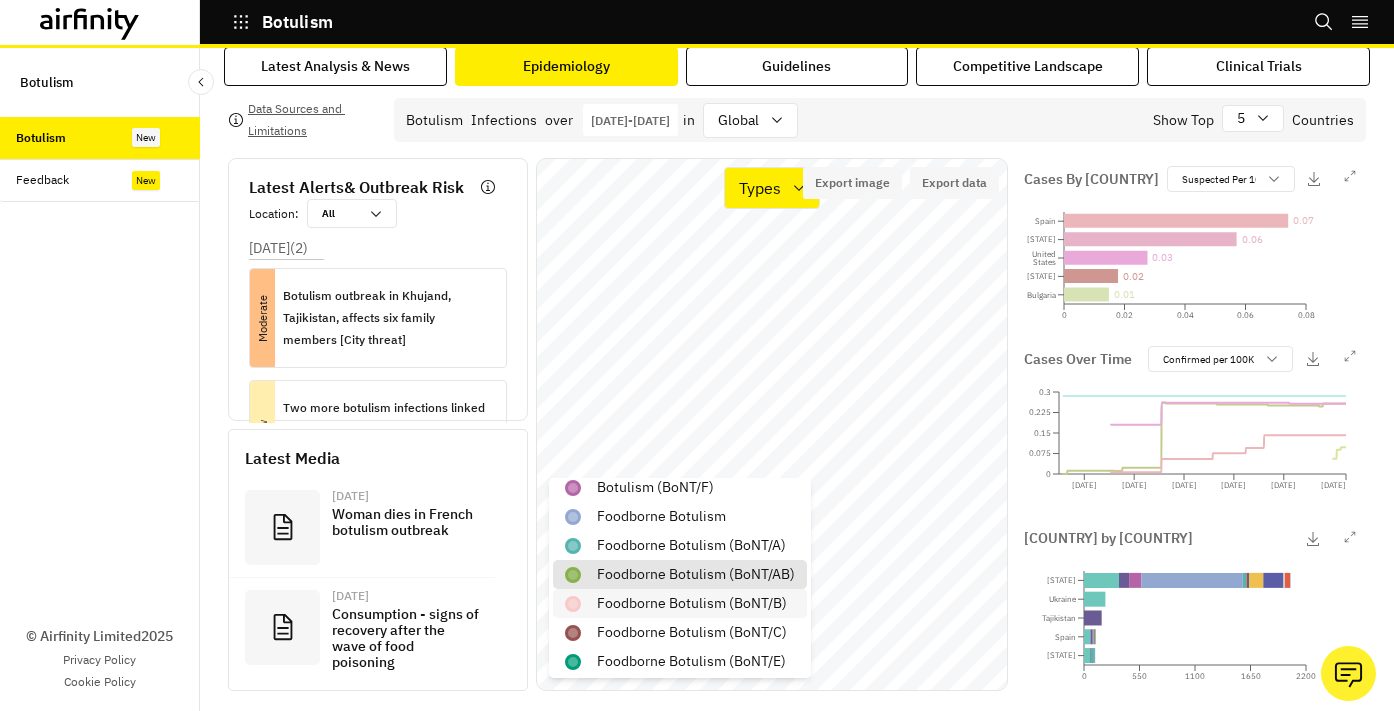 click on "foodborne botulism (BoNT/B)" at bounding box center [692, 603] 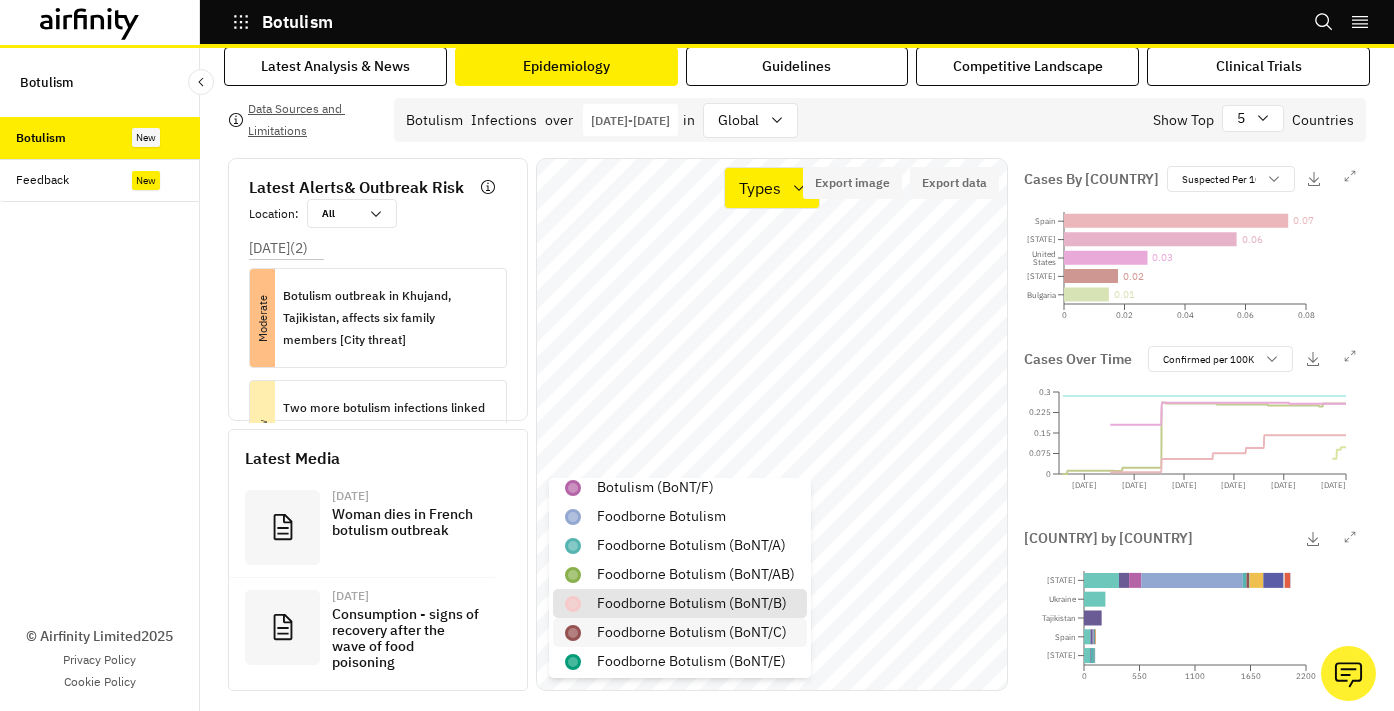 click on "foodborne botulism (BoNT/C)" at bounding box center [692, 632] 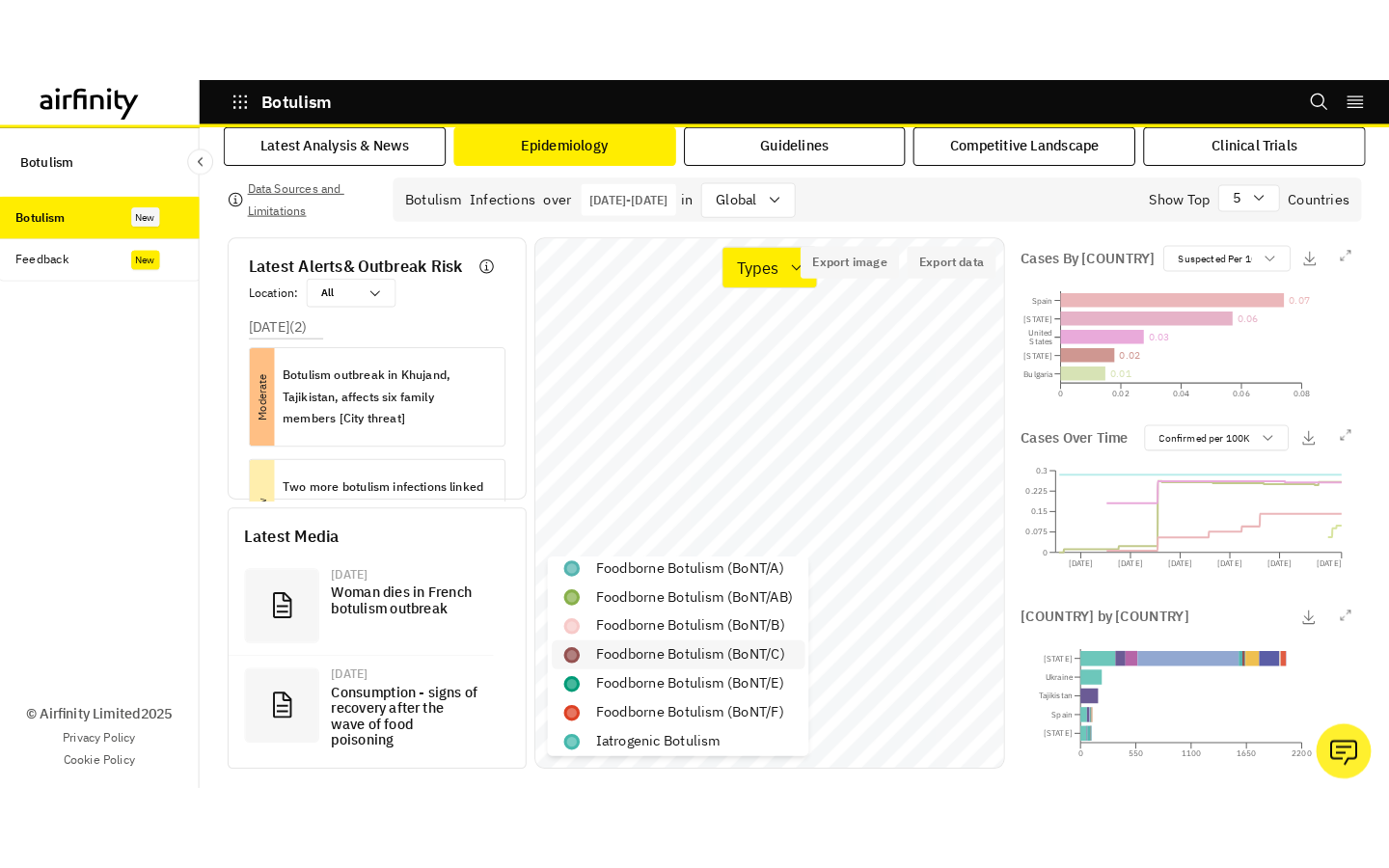 scroll, scrollTop: 158, scrollLeft: 0, axis: vertical 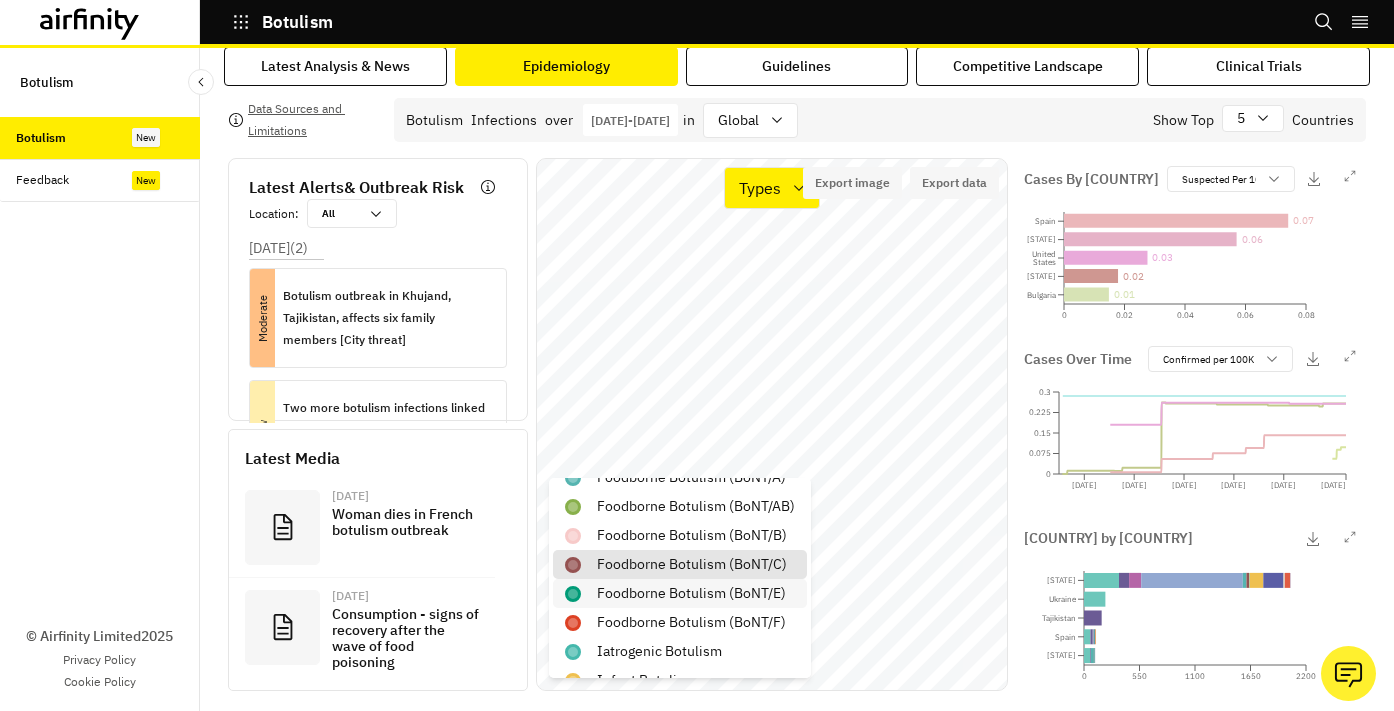 click on "foodborne botulism (BoNT/E)" at bounding box center [691, 593] 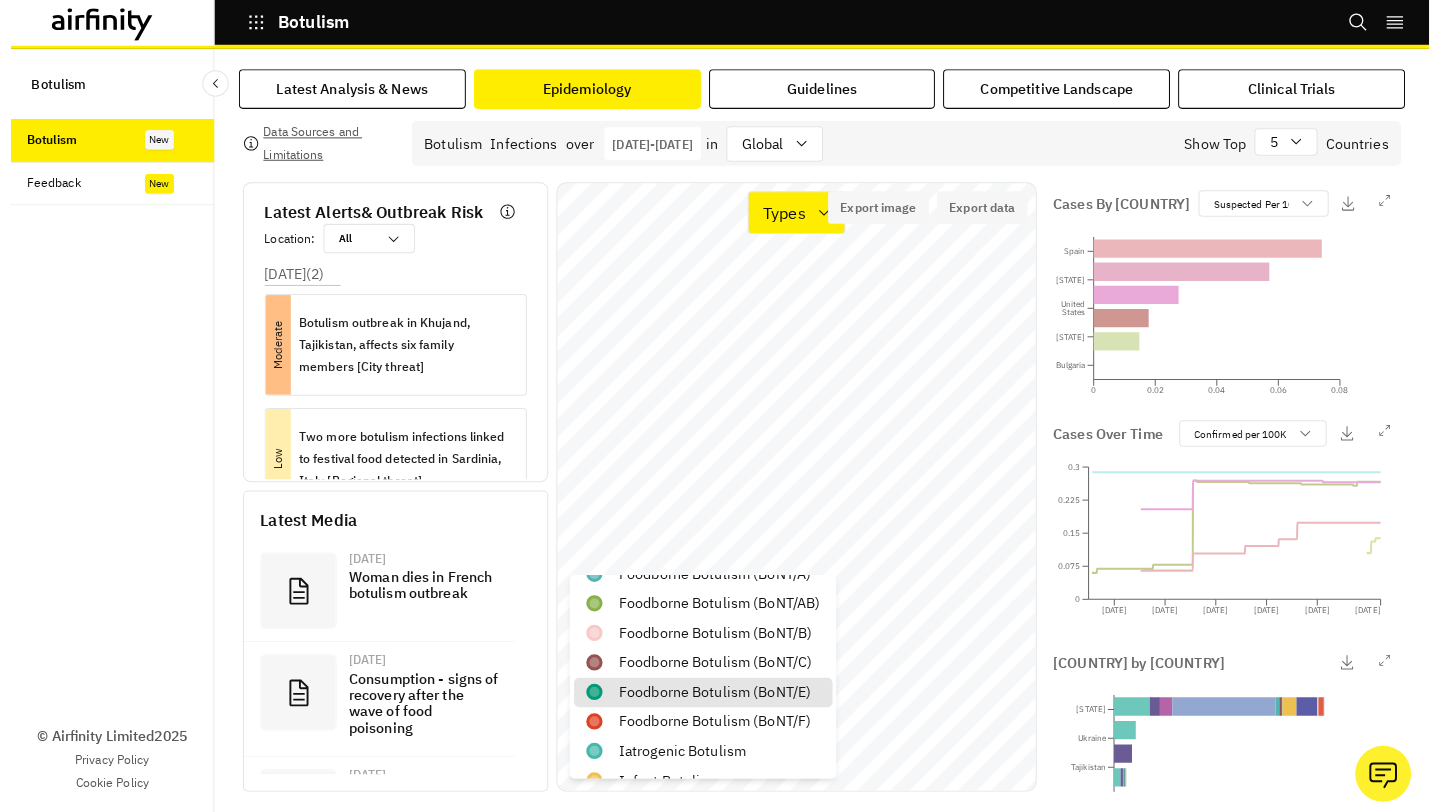 scroll, scrollTop: 0, scrollLeft: 0, axis: both 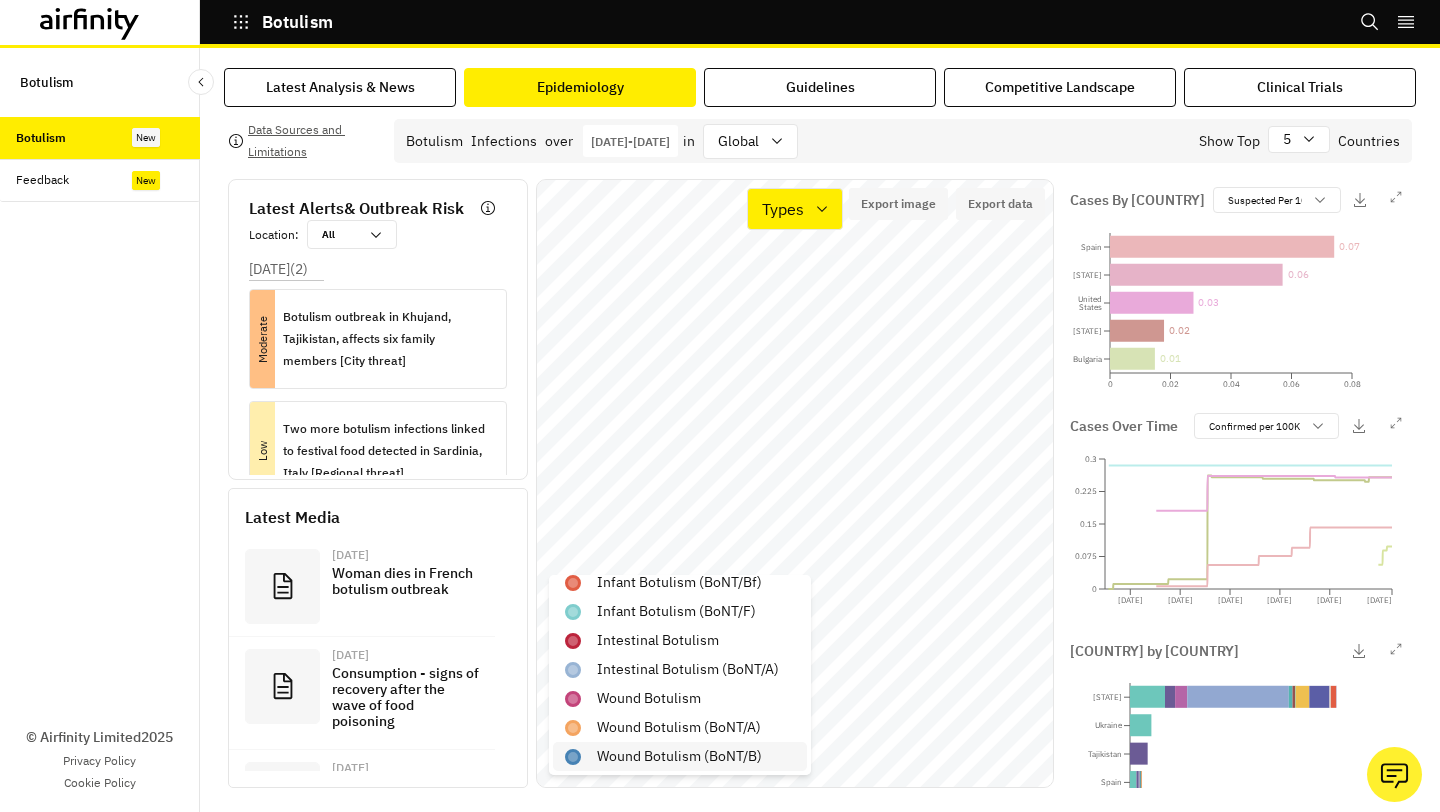 click on "wound botulism (BoNT/B)" at bounding box center (679, 756) 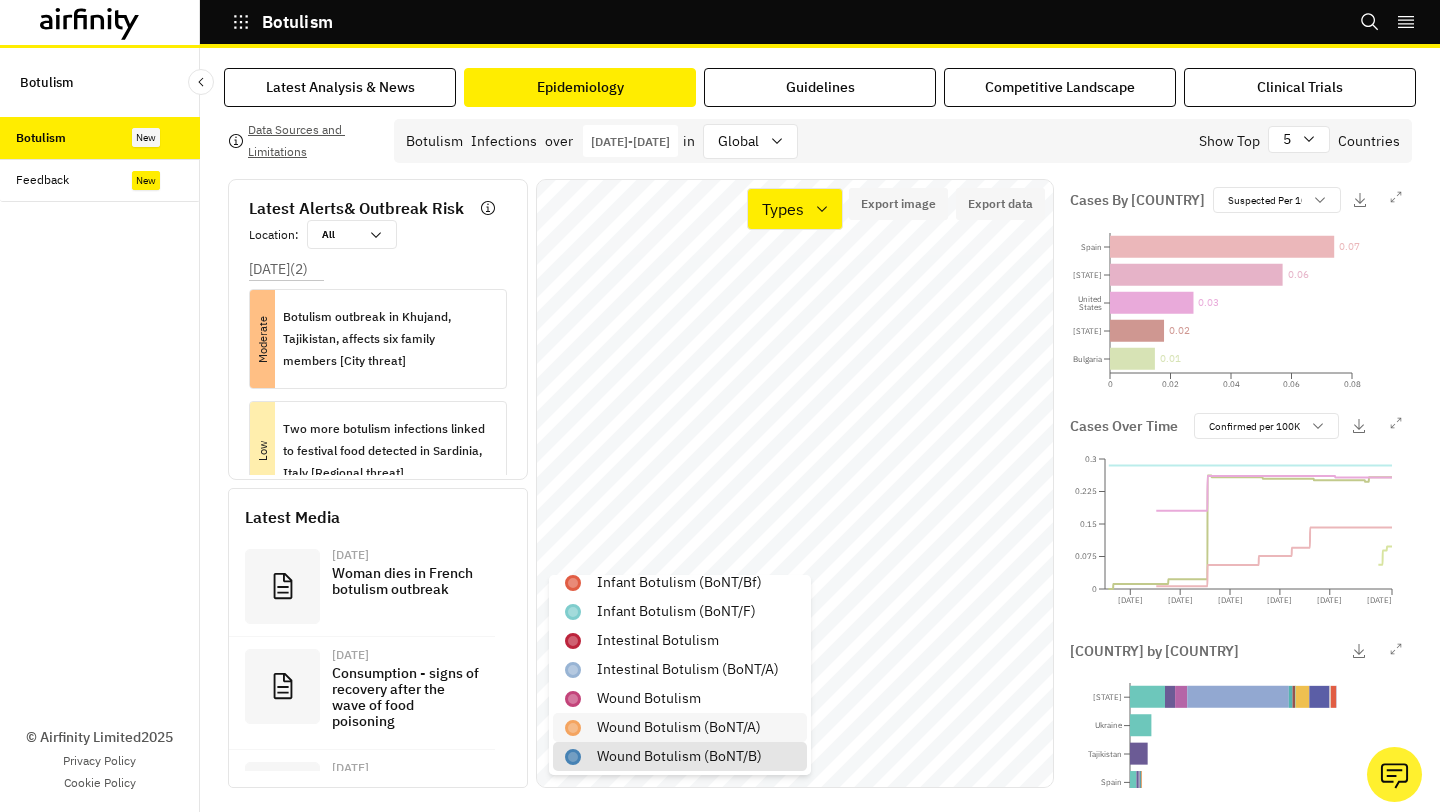 click on "wound botulism (BoNT/A)" at bounding box center (679, 727) 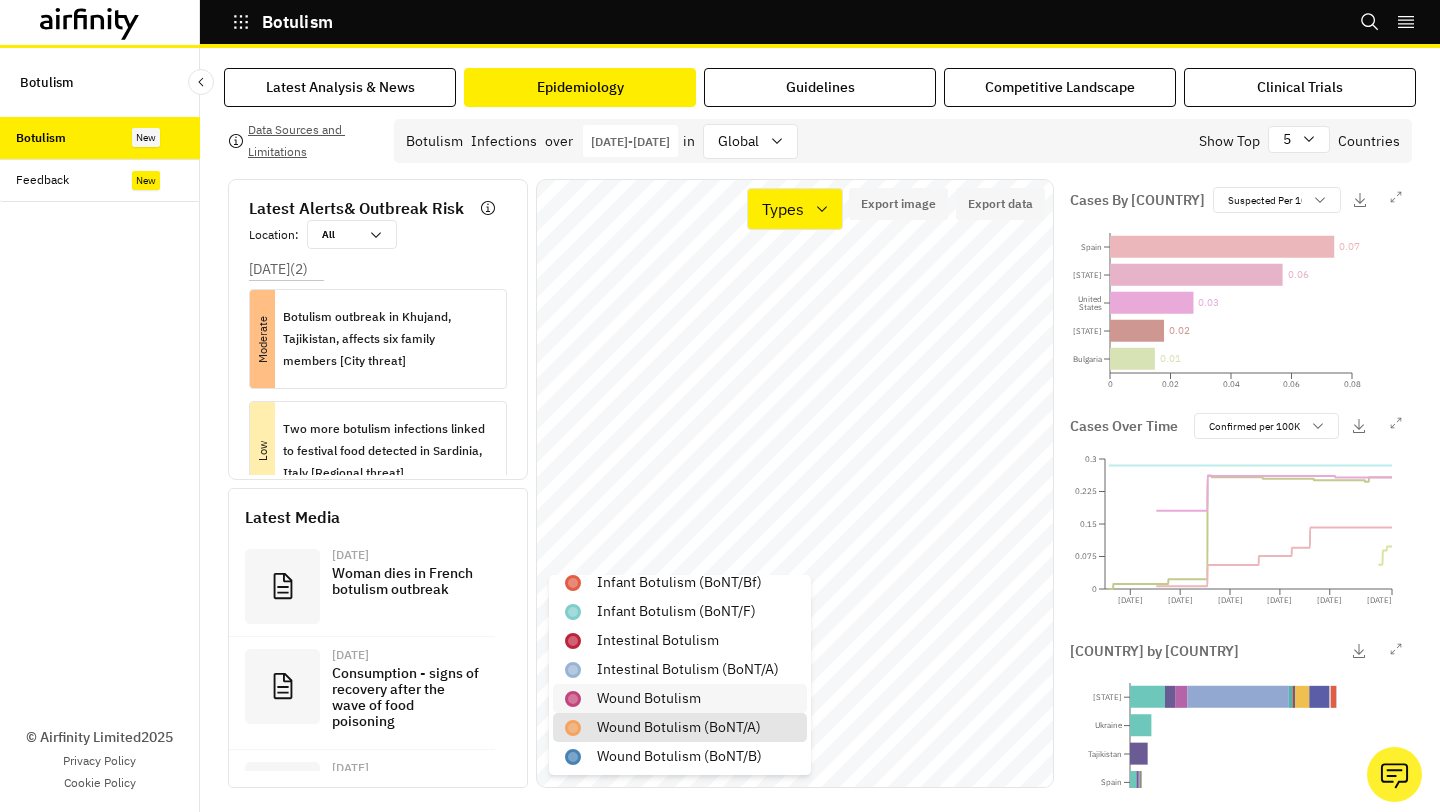 click on "Wound botulism" at bounding box center [680, 698] 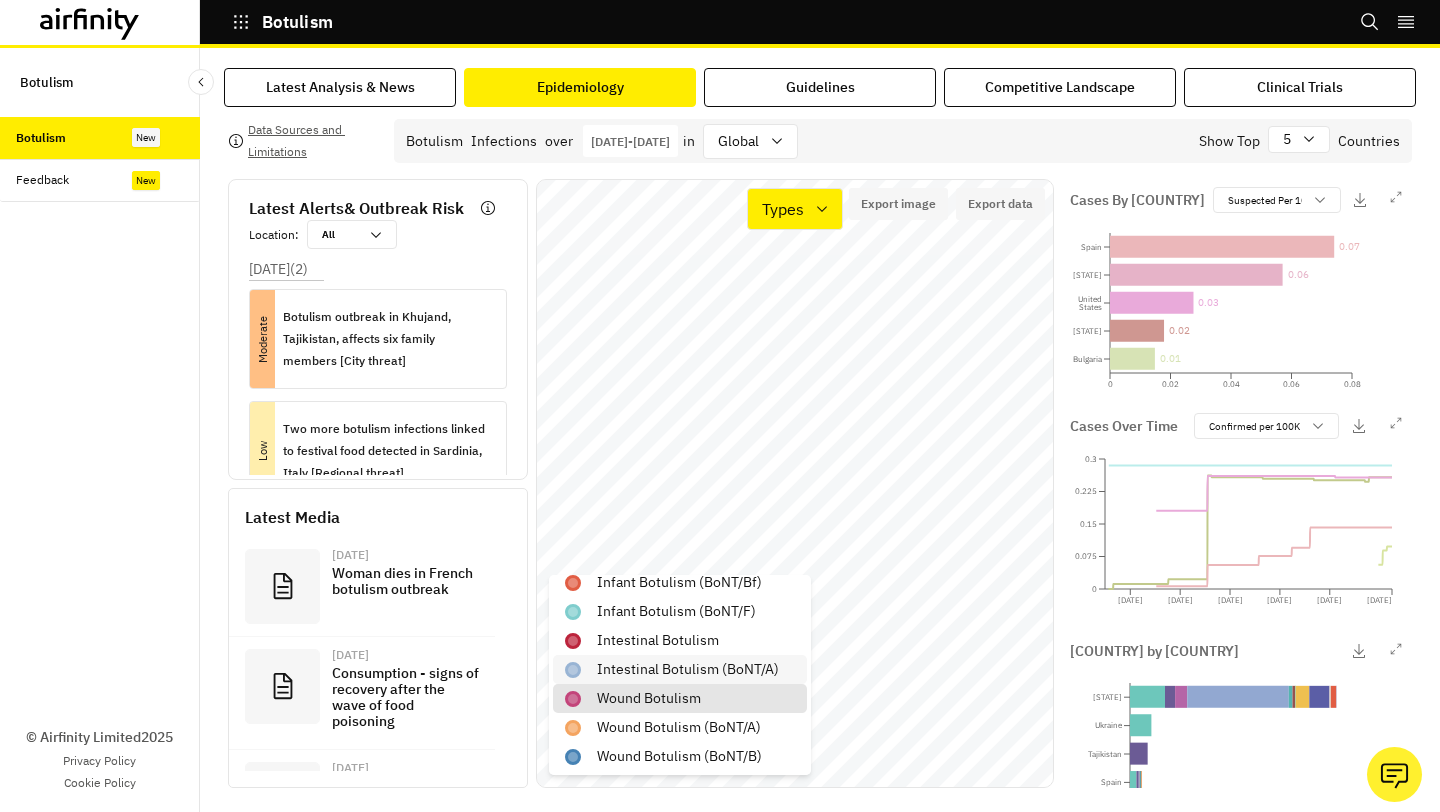 click on "intestinal botulism (BoNT/A)" at bounding box center [680, 669] 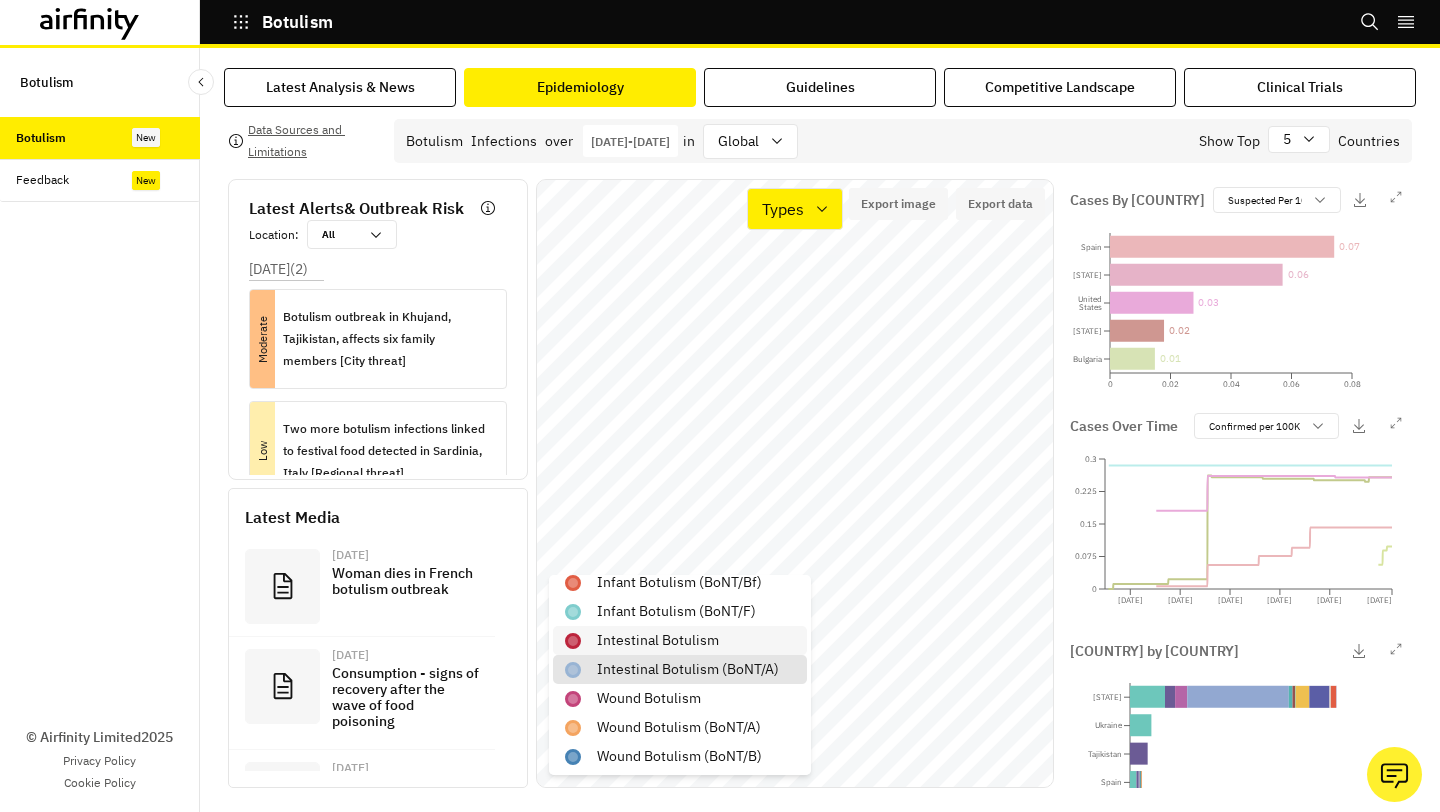 click on "Intestinal botulism" at bounding box center (658, 640) 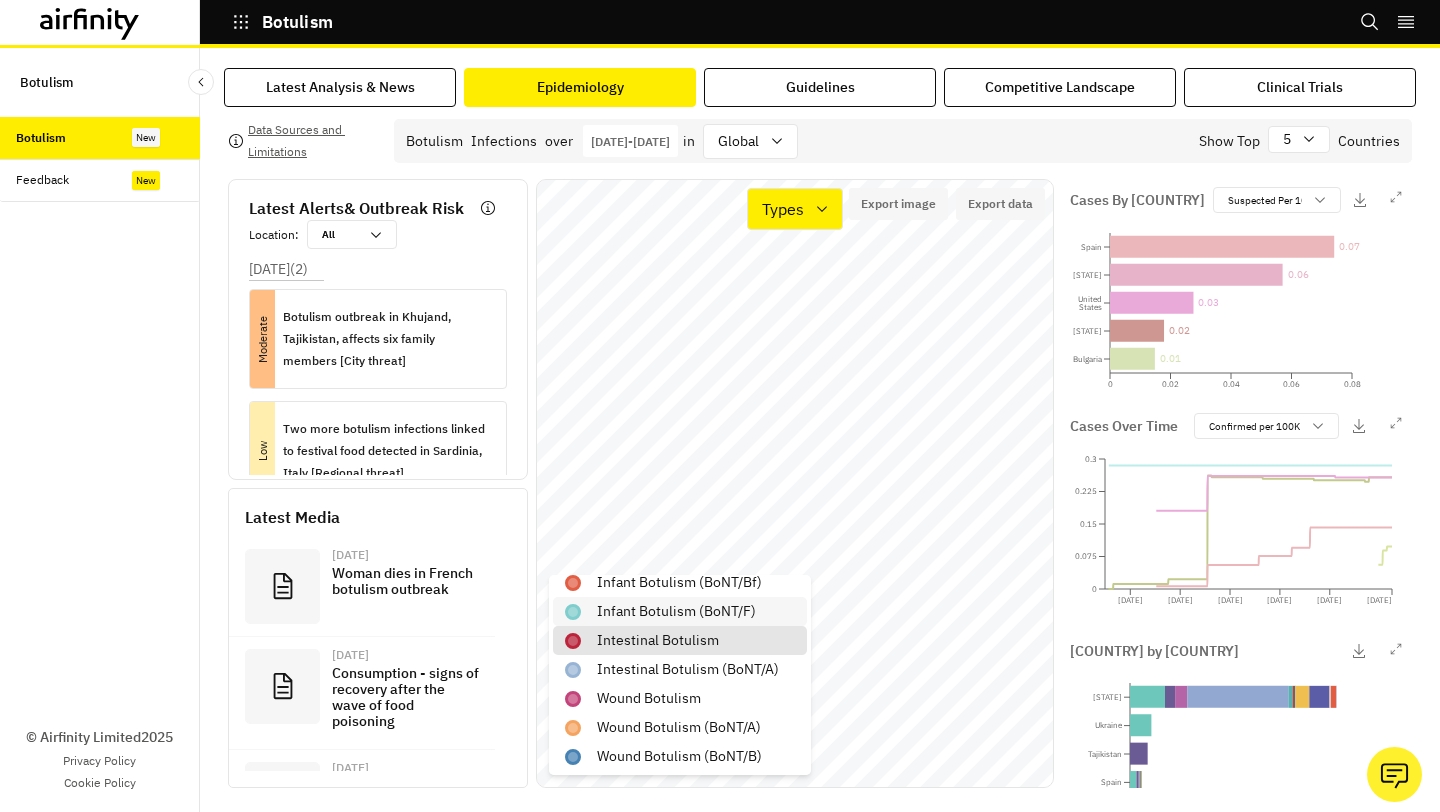 click on "infant botulism (BoNT/F)" at bounding box center [676, 611] 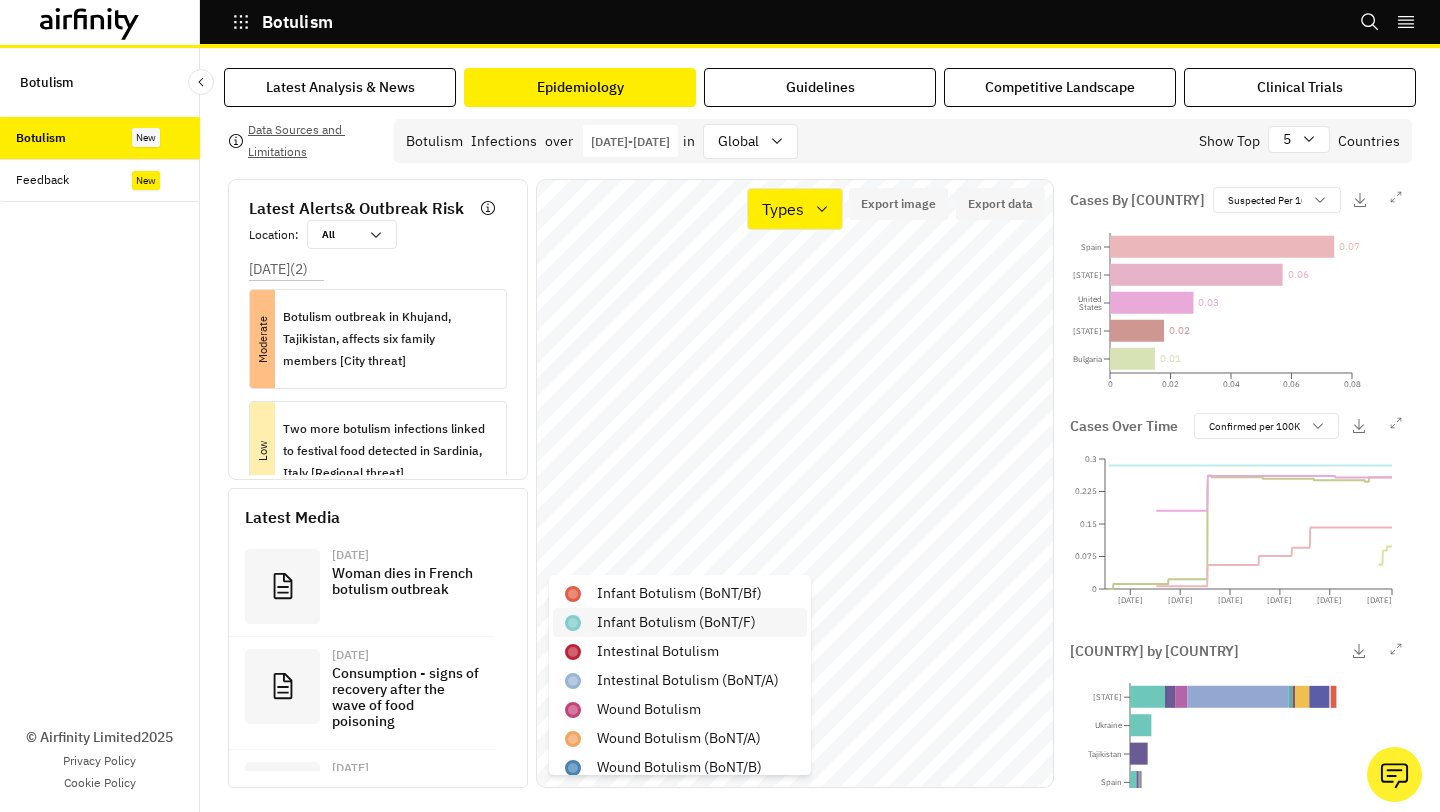 scroll, scrollTop: 460, scrollLeft: 0, axis: vertical 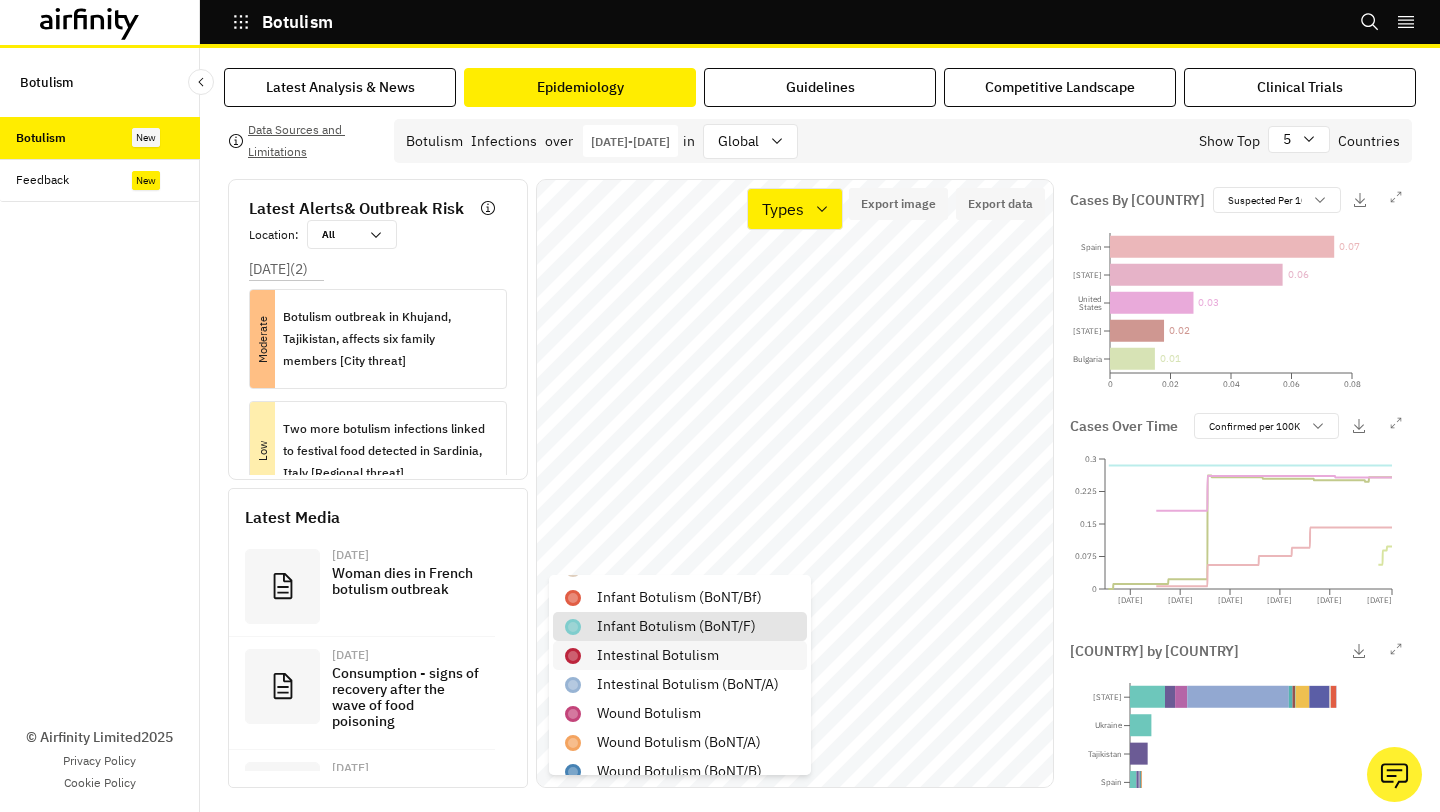 click on "Intestinal botulism" at bounding box center (658, 655) 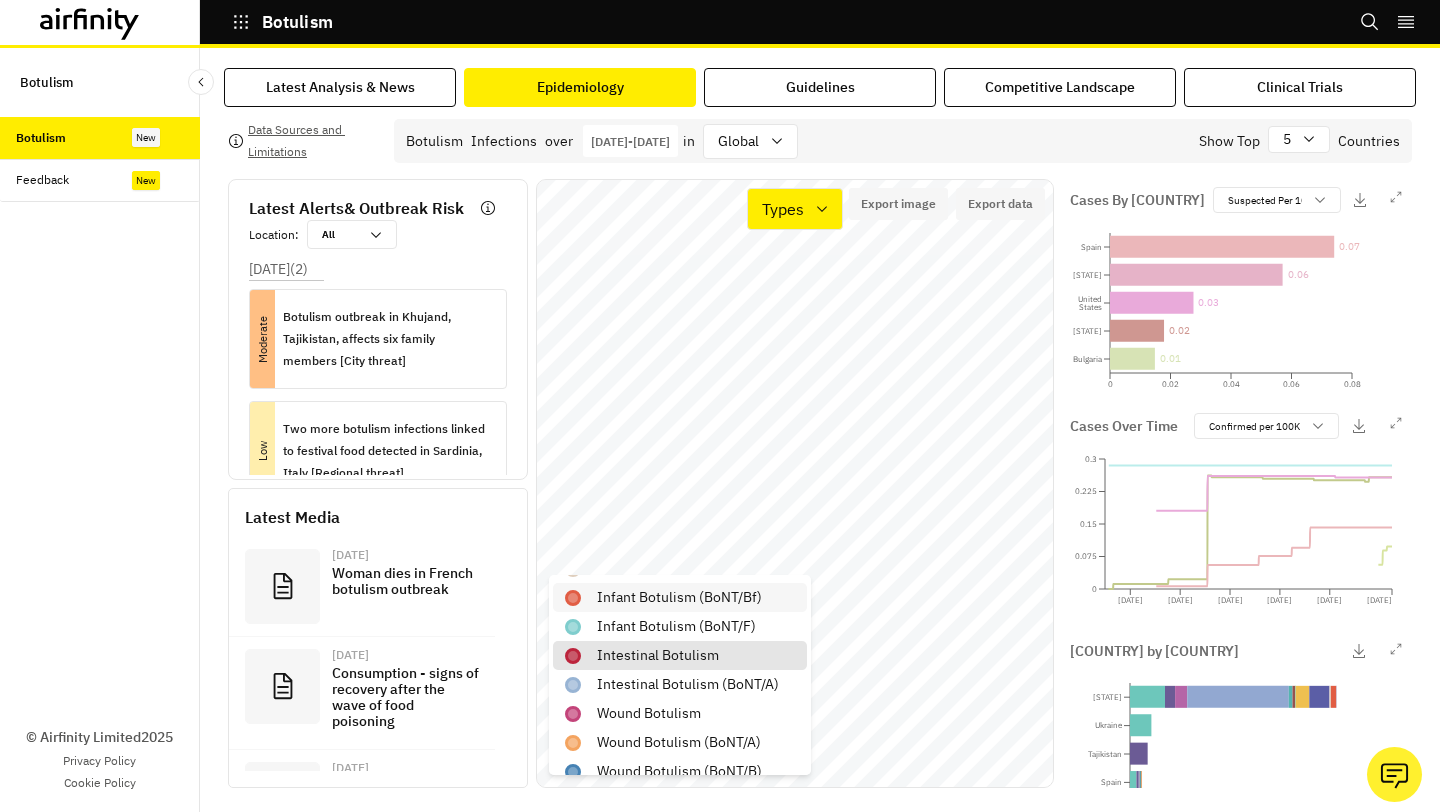 click on "infant botulism (BoNT/Bf)" at bounding box center (680, 597) 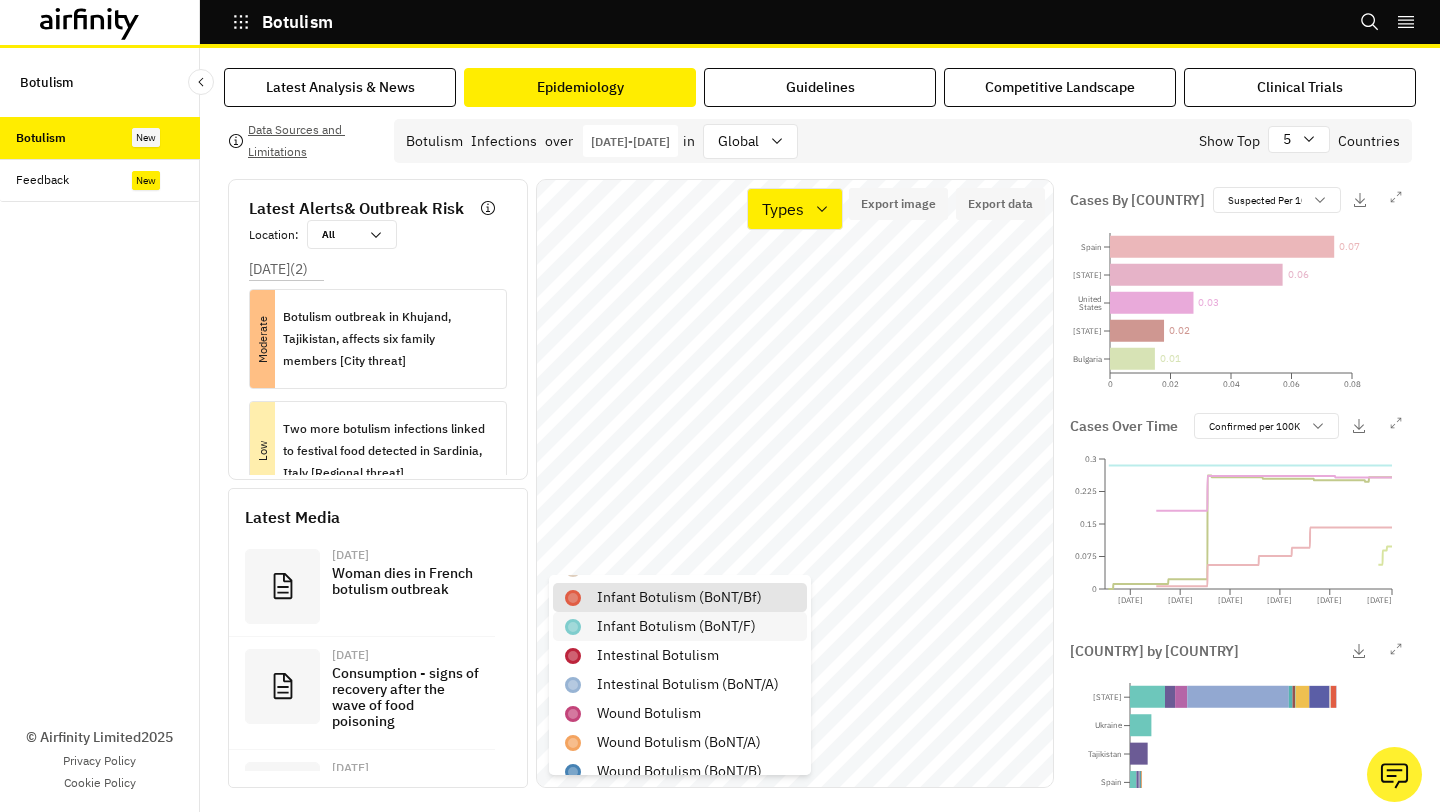 click on "infant botulism (BoNT/F)" at bounding box center [676, 626] 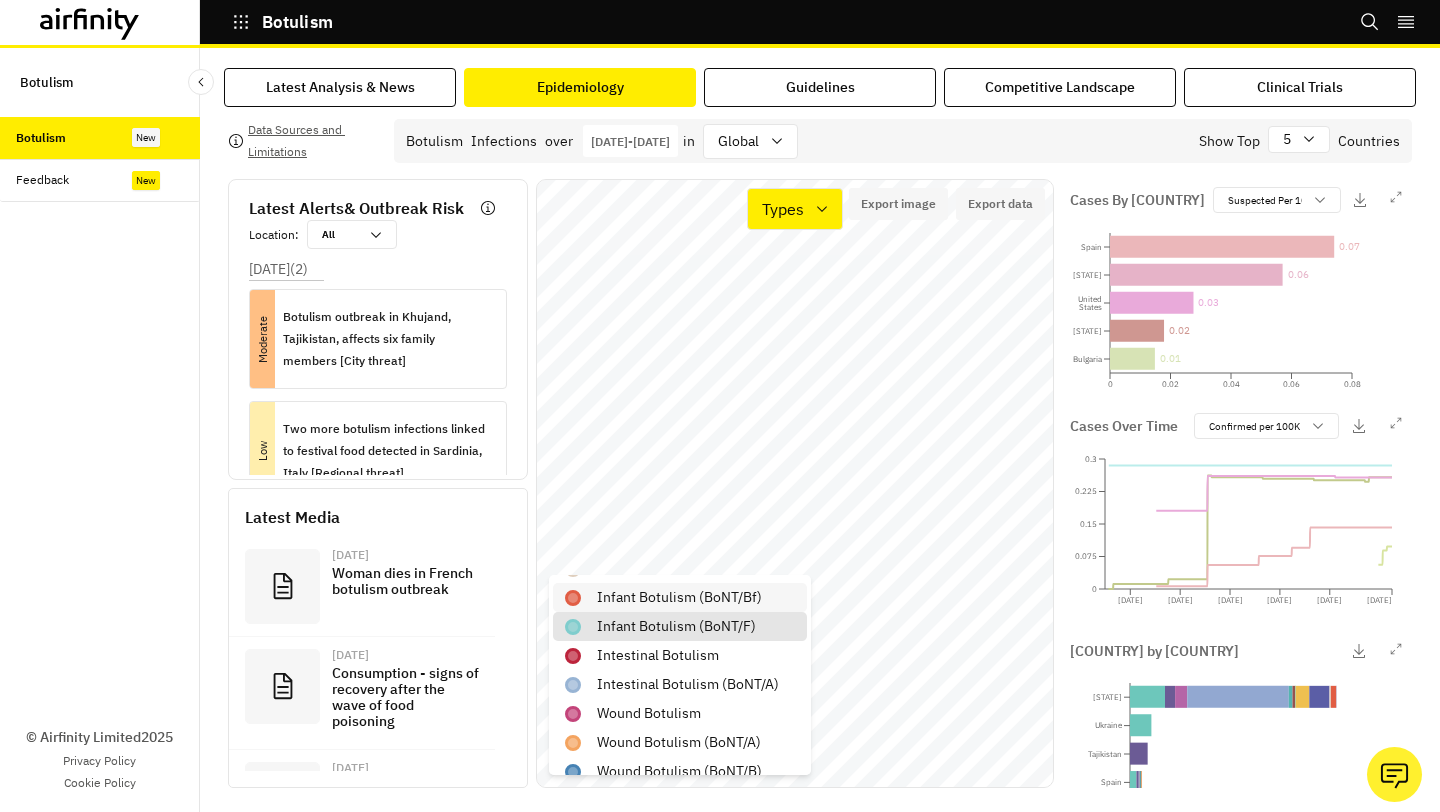 click on "infant botulism (BoNT/Bf)" at bounding box center (679, 597) 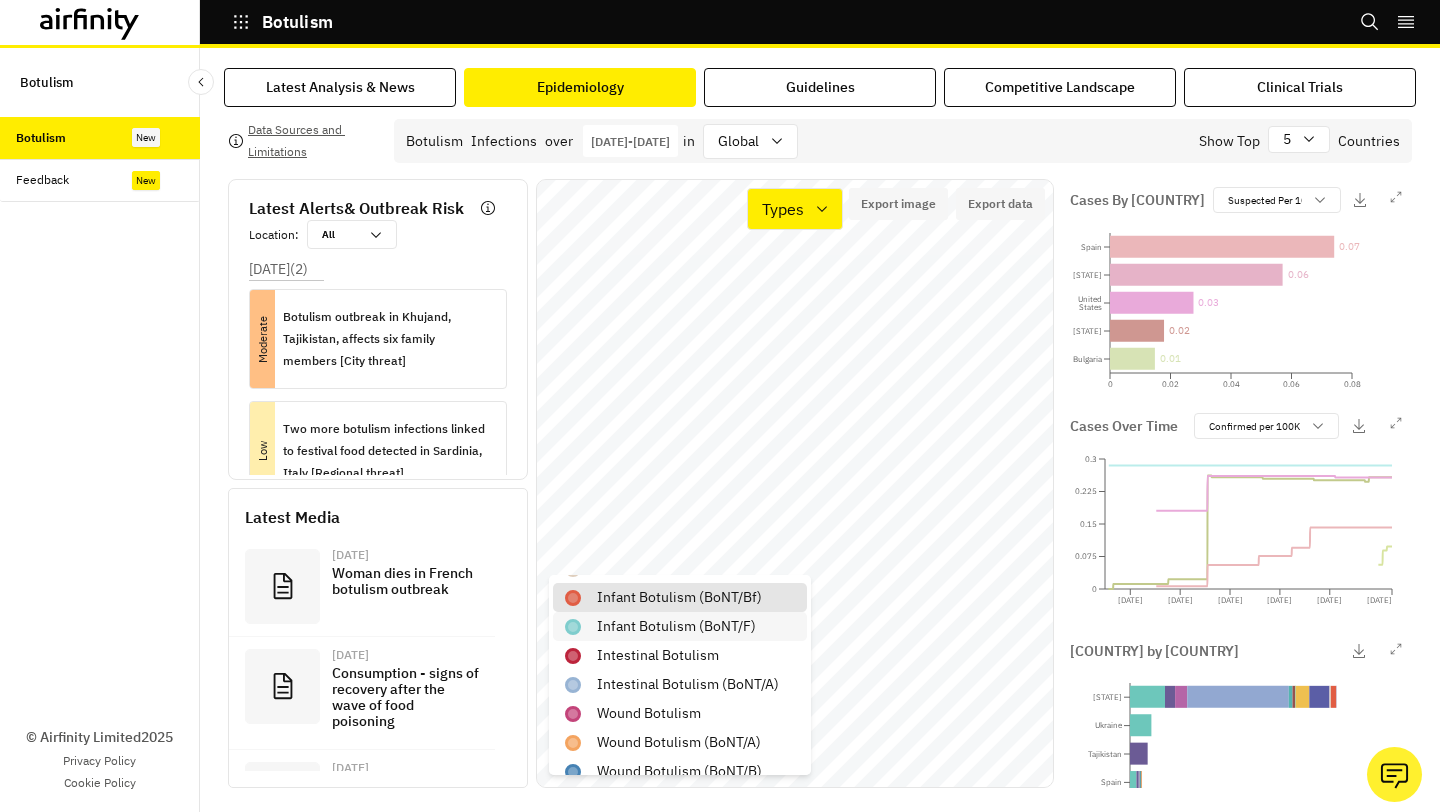 click on "infant botulism (BoNT/F)" at bounding box center [676, 626] 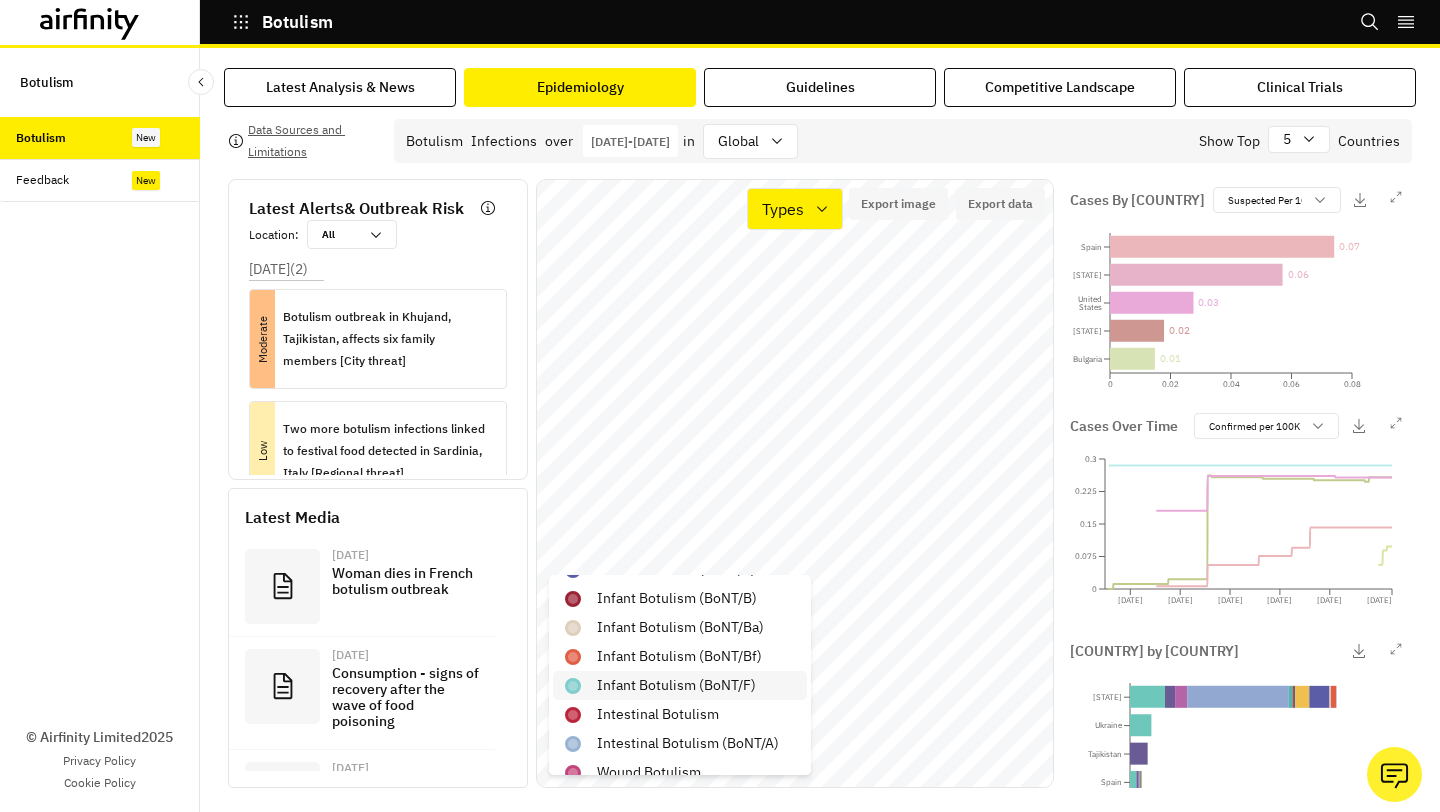 scroll, scrollTop: 398, scrollLeft: 0, axis: vertical 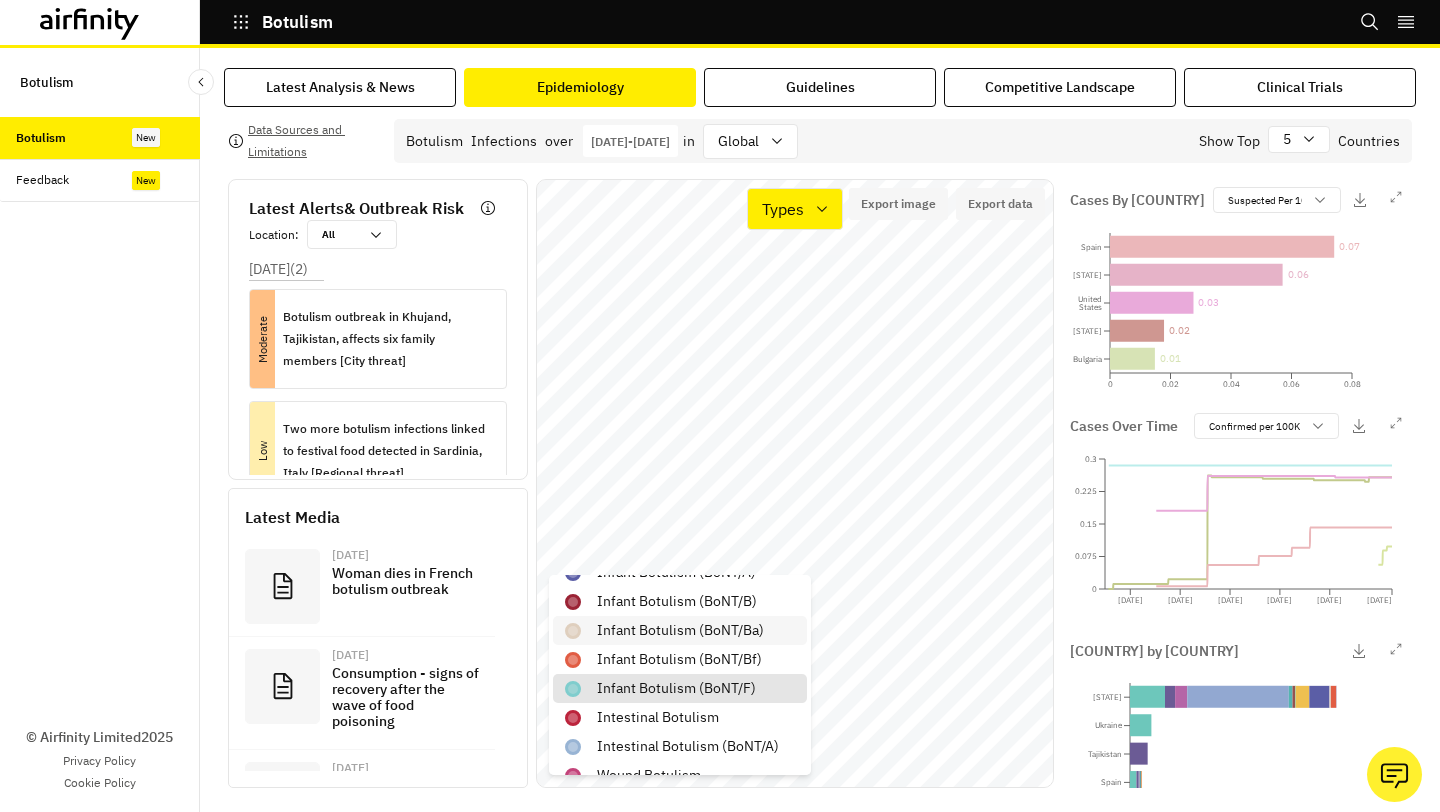 click on "infant botulism (BoNT/Ba)" at bounding box center (680, 630) 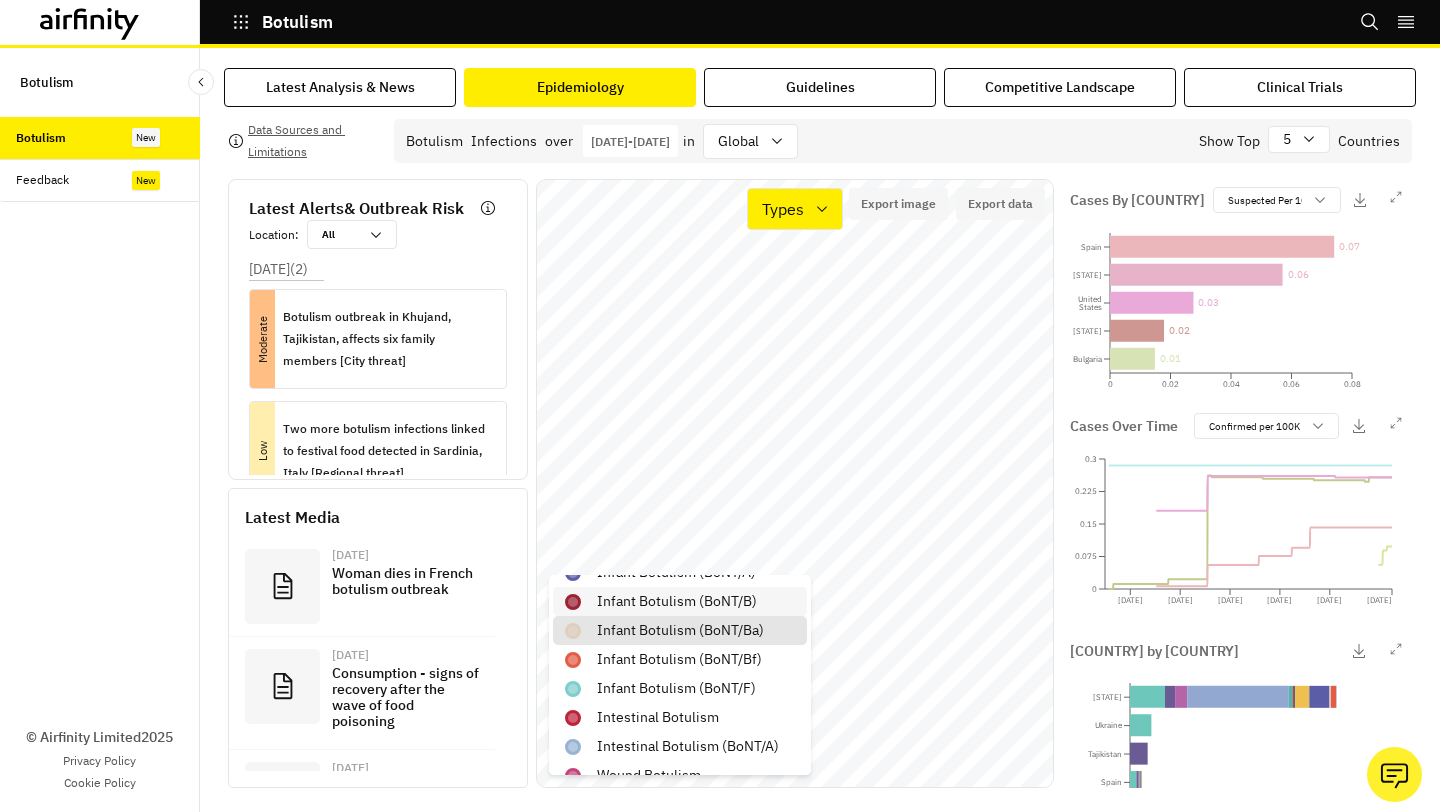 click on "infant botulism (BoNT/B)" at bounding box center [677, 601] 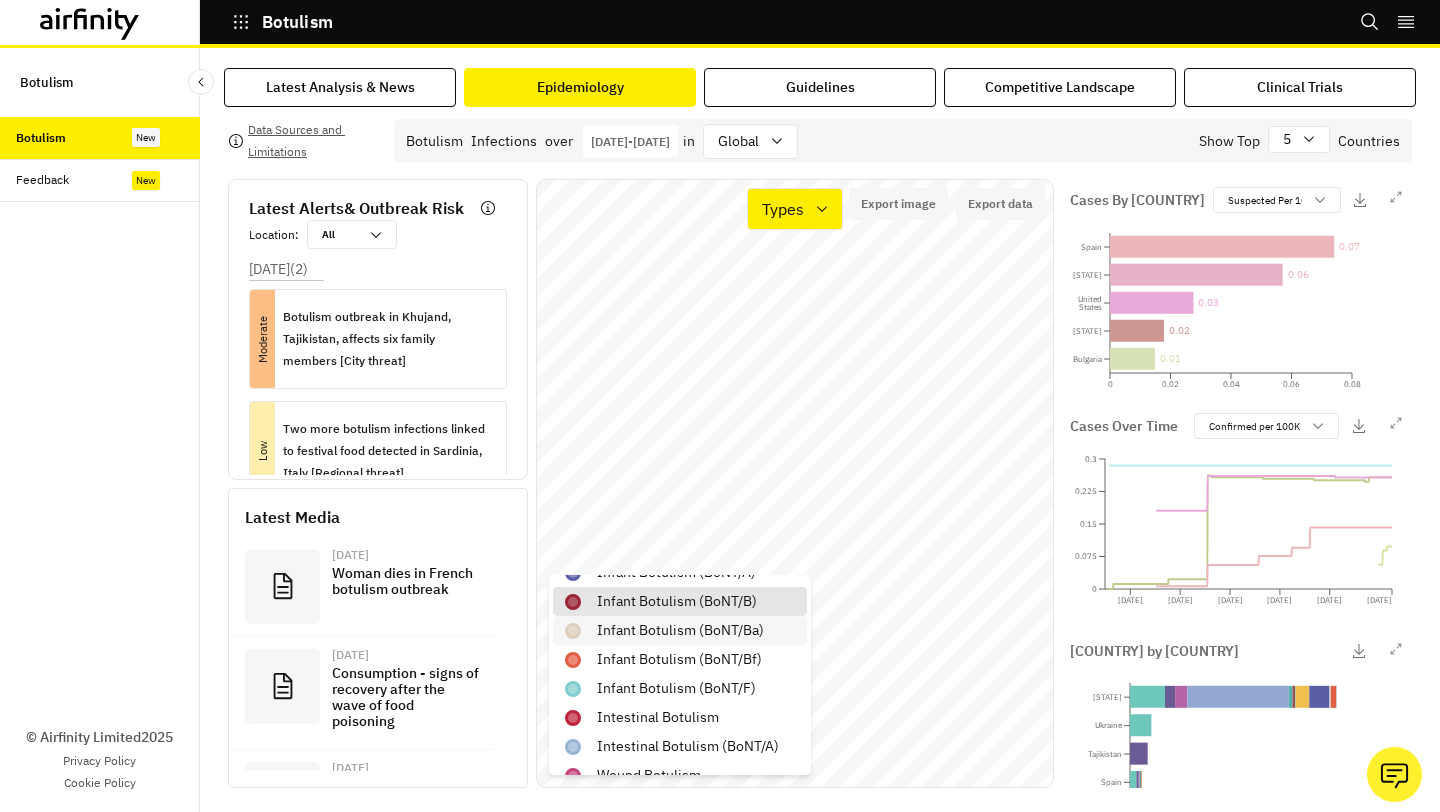 click on "infant botulism (BoNT/Ba)" at bounding box center (680, 630) 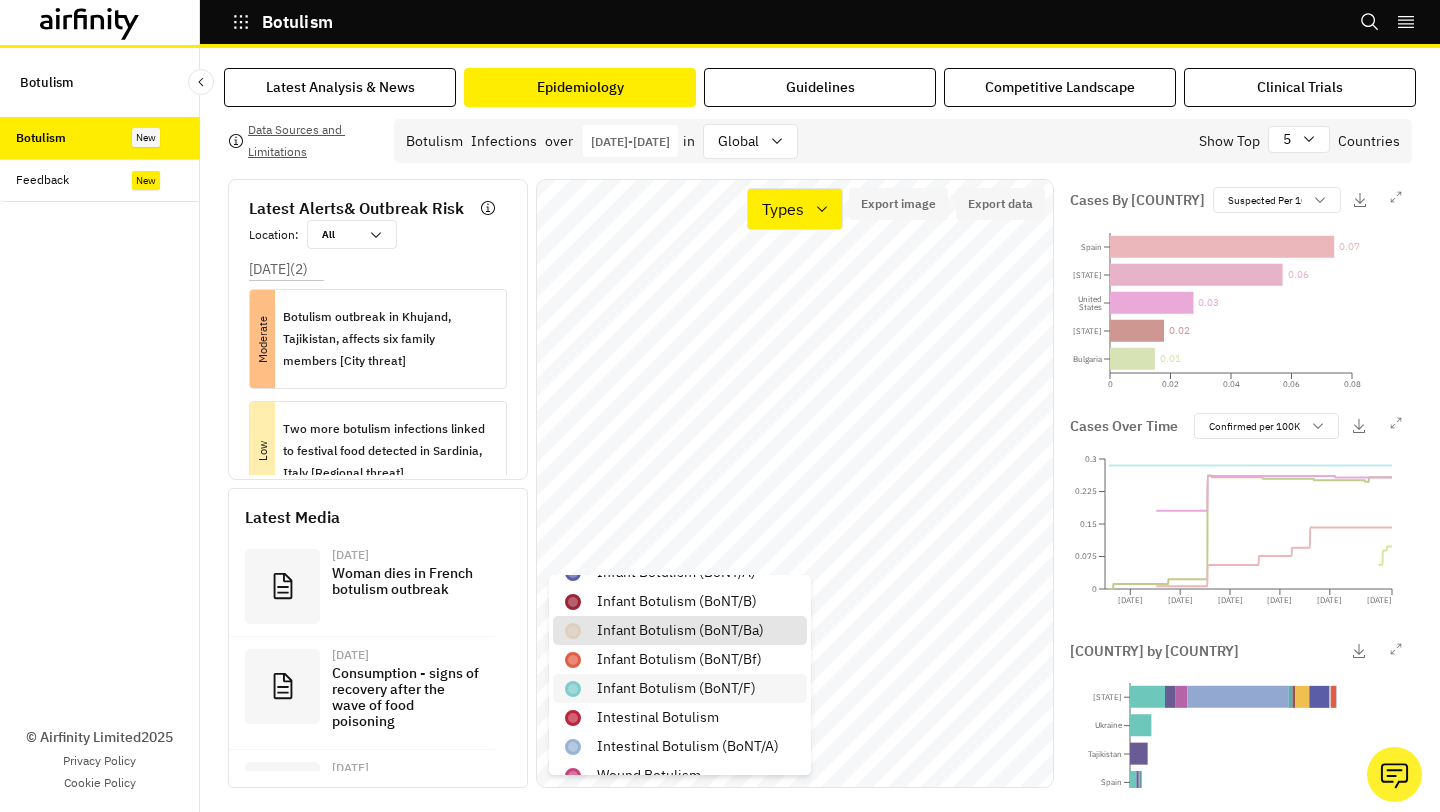 click on "infant botulism (BoNT/F)" at bounding box center [676, 688] 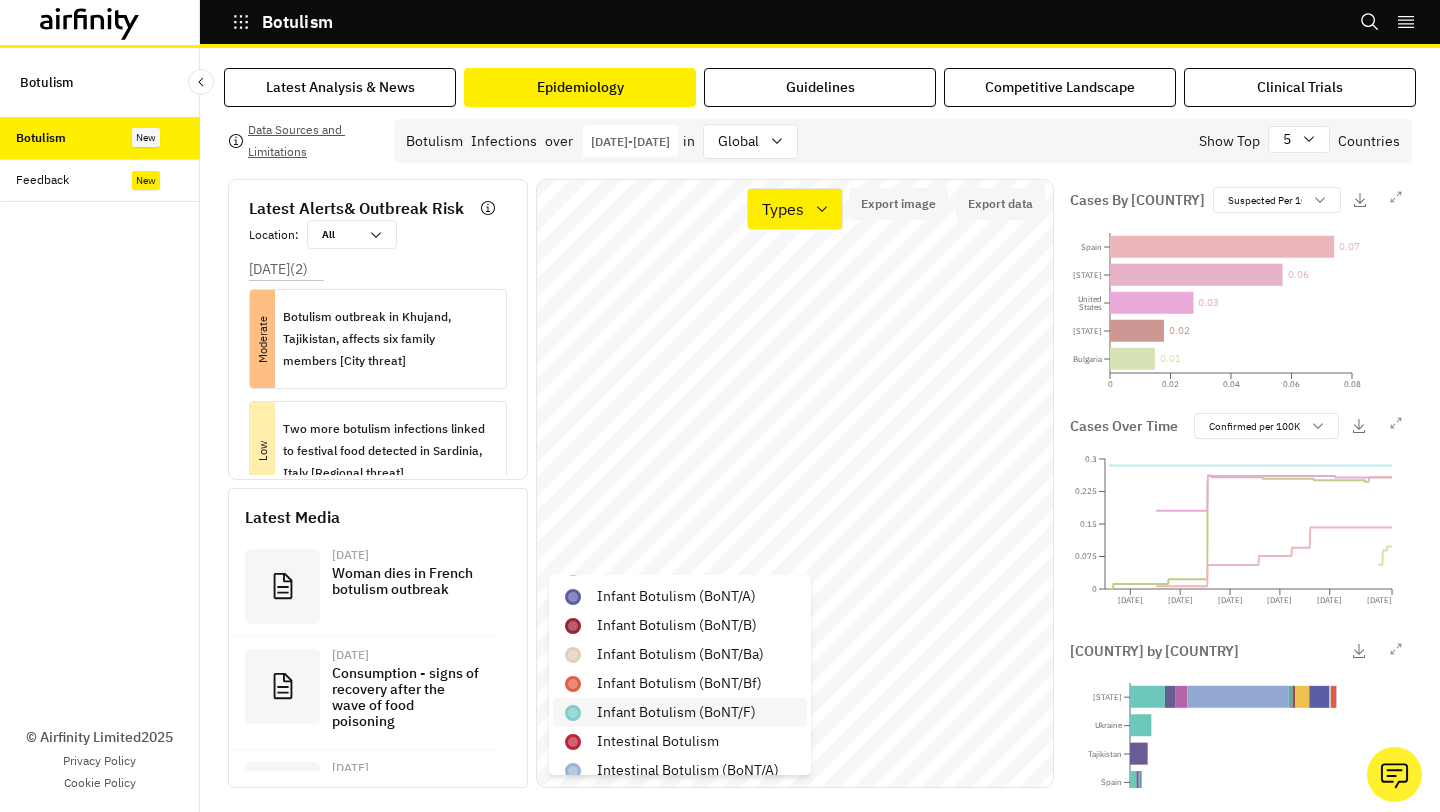 scroll, scrollTop: 361, scrollLeft: 0, axis: vertical 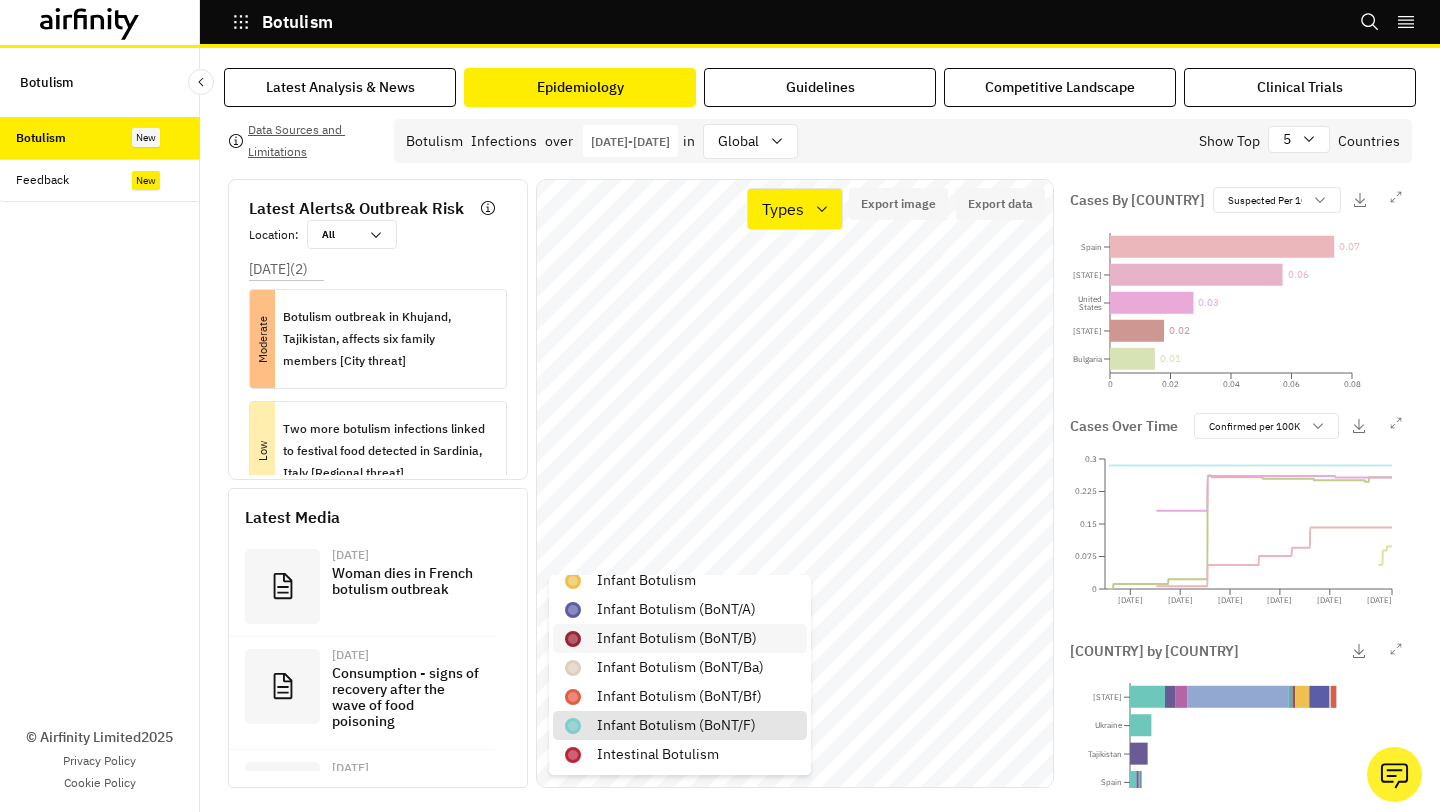 click on "infant botulism (BoNT/B)" at bounding box center (677, 638) 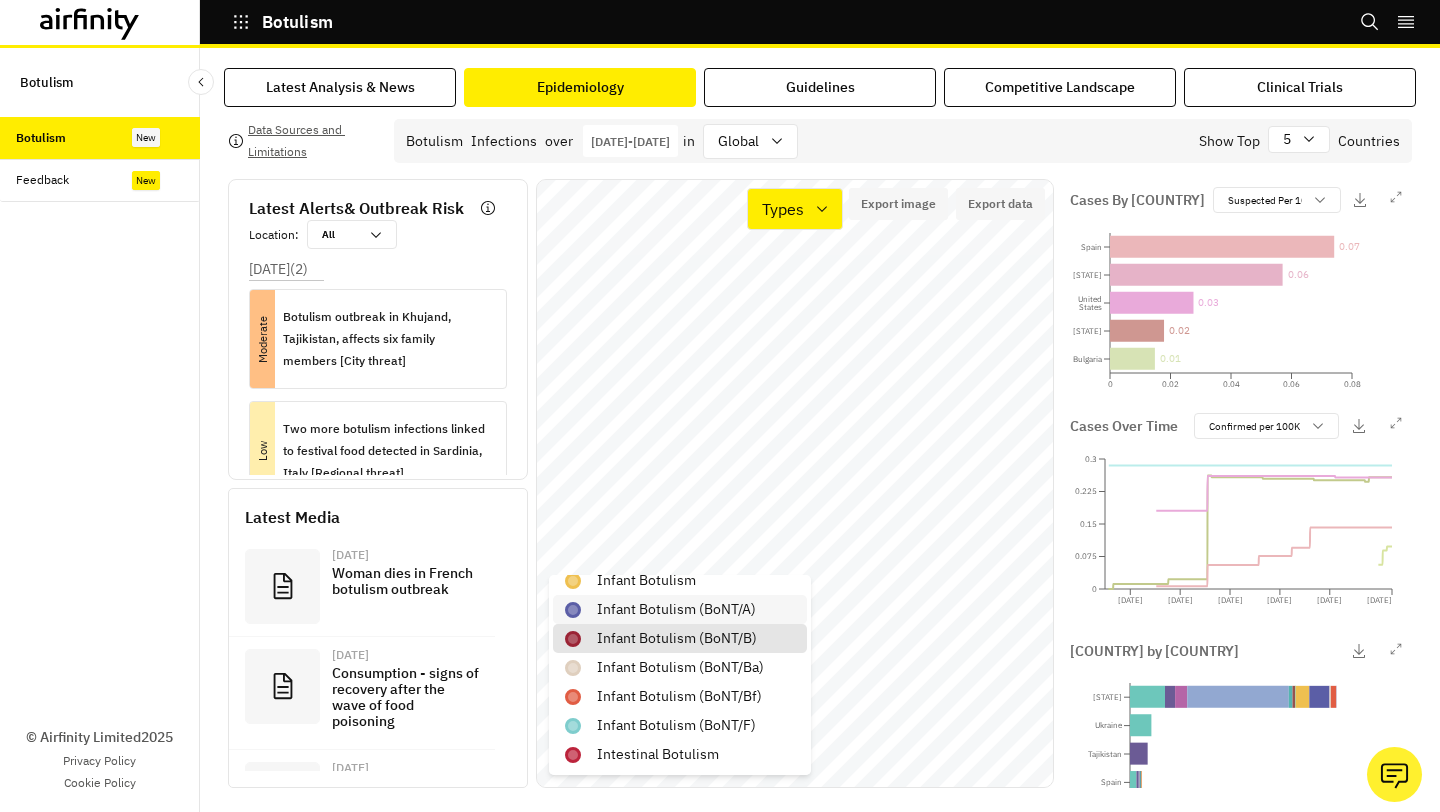 click on "infant botulism (BoNT/A)" at bounding box center [676, 609] 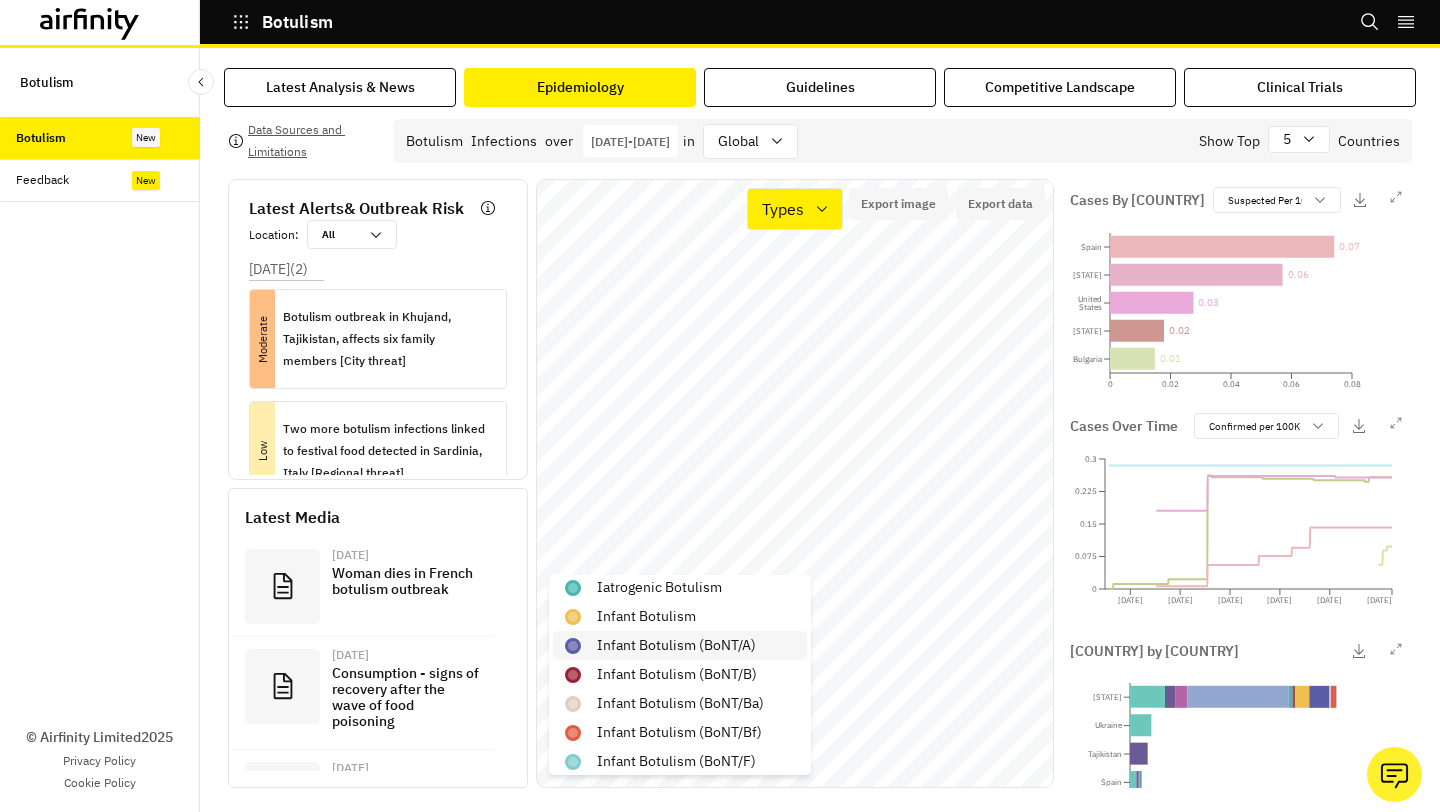scroll, scrollTop: 317, scrollLeft: 0, axis: vertical 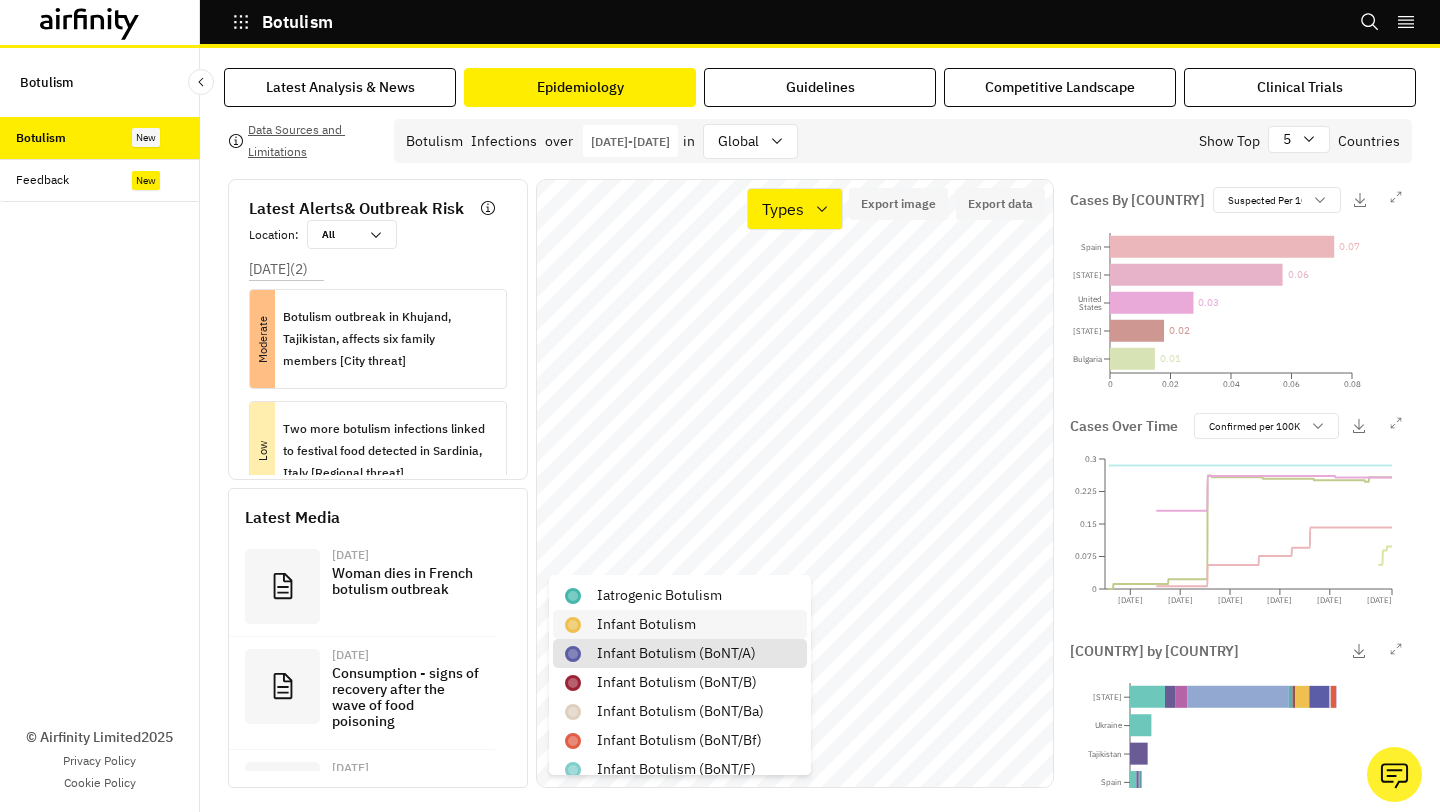 click on "Infant botulism" at bounding box center (680, 624) 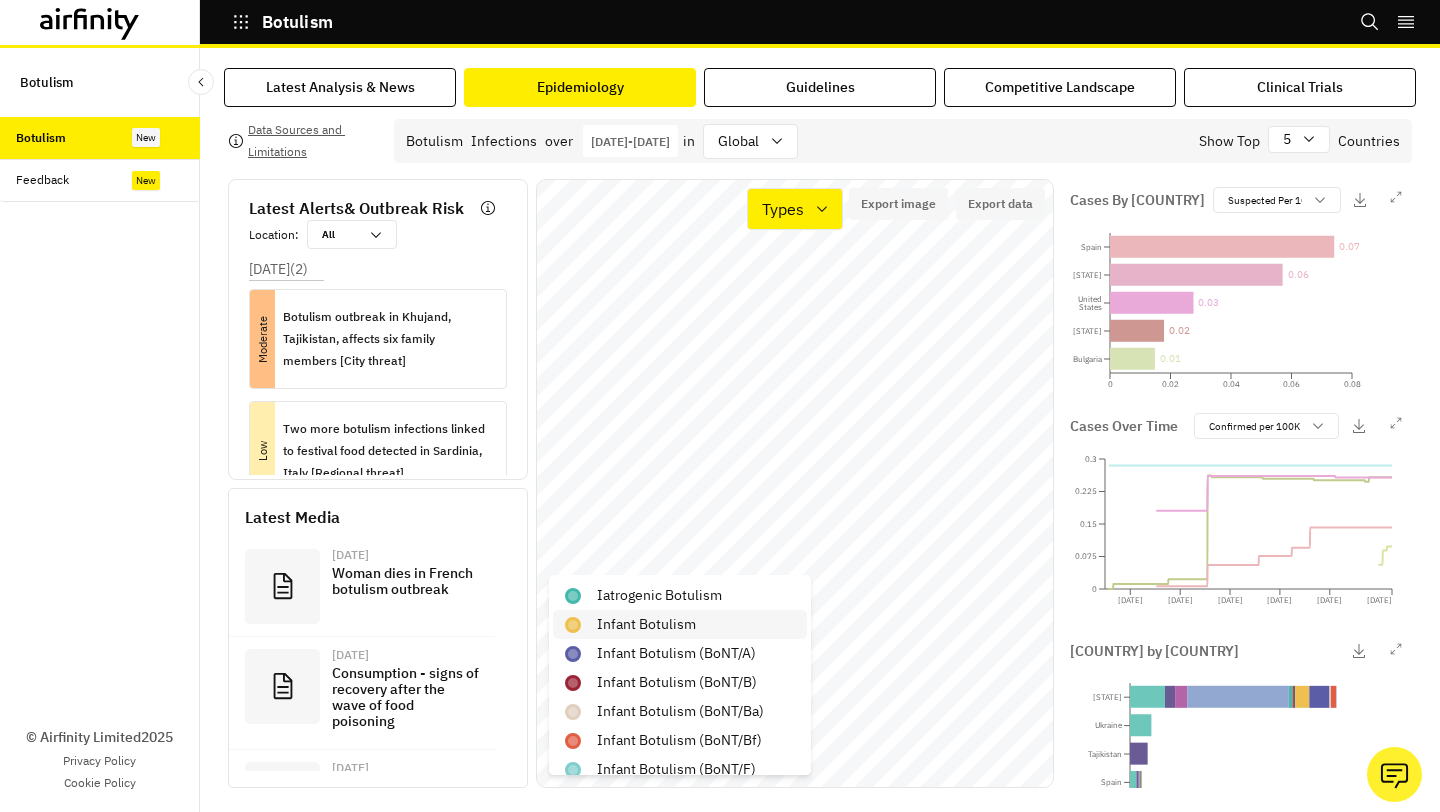 scroll, scrollTop: 281, scrollLeft: 0, axis: vertical 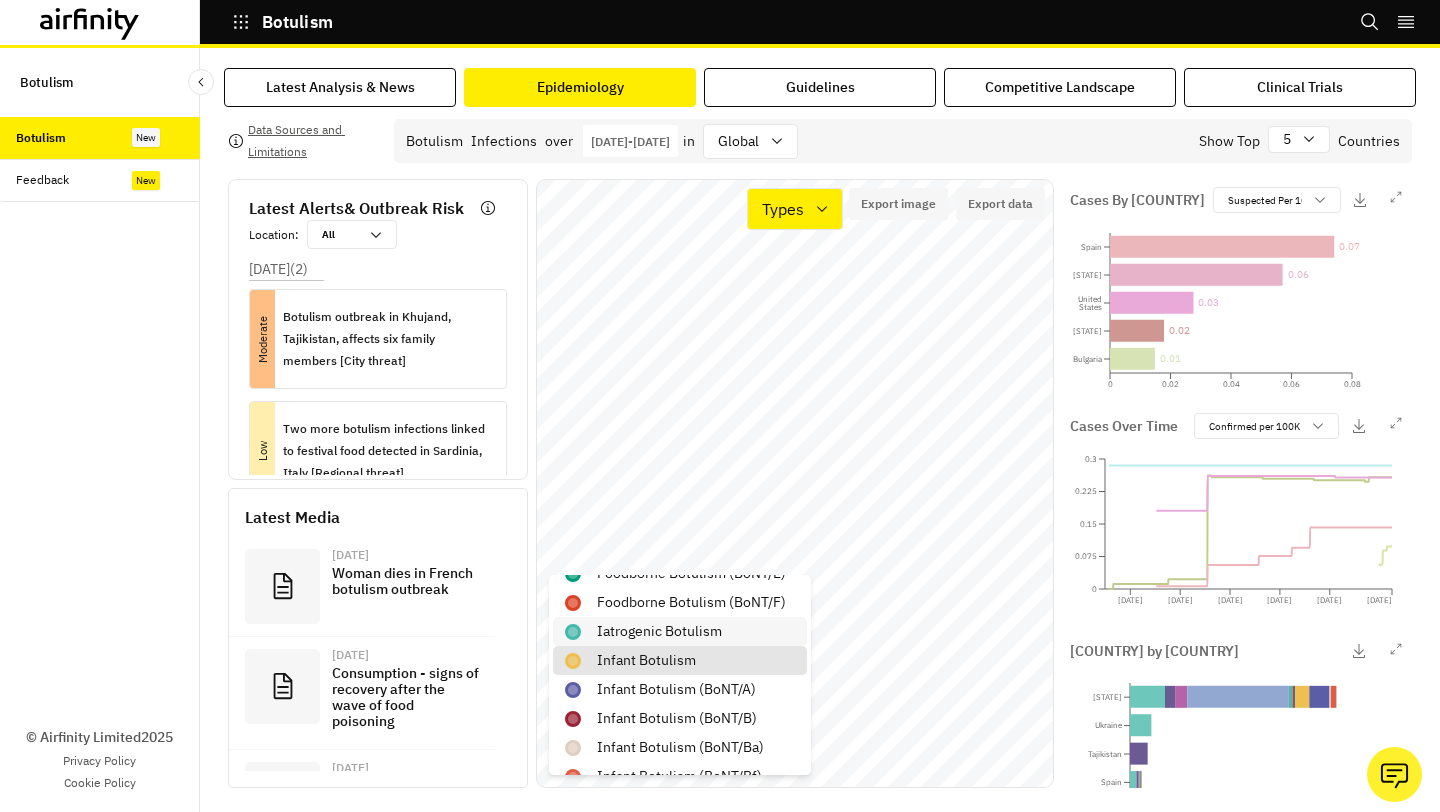 click on "Iatrogenic botulism" at bounding box center [659, 631] 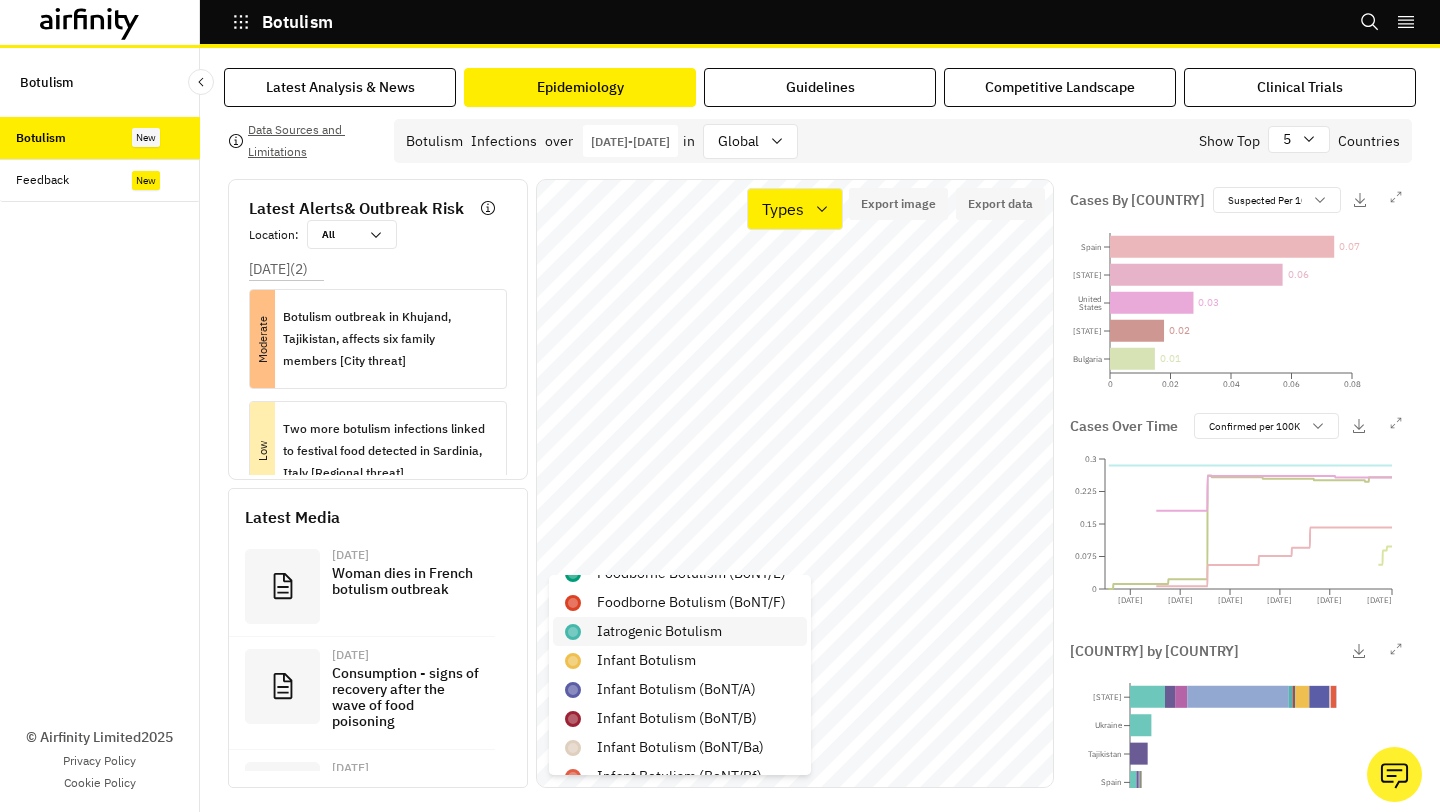 scroll, scrollTop: 252, scrollLeft: 0, axis: vertical 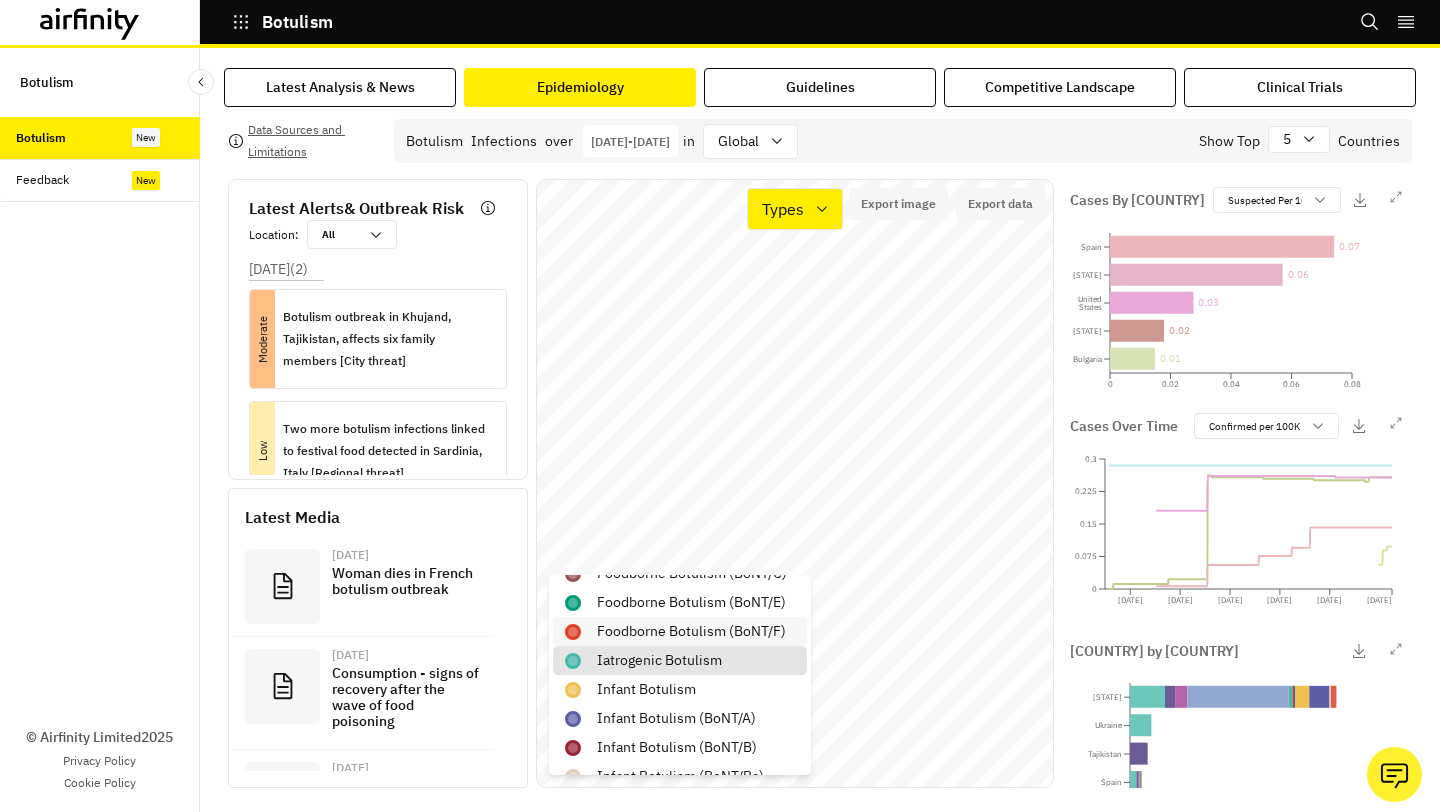 click on "foodborne botulism (BoNT/F)" at bounding box center (691, 631) 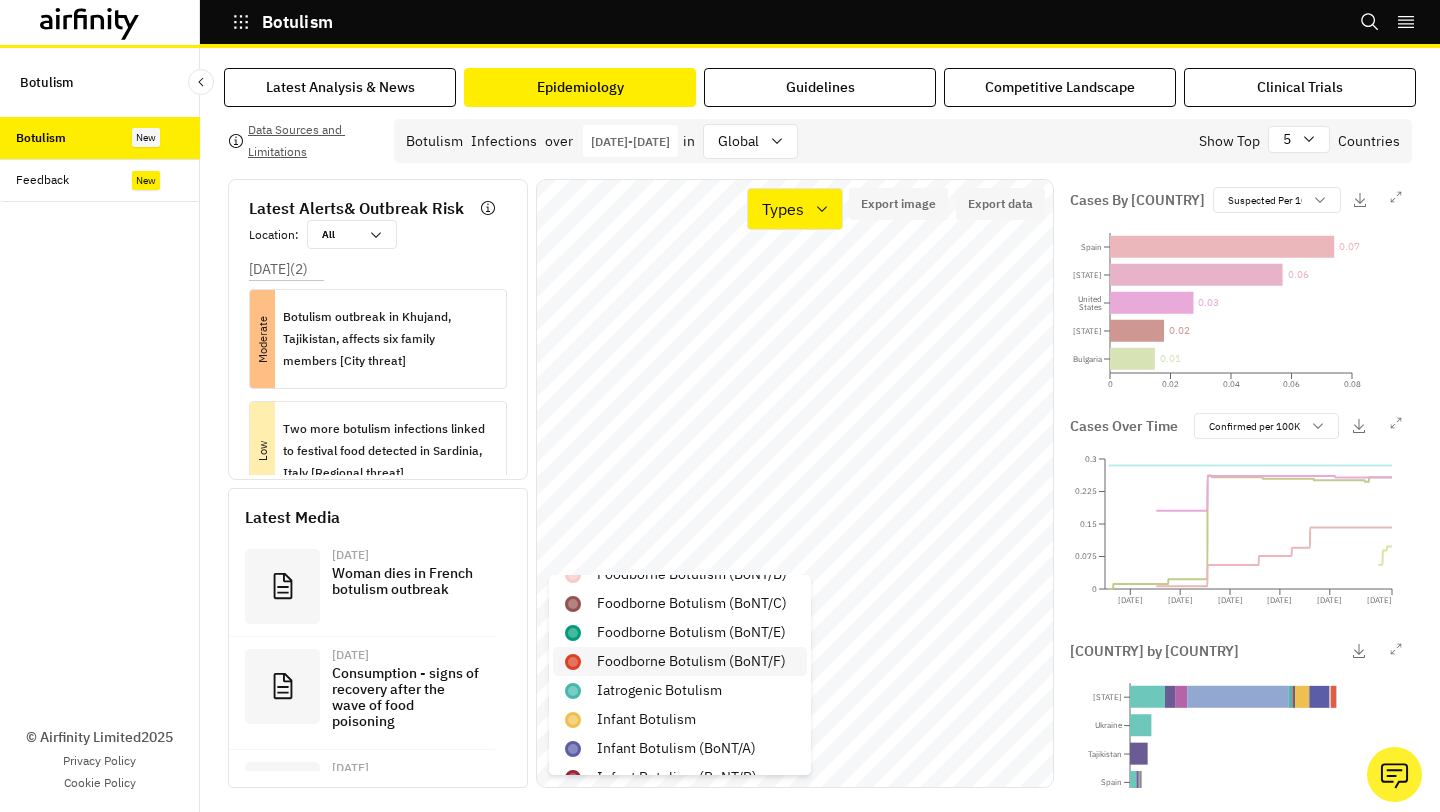 scroll, scrollTop: 220, scrollLeft: 0, axis: vertical 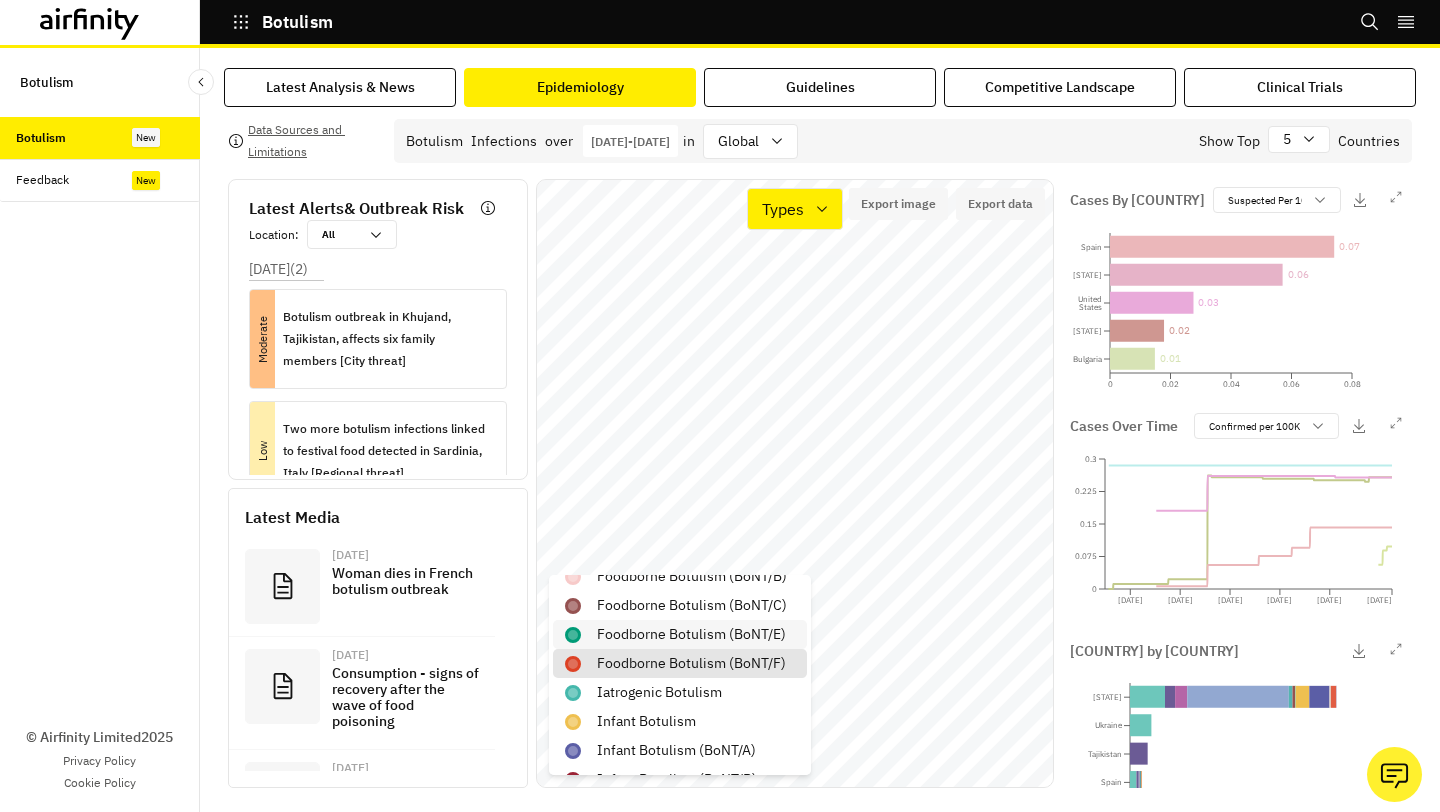 click on "foodborne botulism (BoNT/E)" at bounding box center [691, 634] 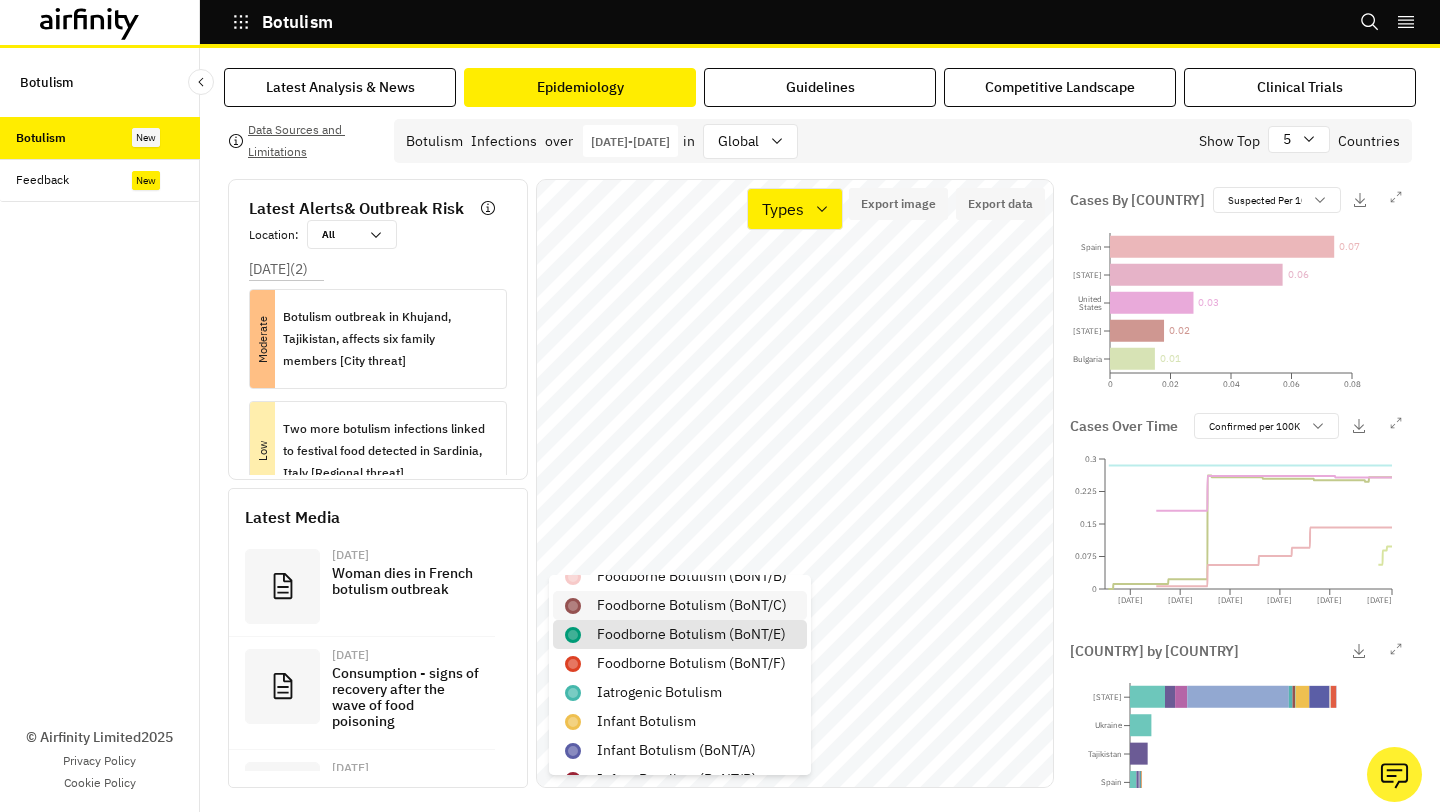 click on "foodborne botulism (BoNT/C)" at bounding box center [692, 605] 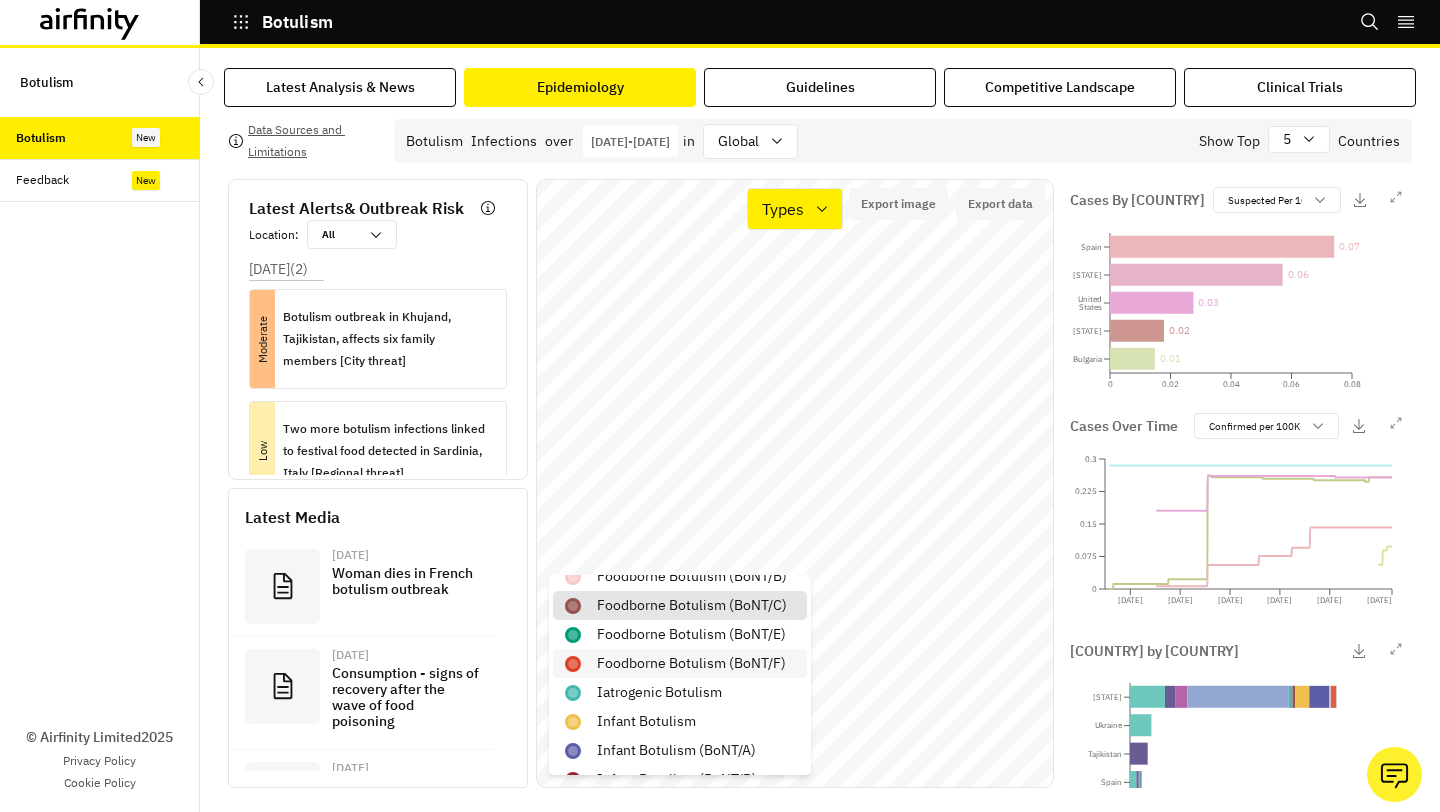 click on "foodborne botulism (BoNT/F)" at bounding box center (691, 663) 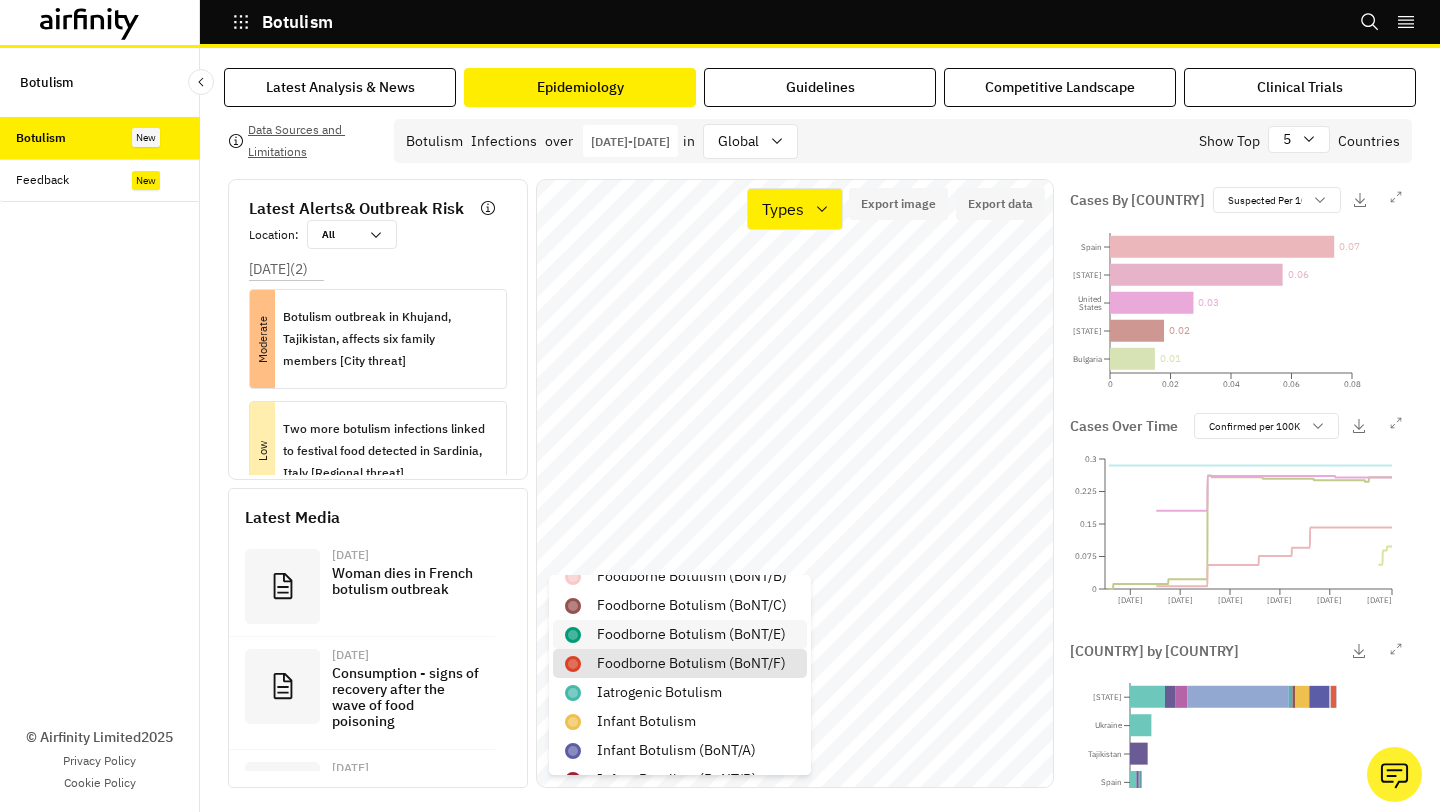 click on "foodborne botulism (BoNT/E)" at bounding box center (691, 634) 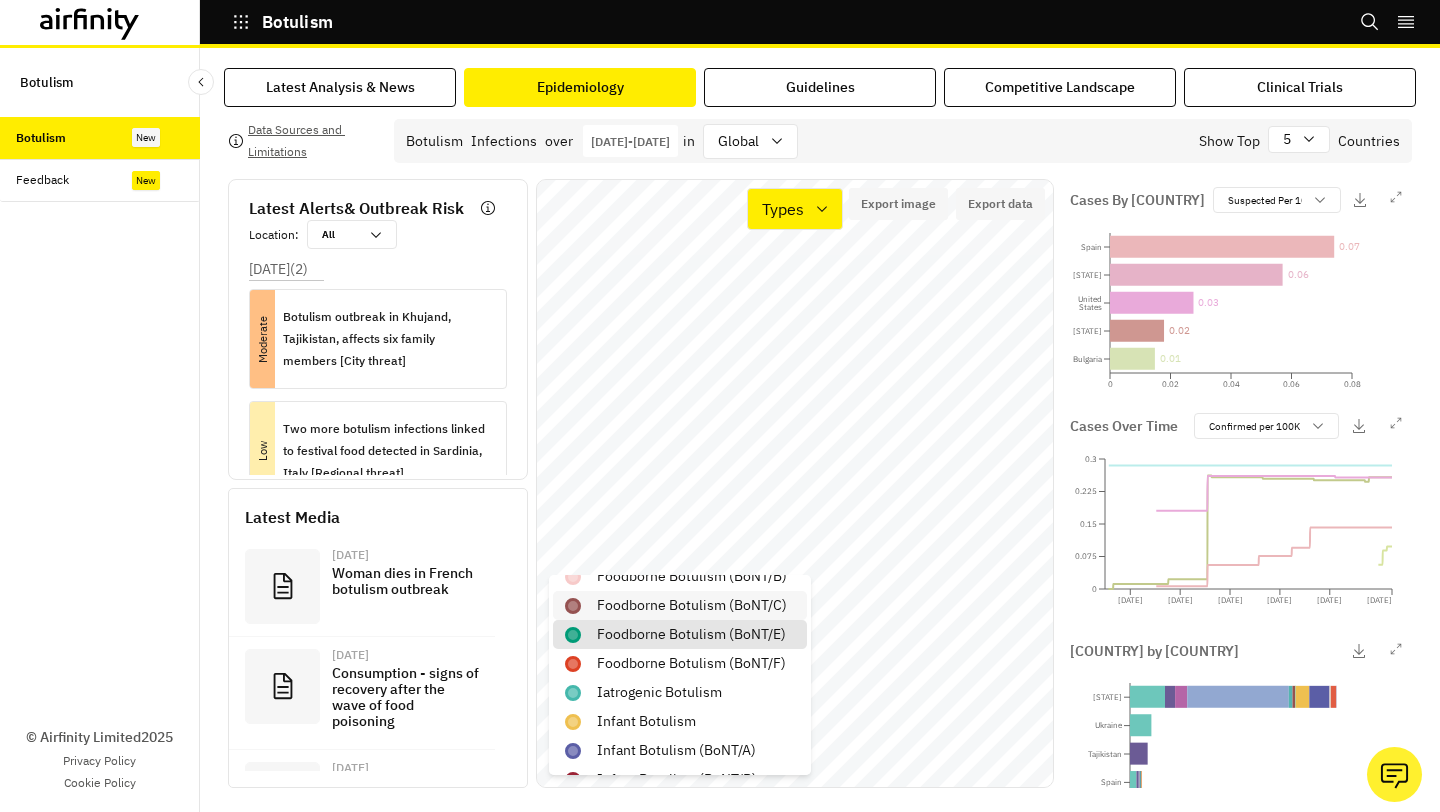 click on "foodborne botulism (BoNT/C)" at bounding box center [692, 605] 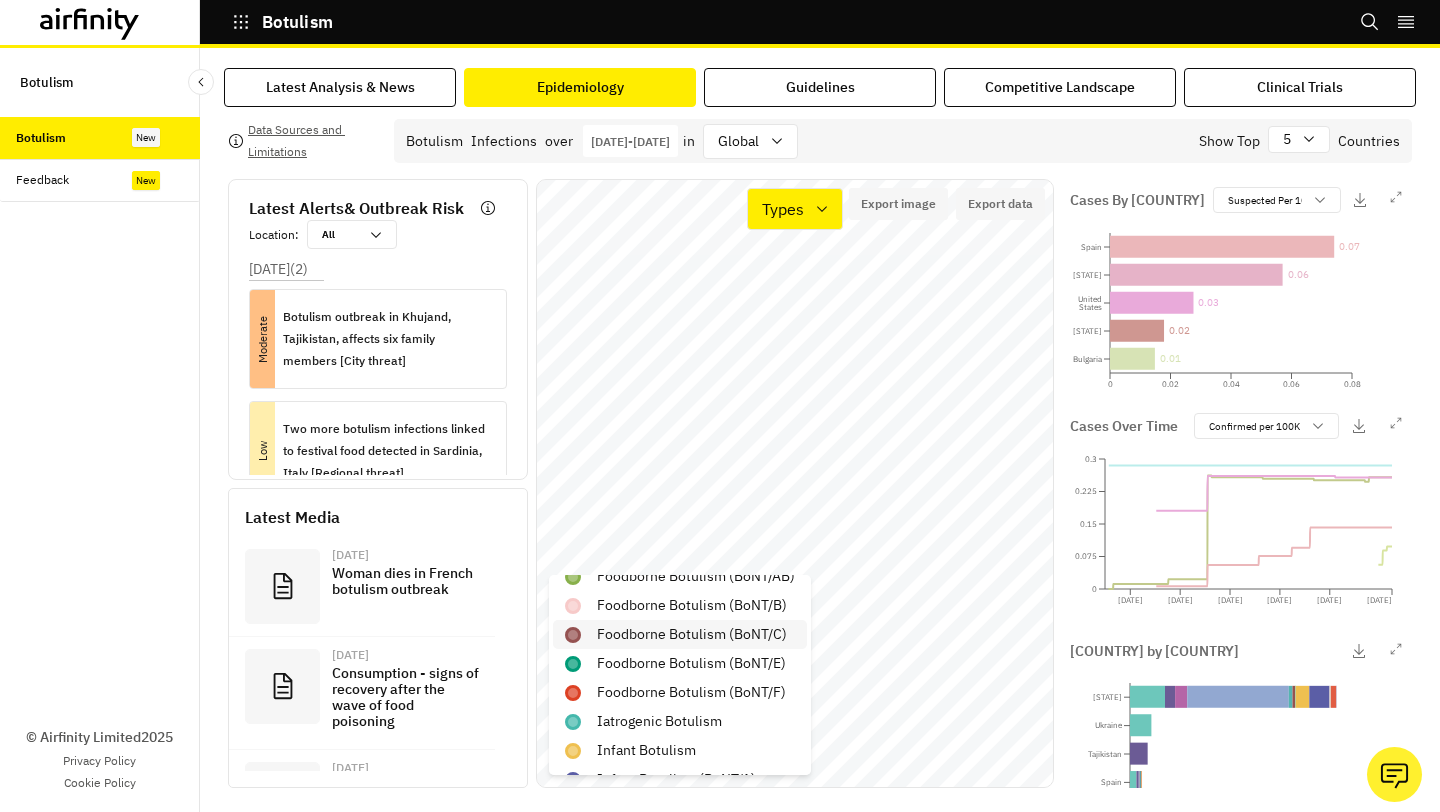 scroll, scrollTop: 172, scrollLeft: 0, axis: vertical 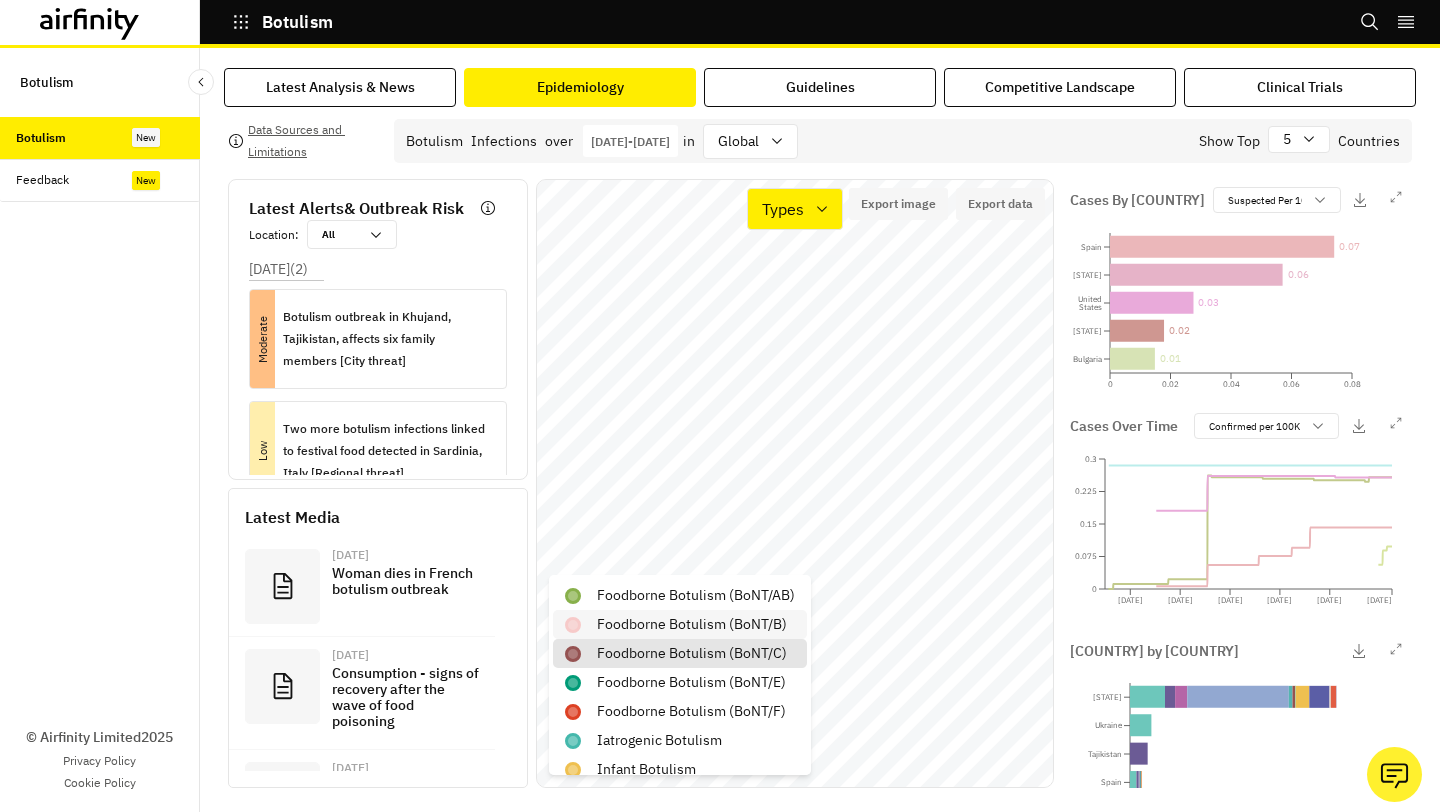 click on "foodborne botulism (BoNT/B)" at bounding box center (692, 624) 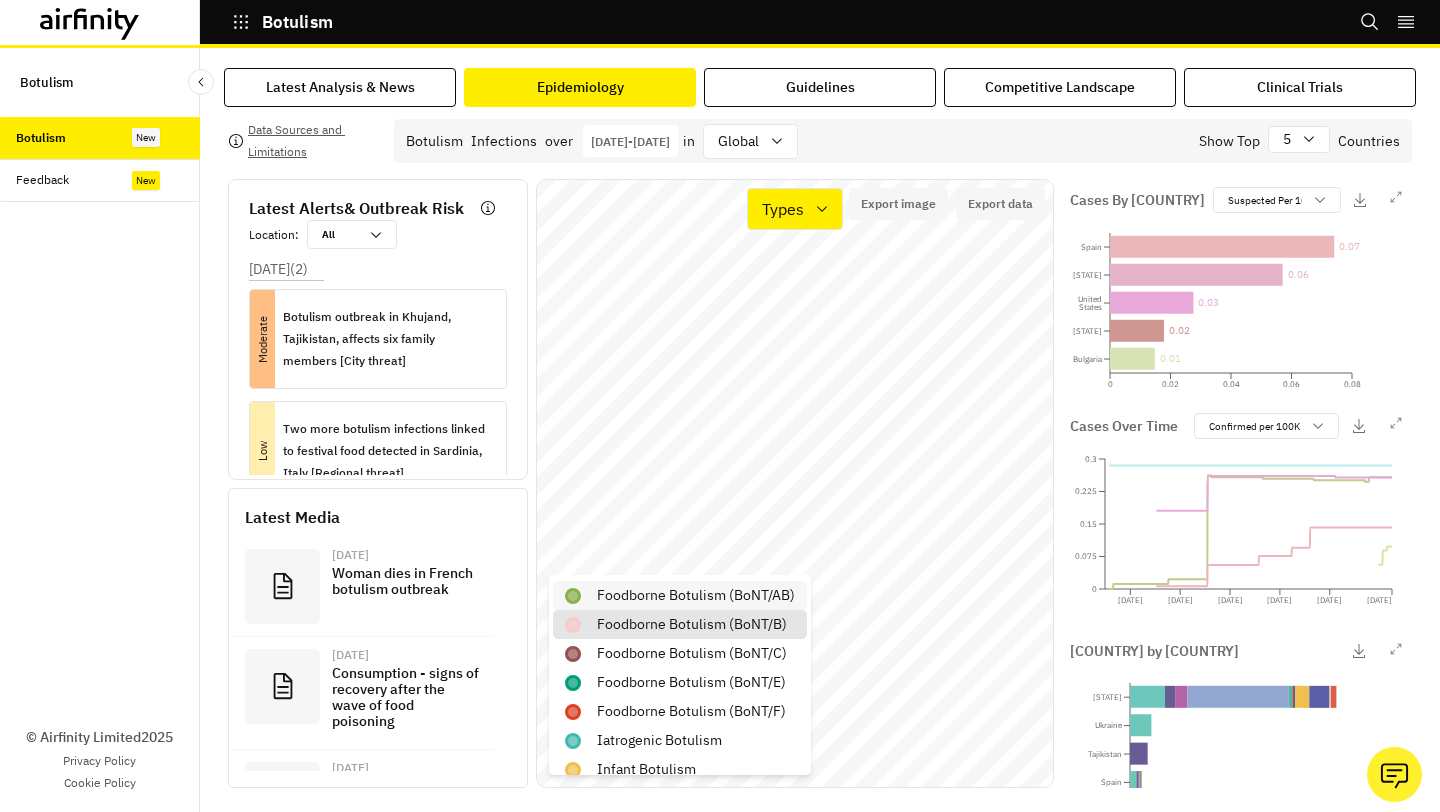 click on "​​​​foodborne botulism (BoNT/AB)" at bounding box center [696, 595] 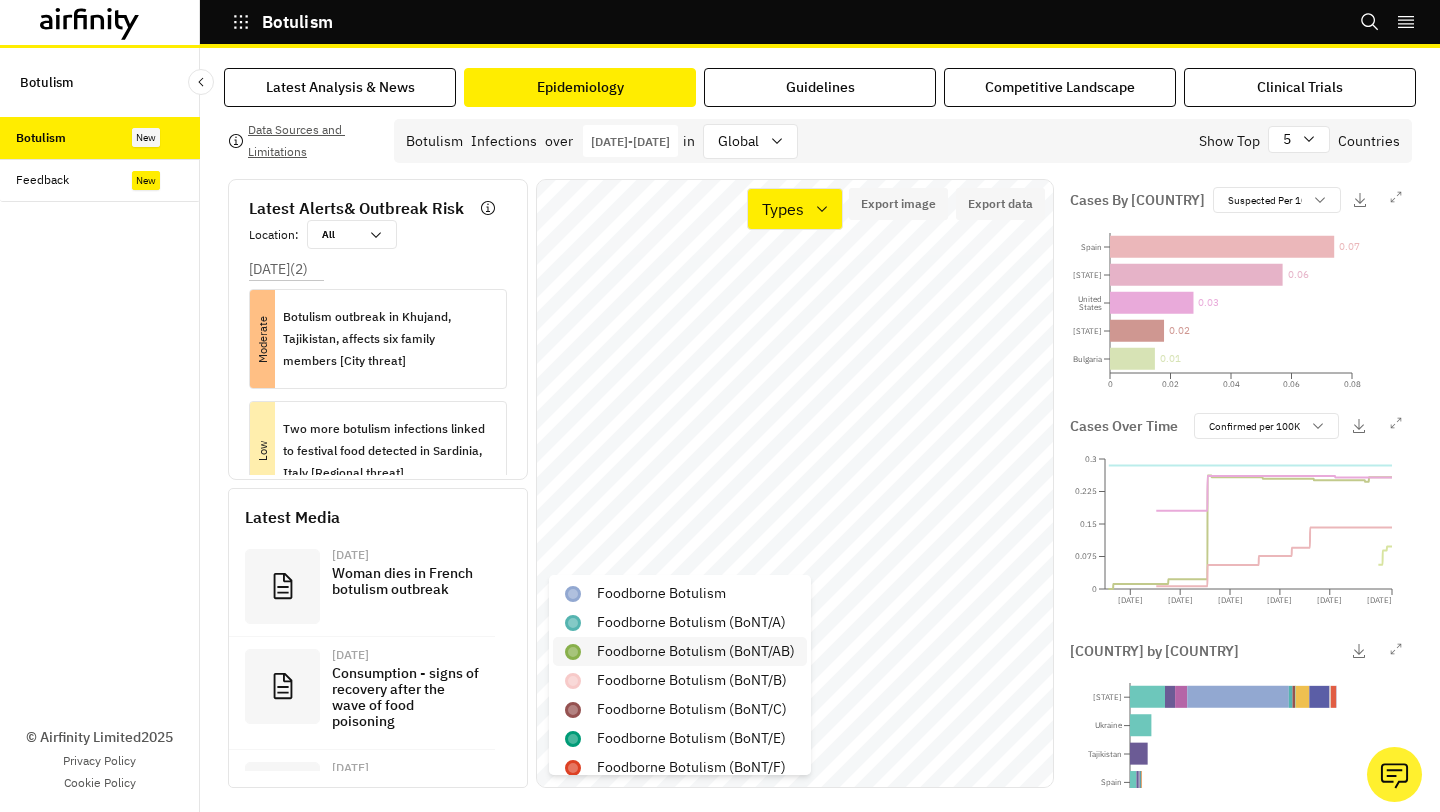 scroll, scrollTop: 103, scrollLeft: 0, axis: vertical 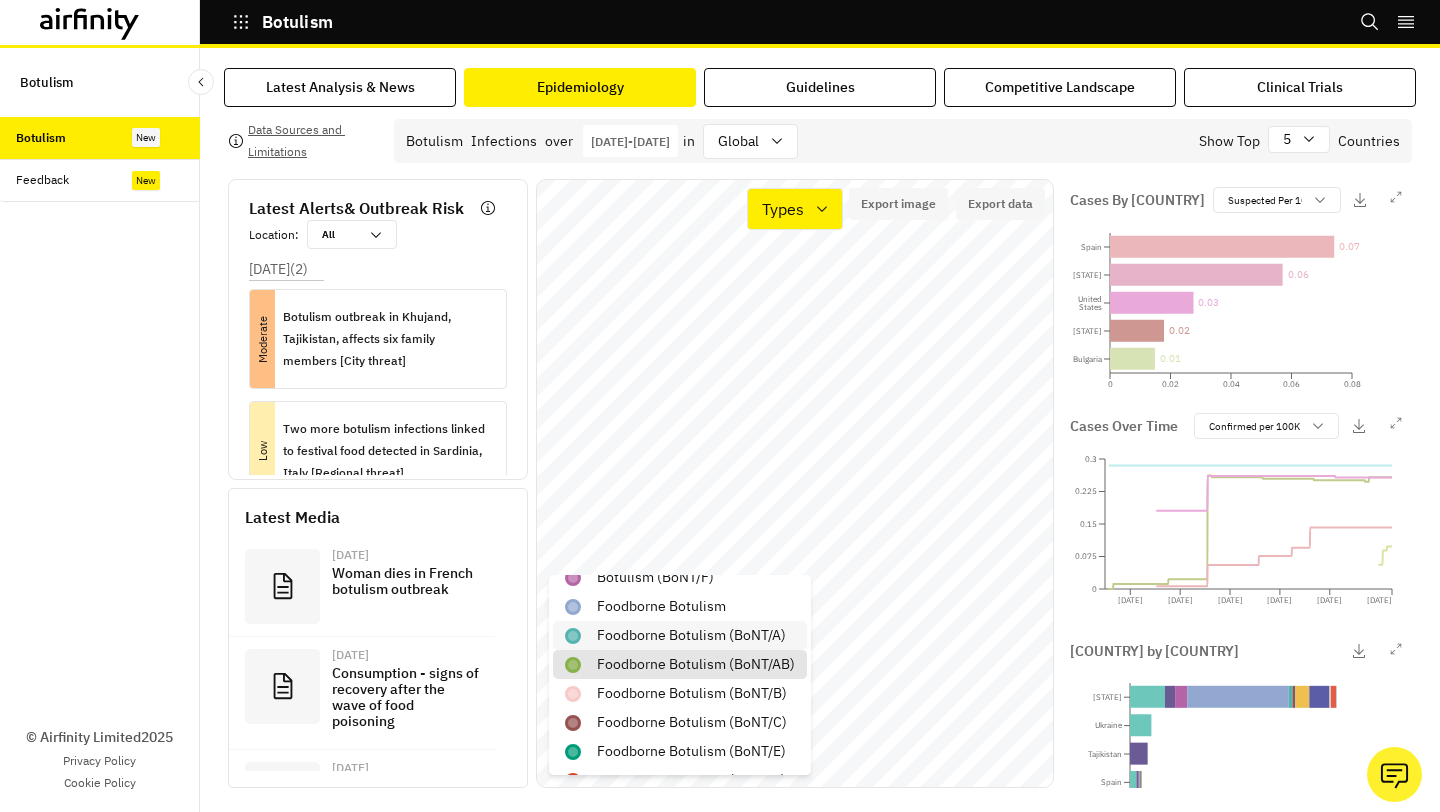 click on "foodborne botulism (BoNT/A)" at bounding box center (691, 635) 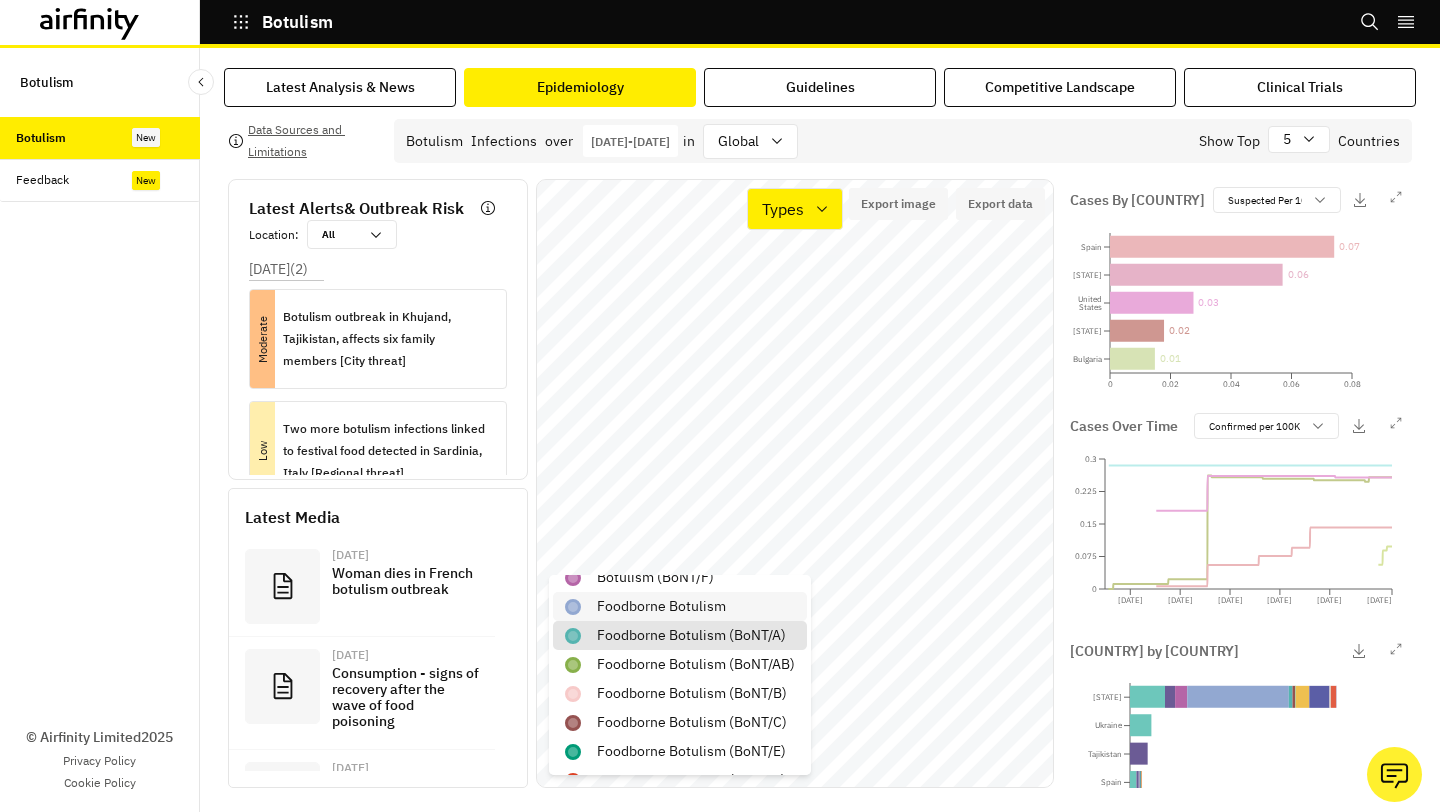 click on "Foodborne botulism" at bounding box center [661, 606] 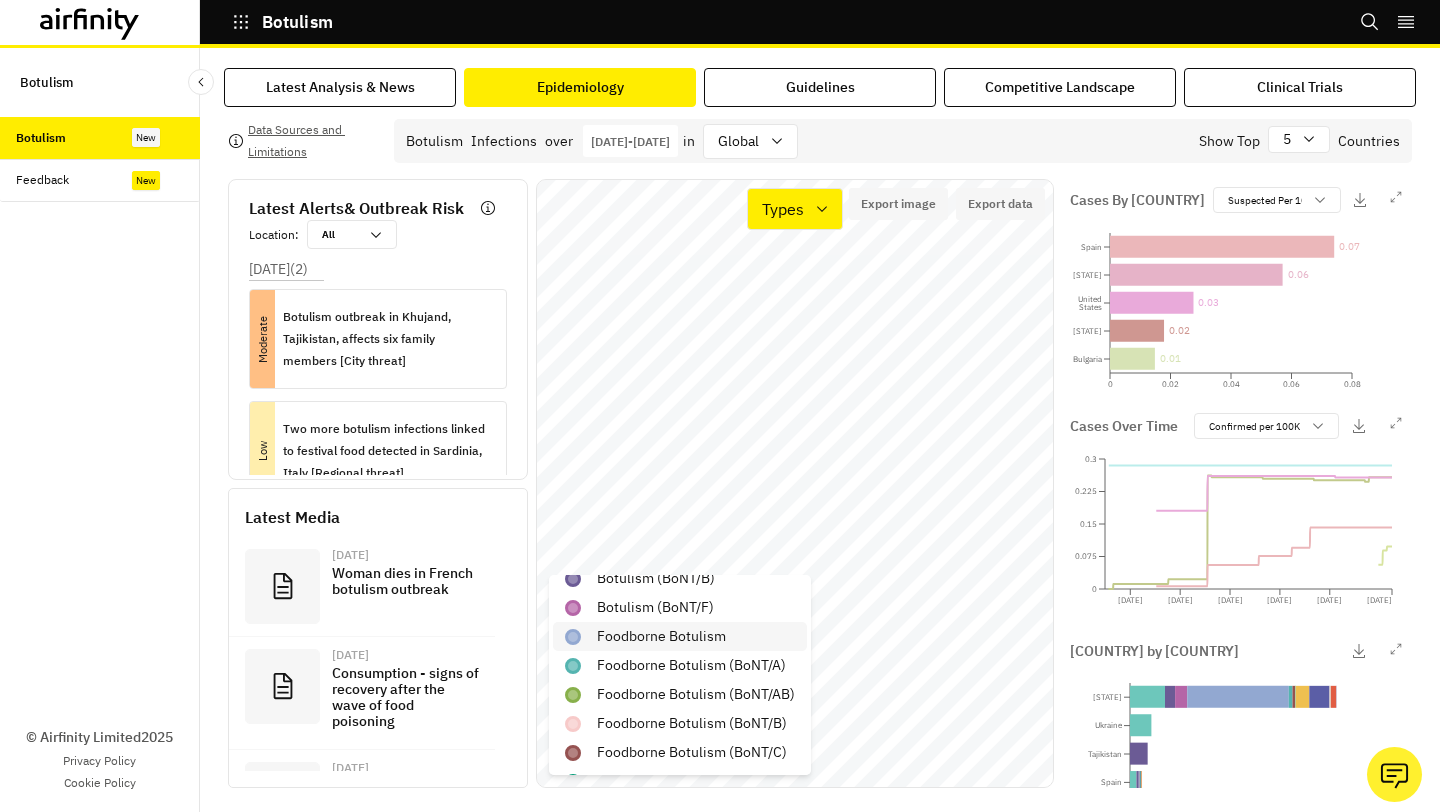 scroll, scrollTop: 55, scrollLeft: 0, axis: vertical 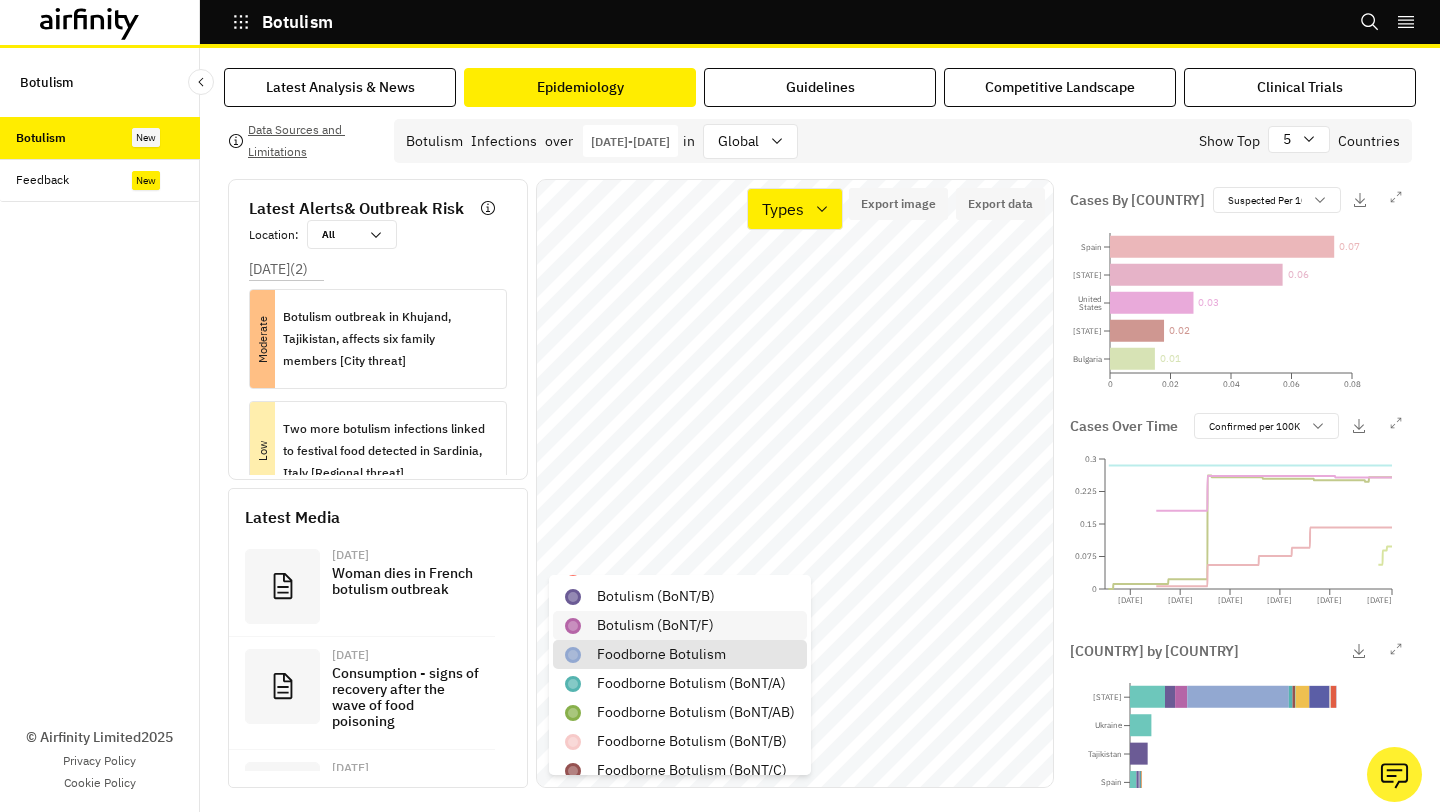 click on "botulism (BoNT/F)" at bounding box center [655, 625] 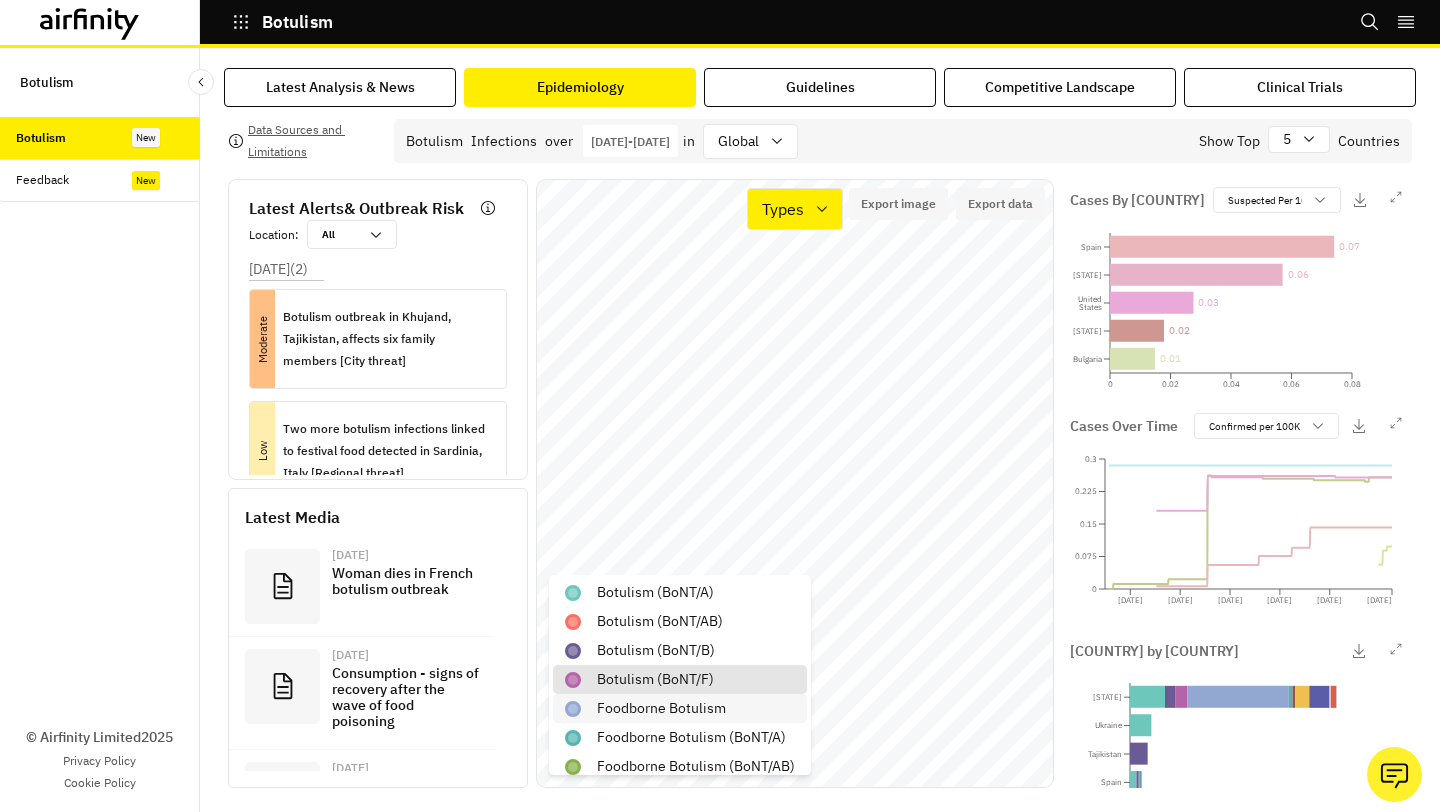 scroll, scrollTop: 0, scrollLeft: 0, axis: both 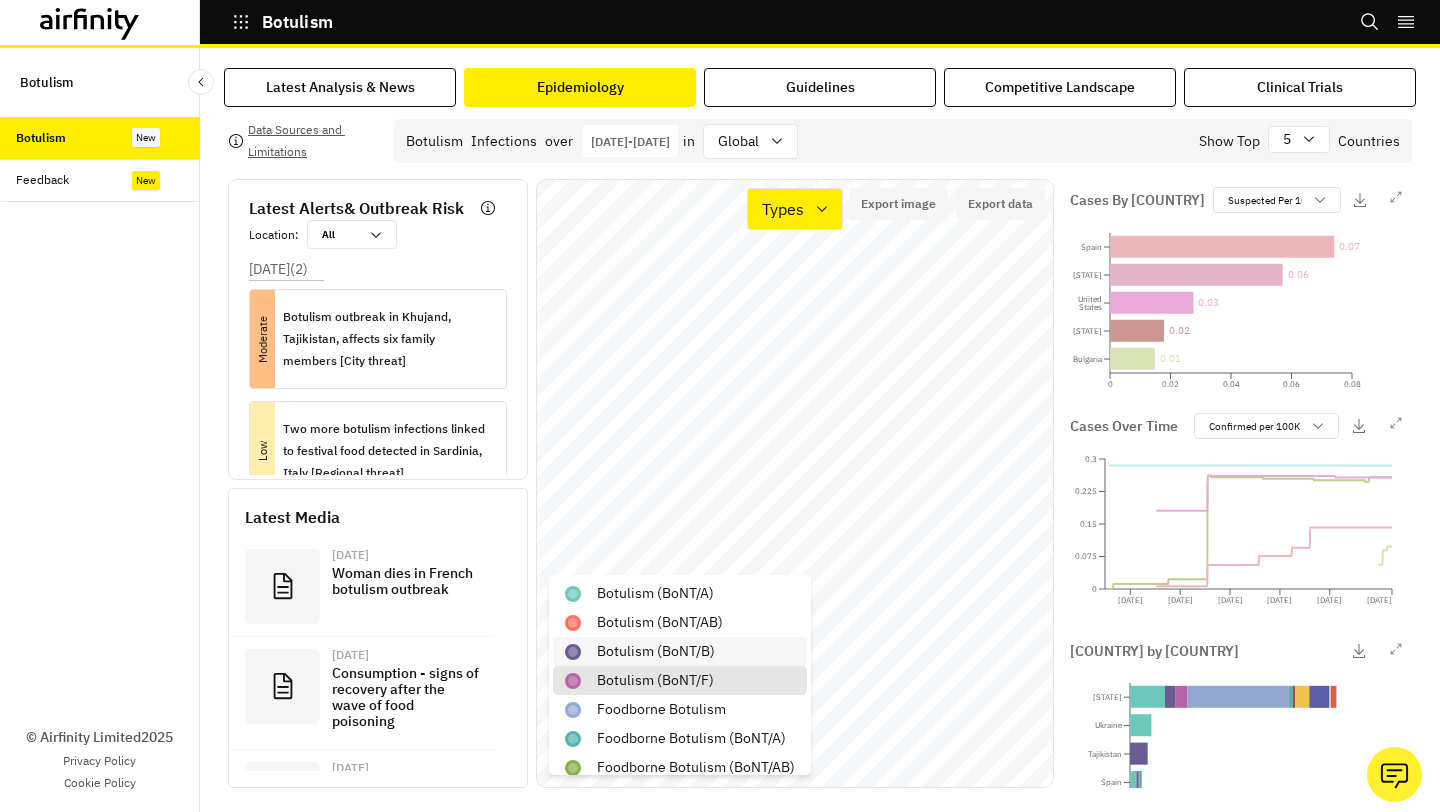 click on "botulism (BoNT/B)" at bounding box center [656, 651] 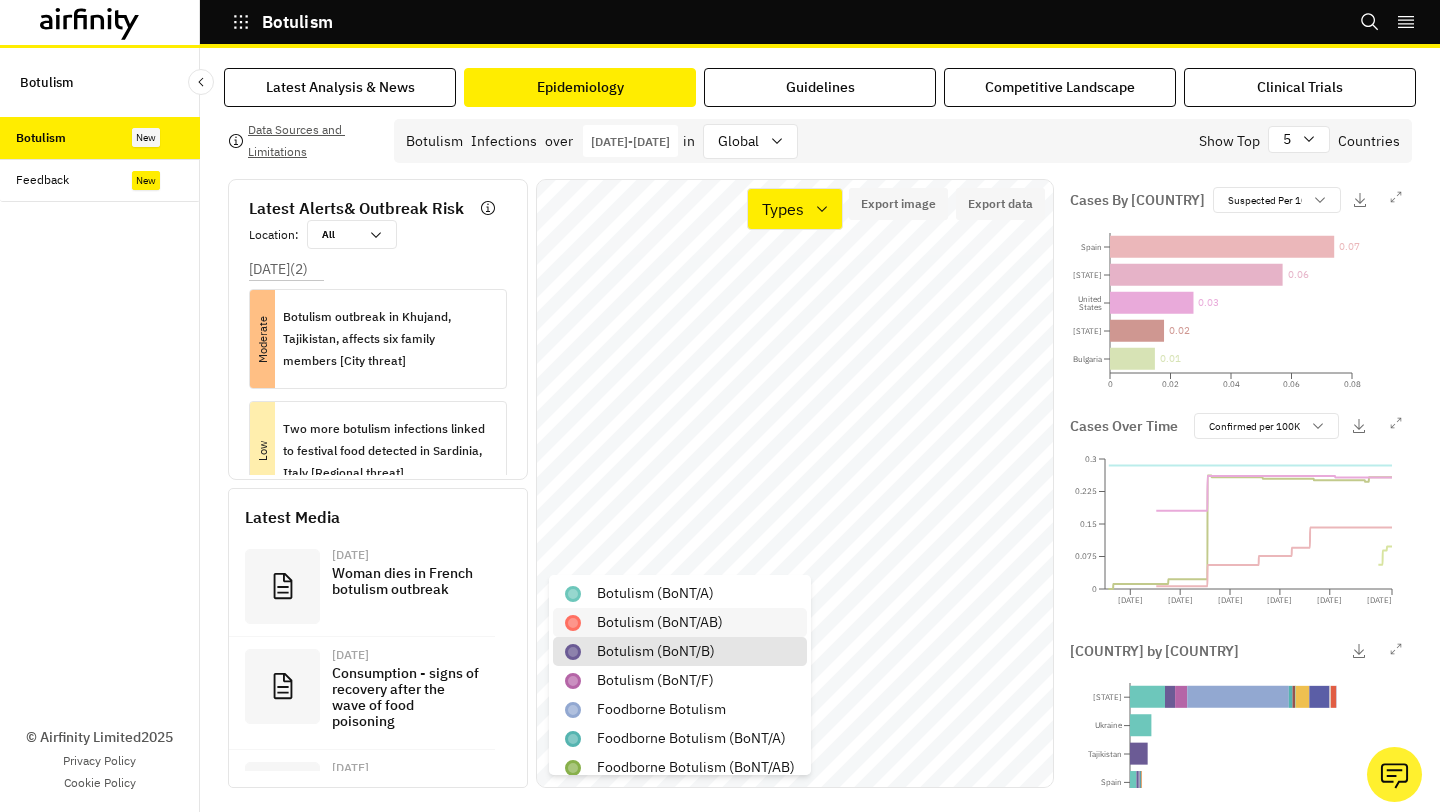 click on "botulism (BoNT/AB)" at bounding box center (680, 622) 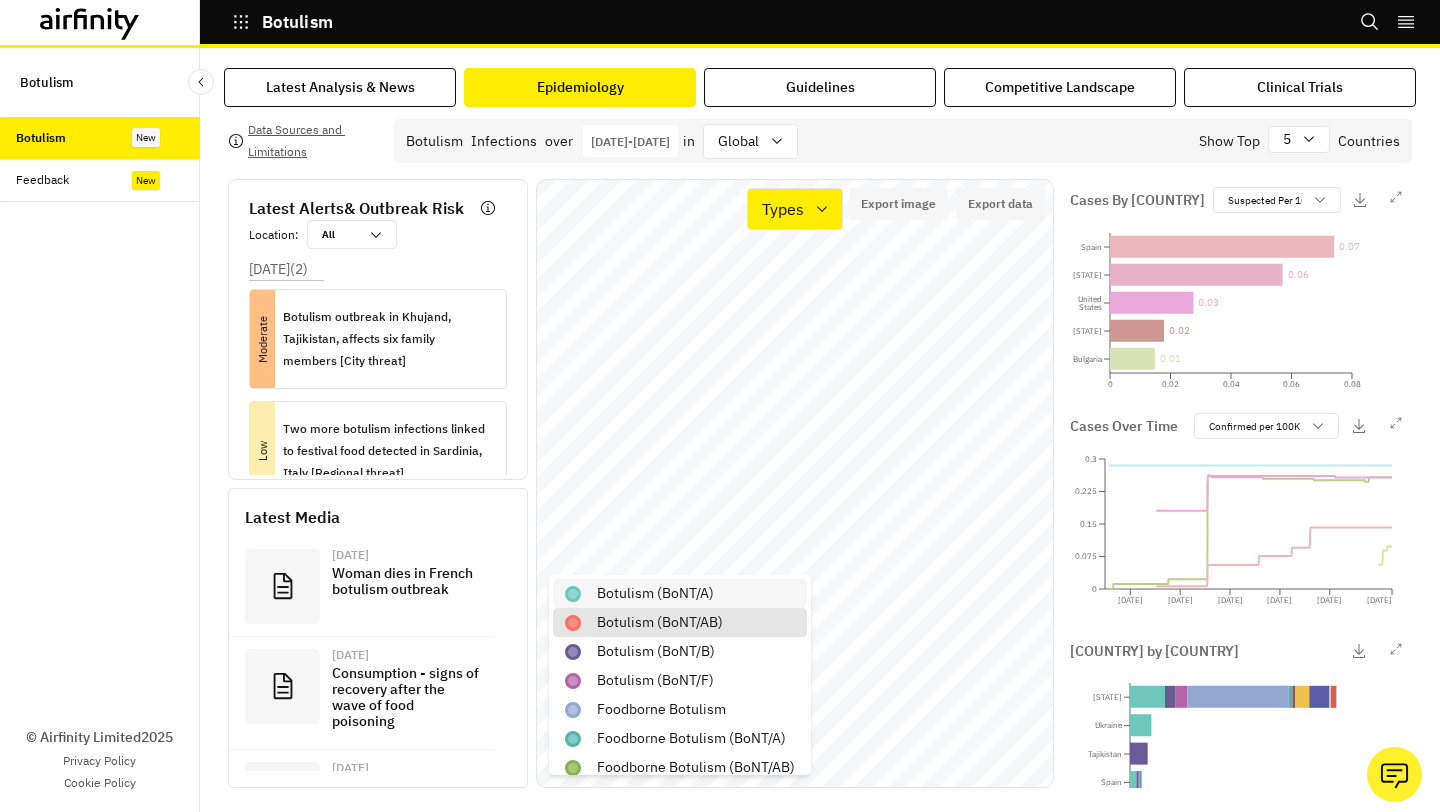 click on "botulism (BoNT/A)" at bounding box center (680, 593) 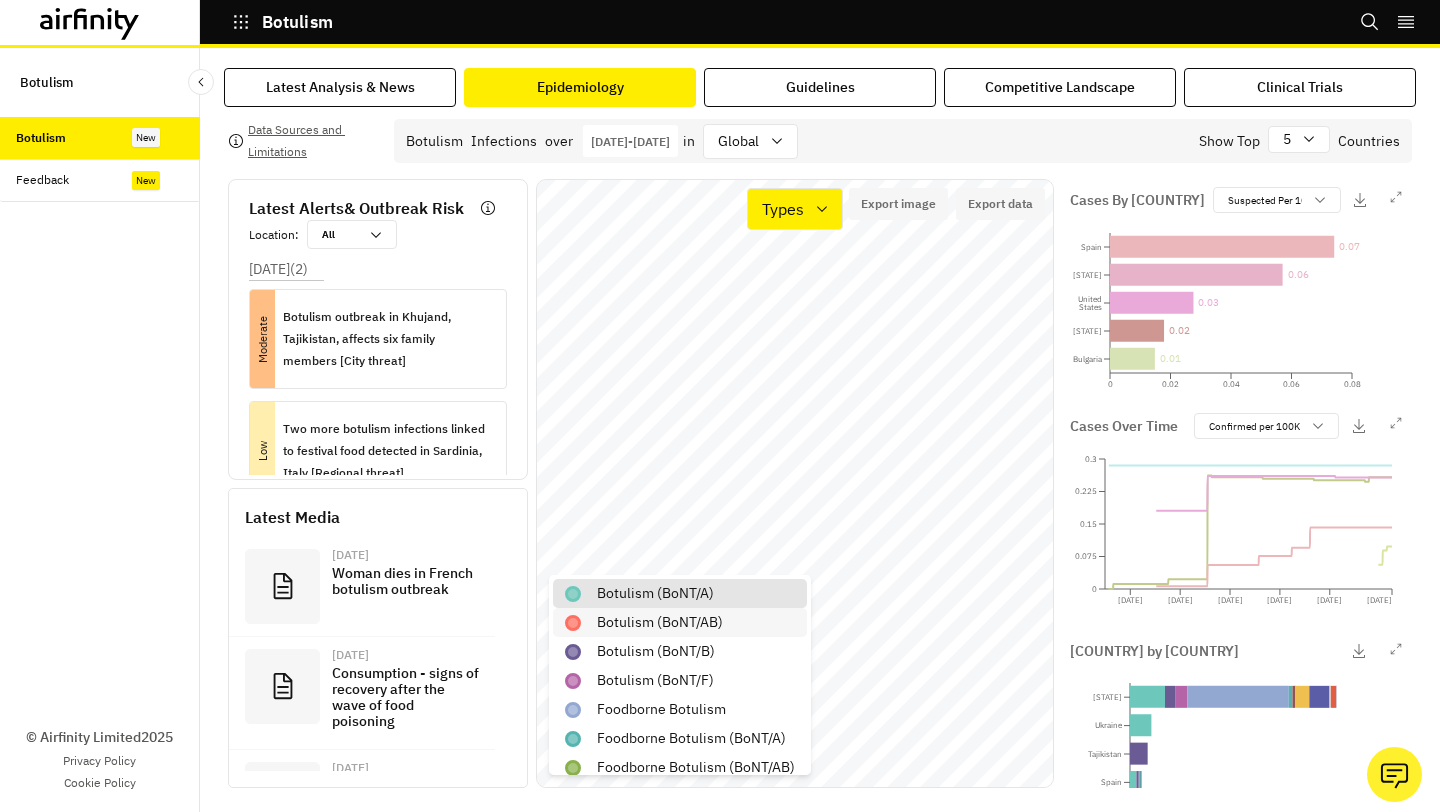 click on "botulism (BoNT/AB)" at bounding box center (660, 622) 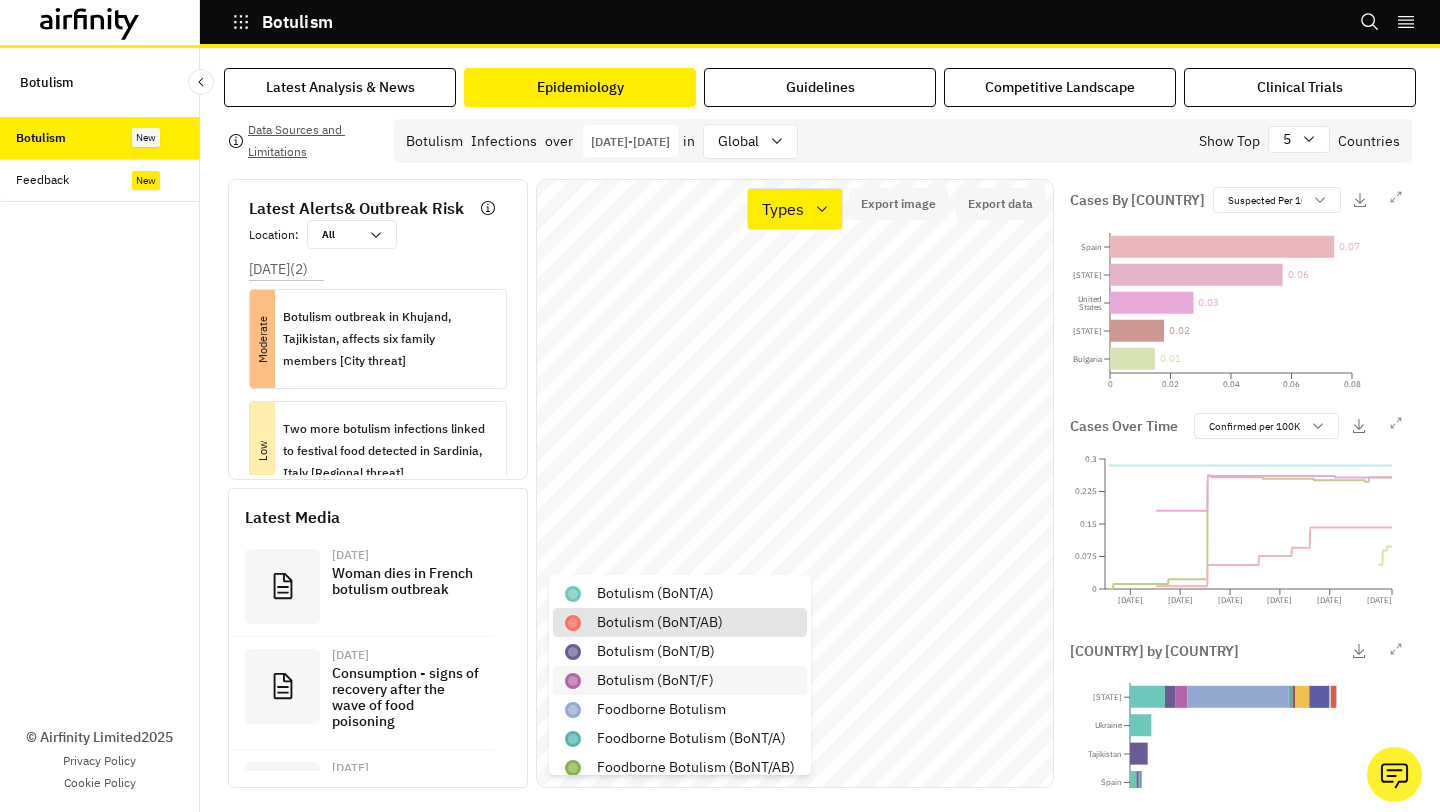 click on "botulism (BoNT/F)" at bounding box center [680, 680] 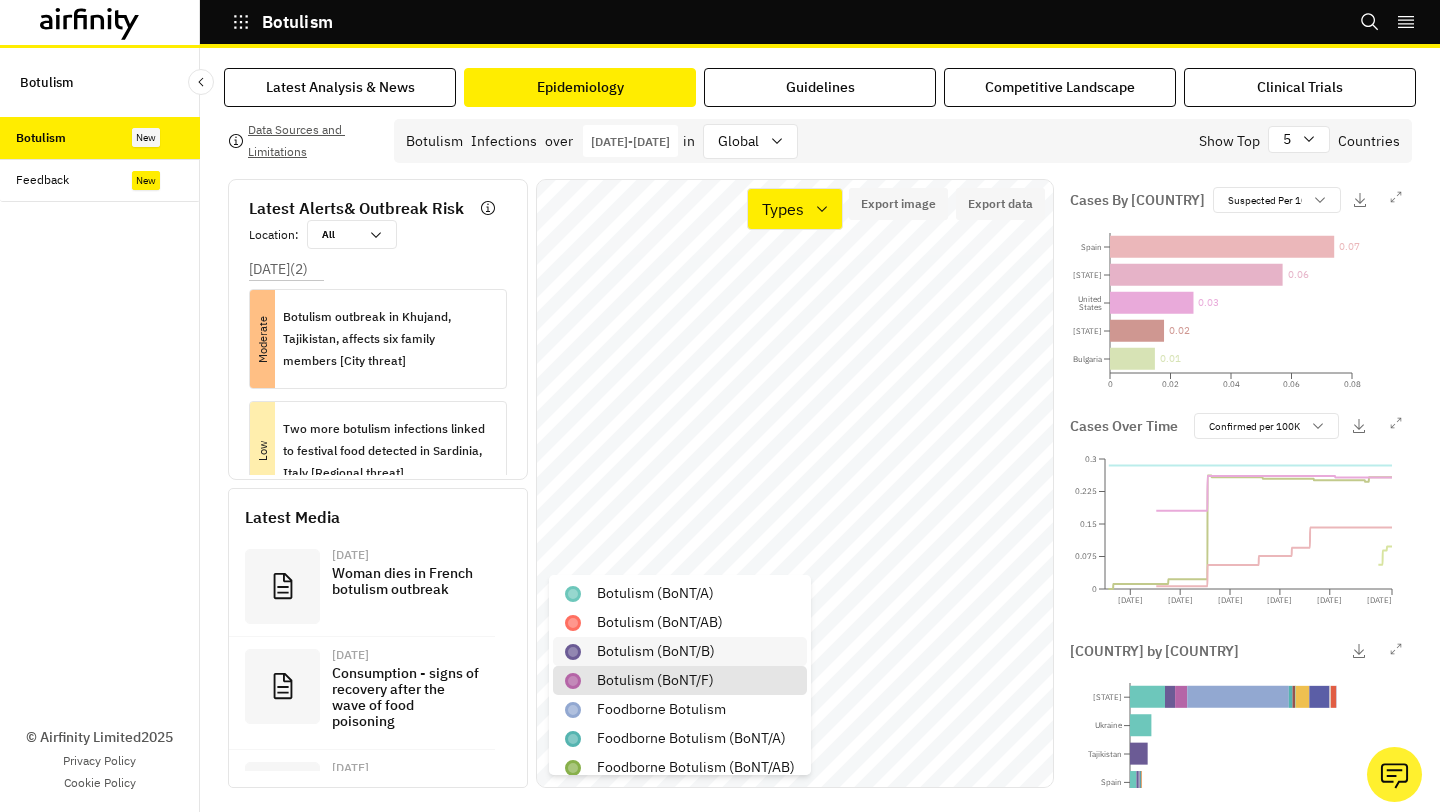 click on "botulism (BoNT/B)" at bounding box center (680, 651) 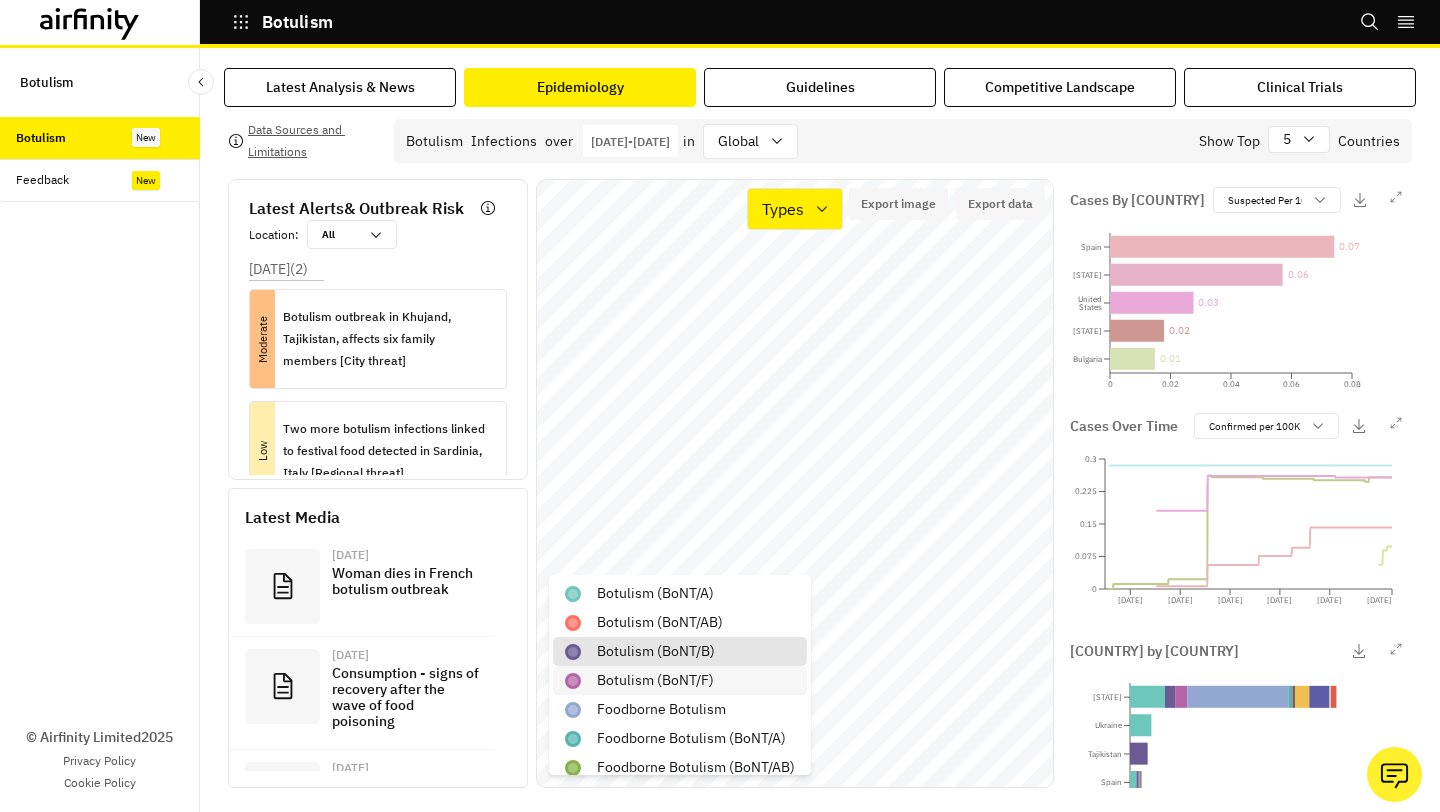click on "botulism (BoNT/F)" at bounding box center (655, 680) 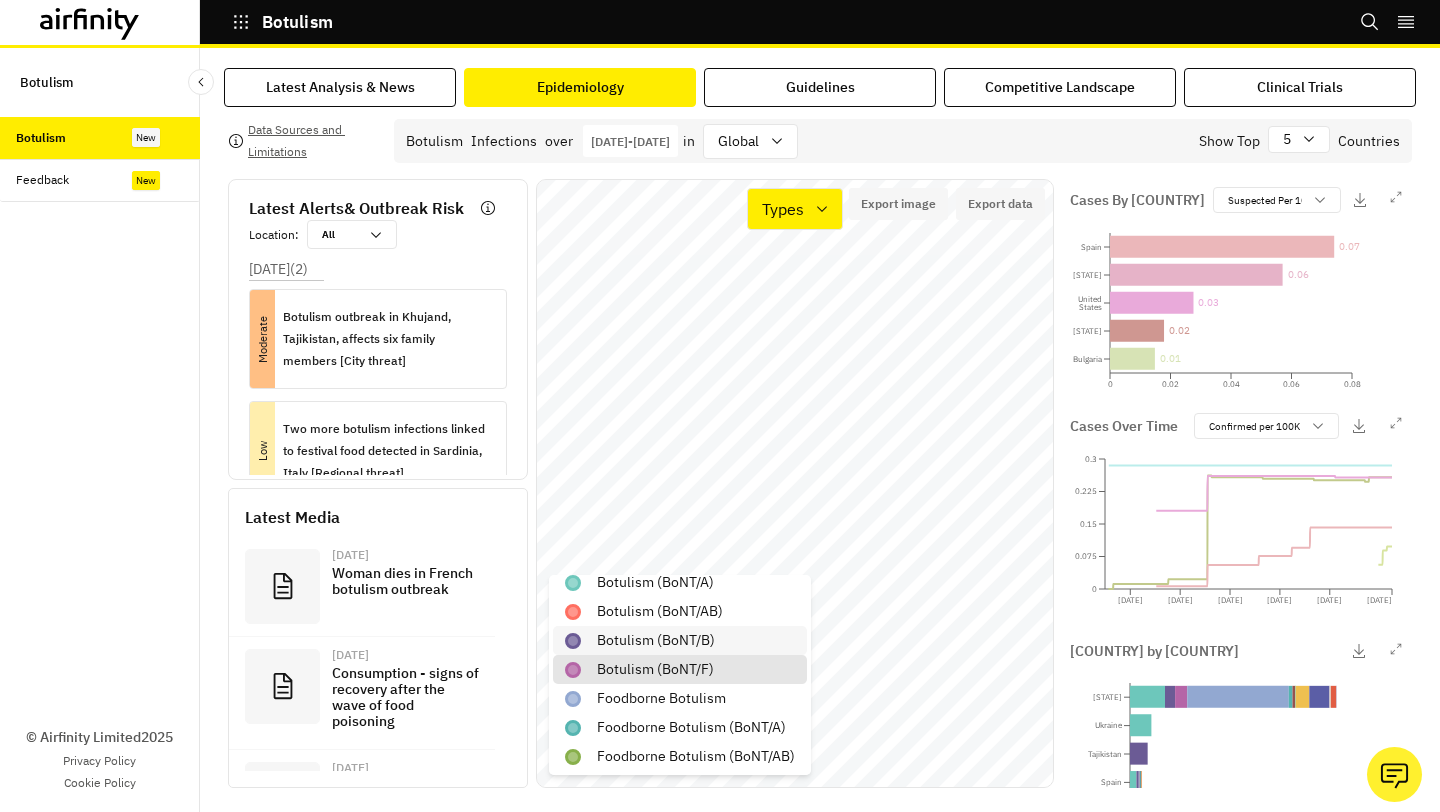 scroll, scrollTop: 0, scrollLeft: 0, axis: both 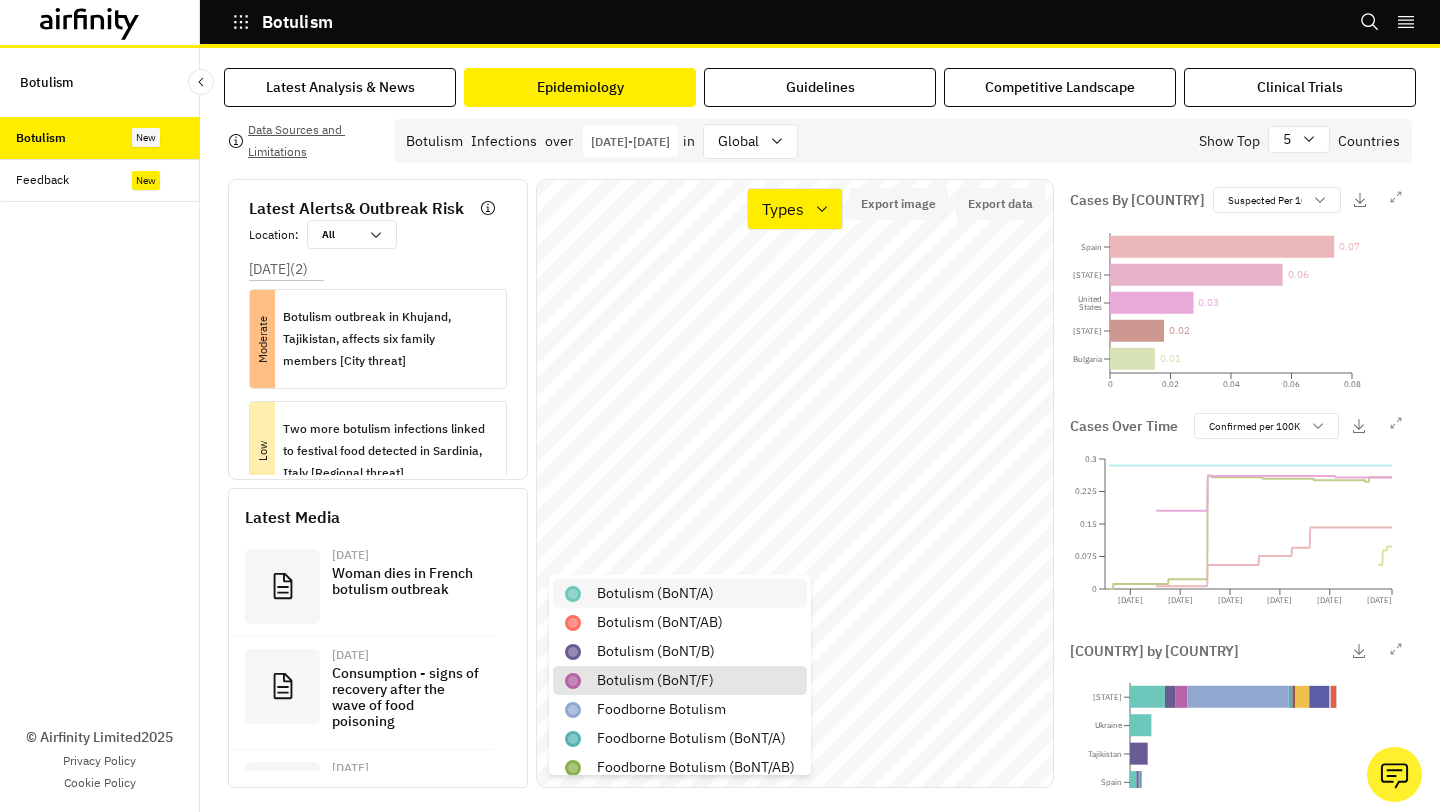 click on "botulism (BoNT/A)" at bounding box center (680, 593) 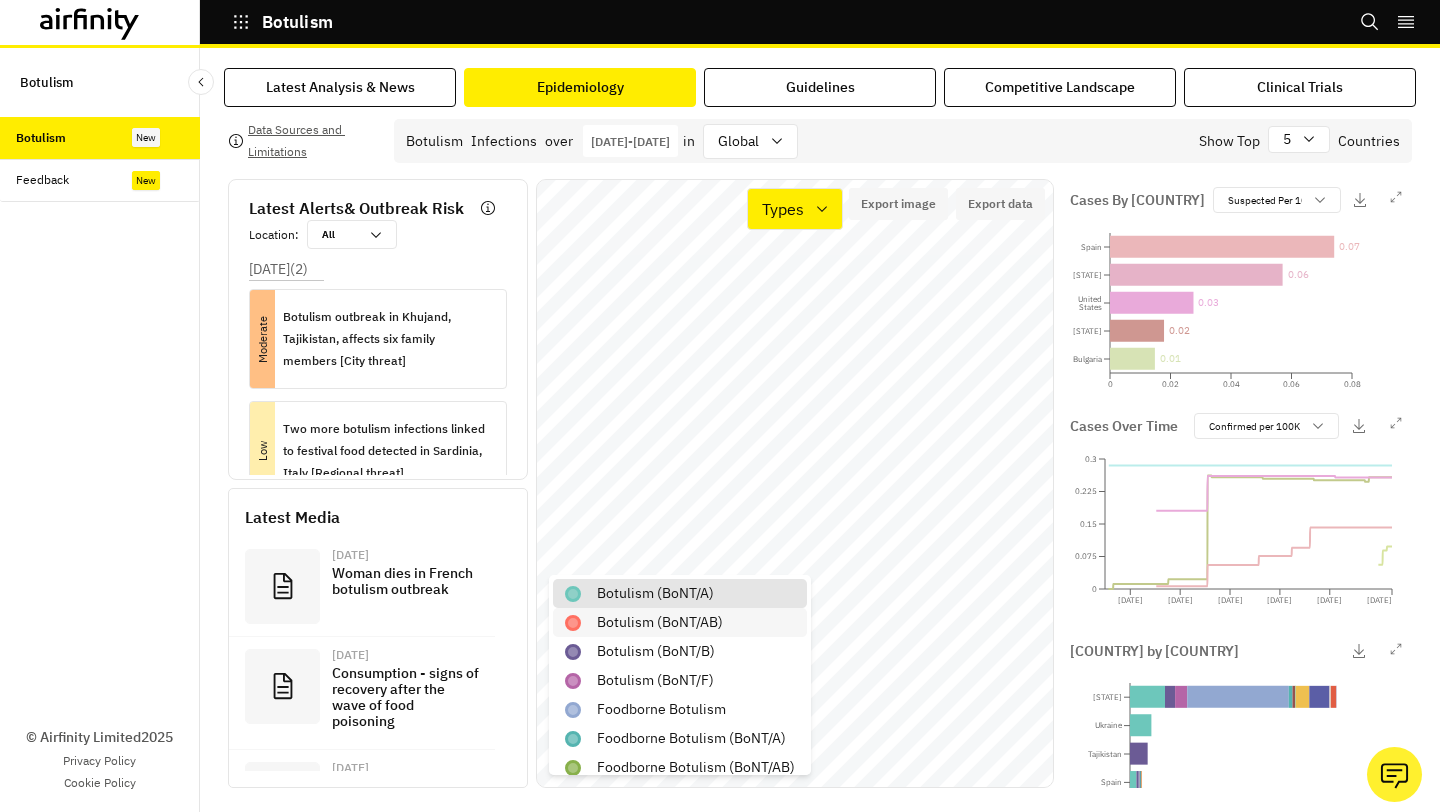click on "botulism (BoNT/AB)" at bounding box center (660, 622) 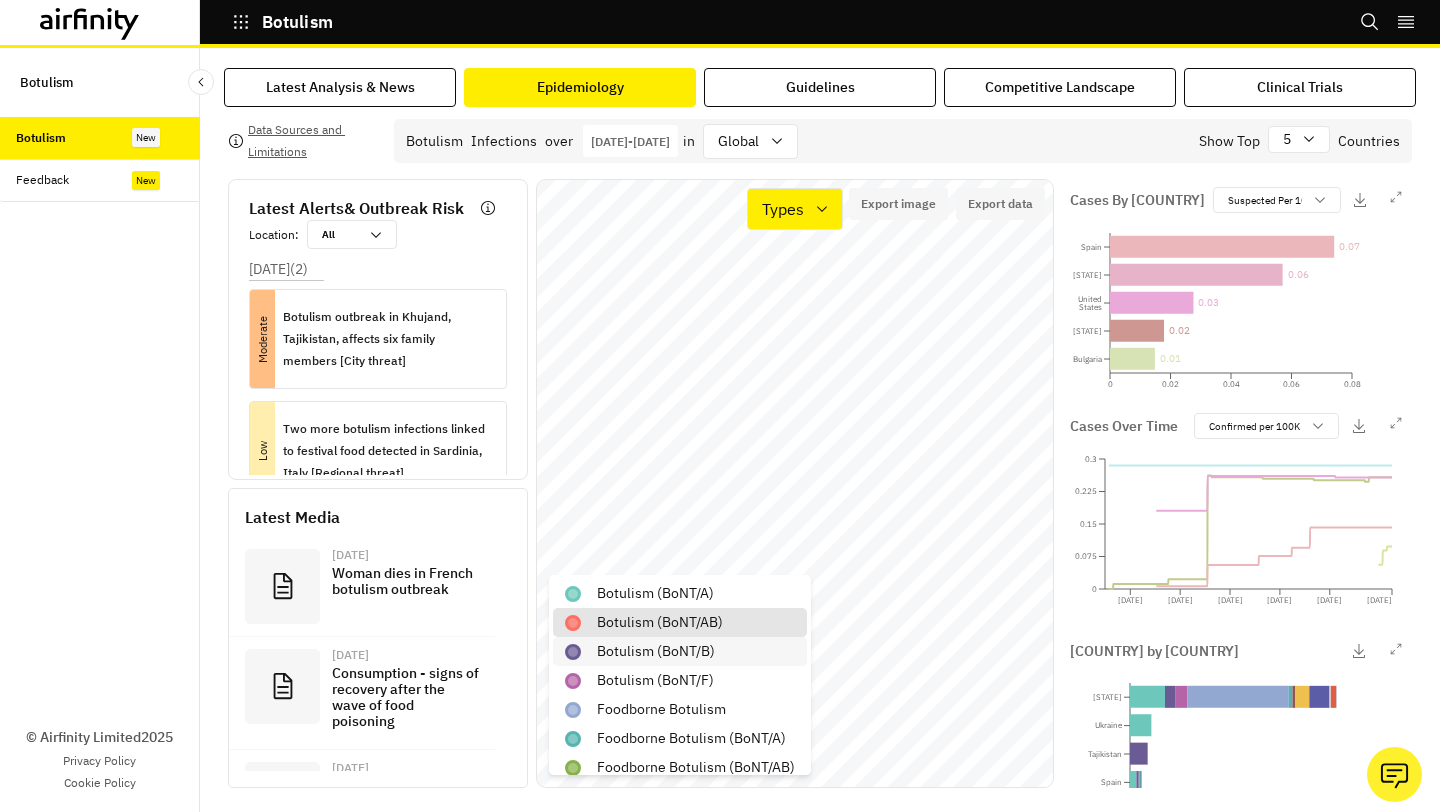 click on "botulism (BoNT/B)" at bounding box center (656, 651) 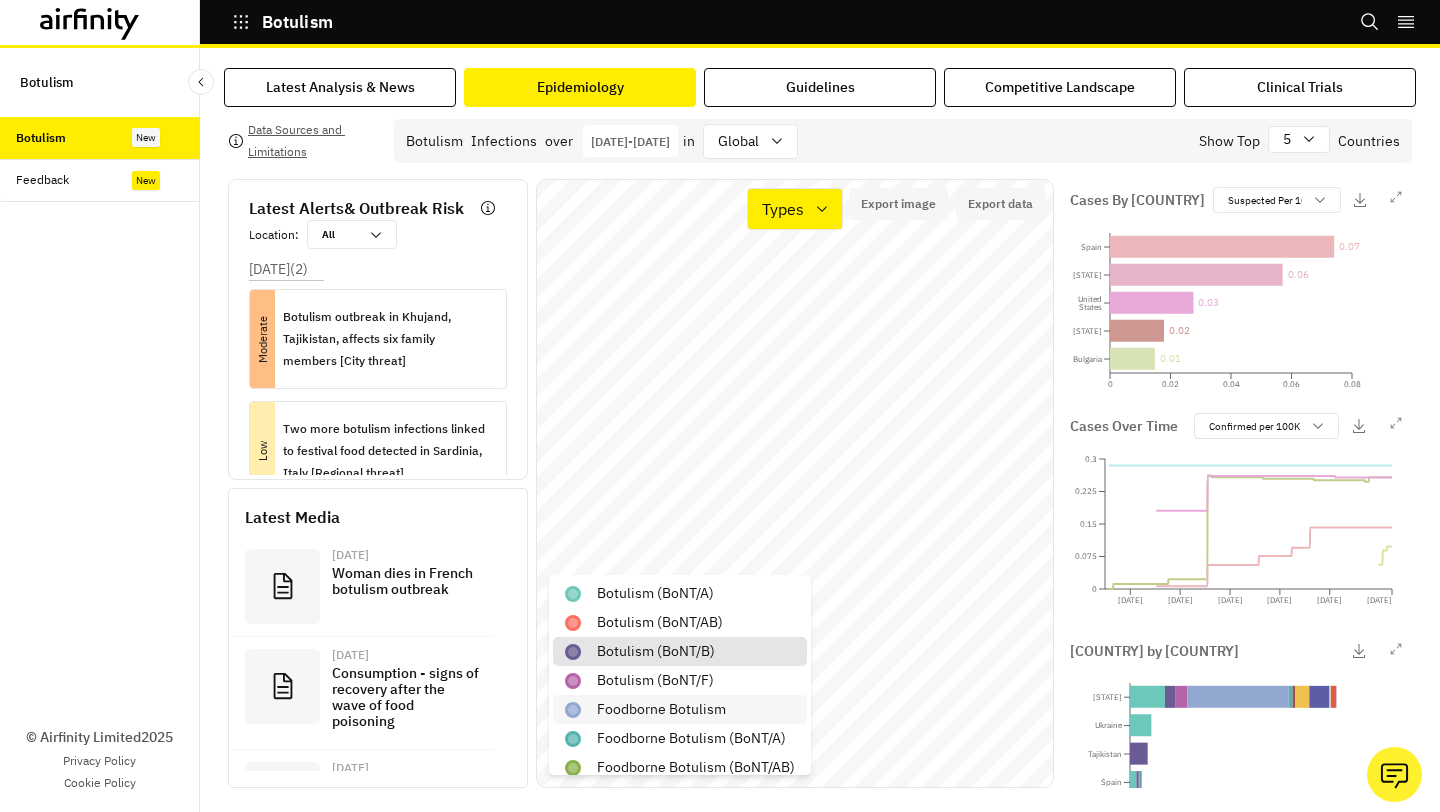 click on "Foodborne botulism" at bounding box center (680, 709) 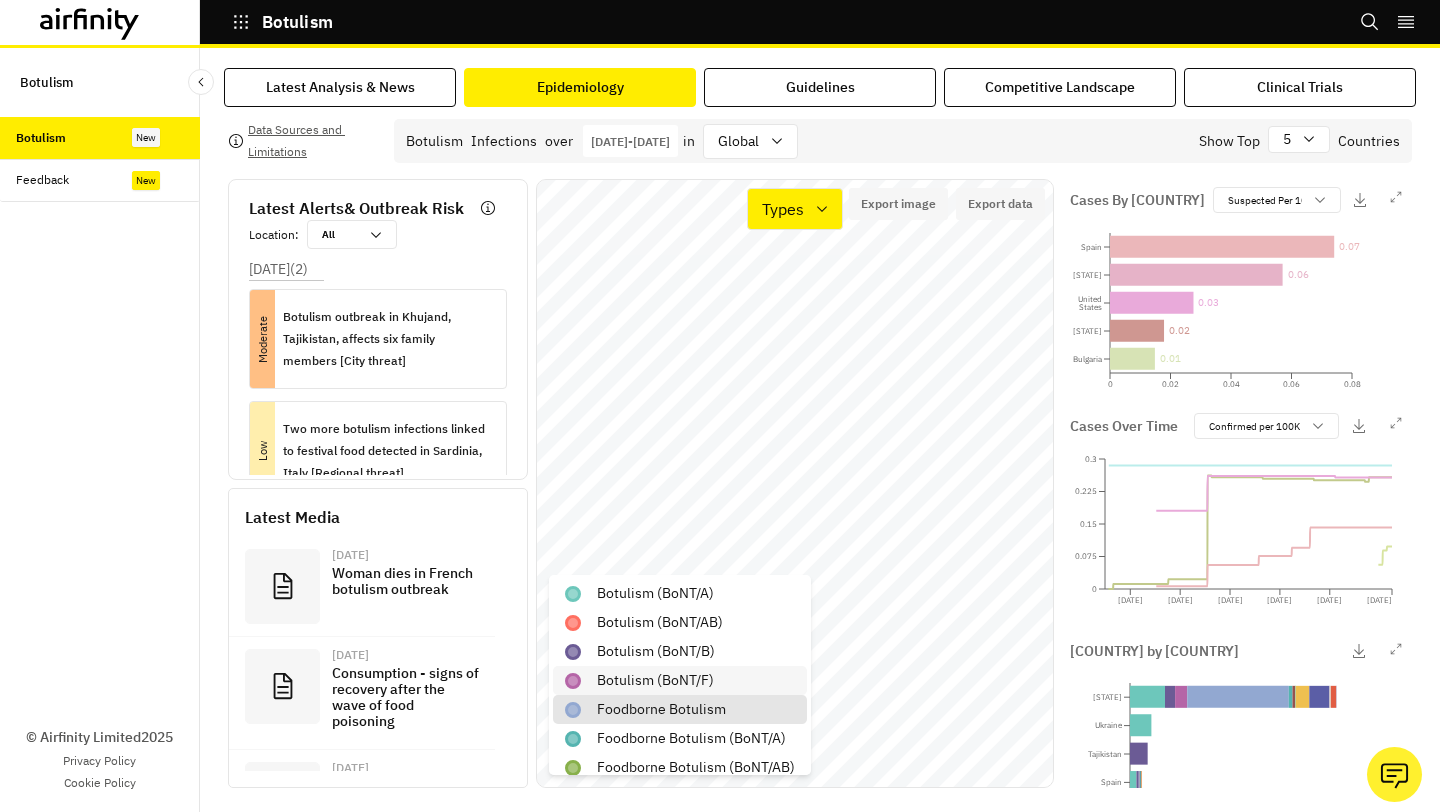 click on "botulism (BoNT/F)" at bounding box center [655, 680] 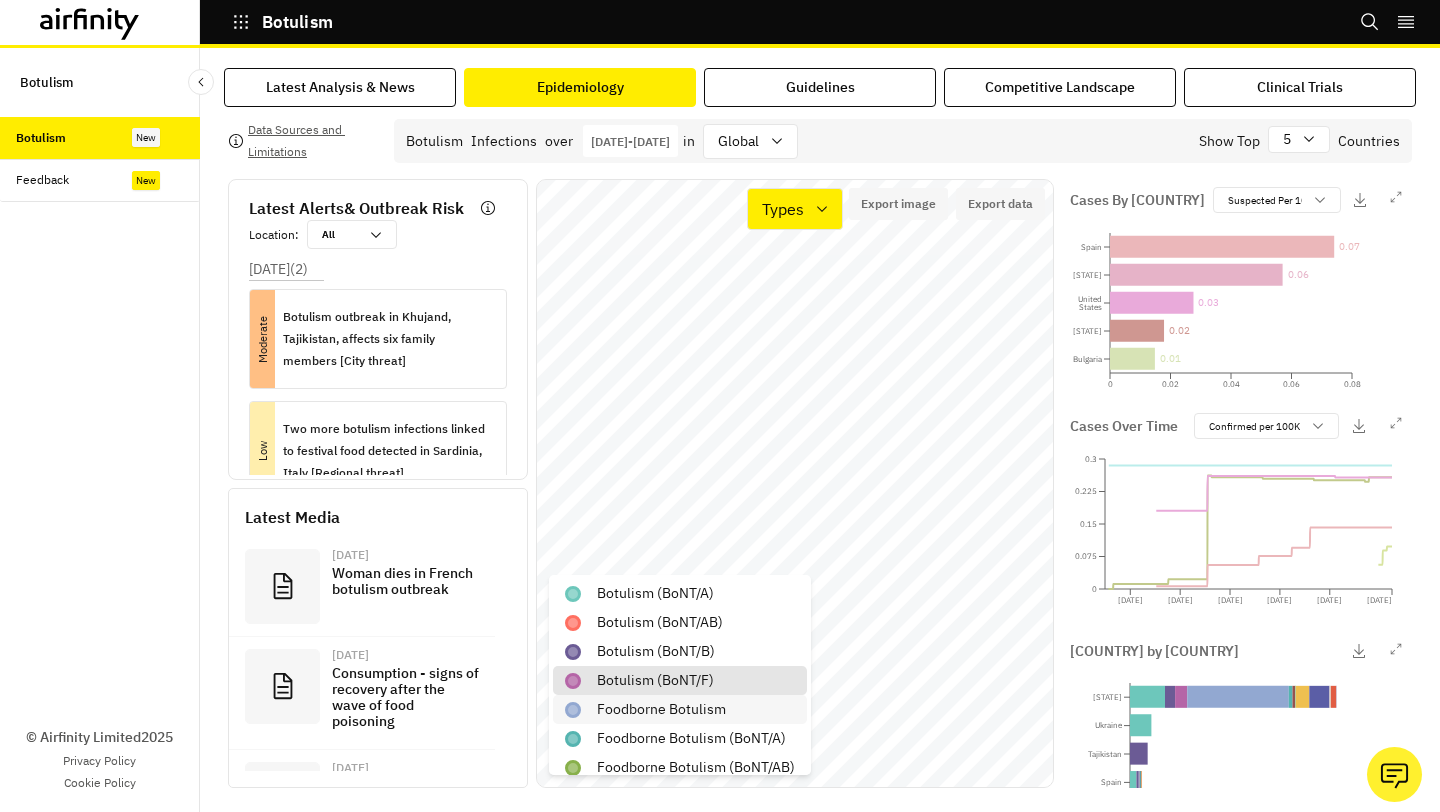 click on "Foodborne botulism" at bounding box center [661, 709] 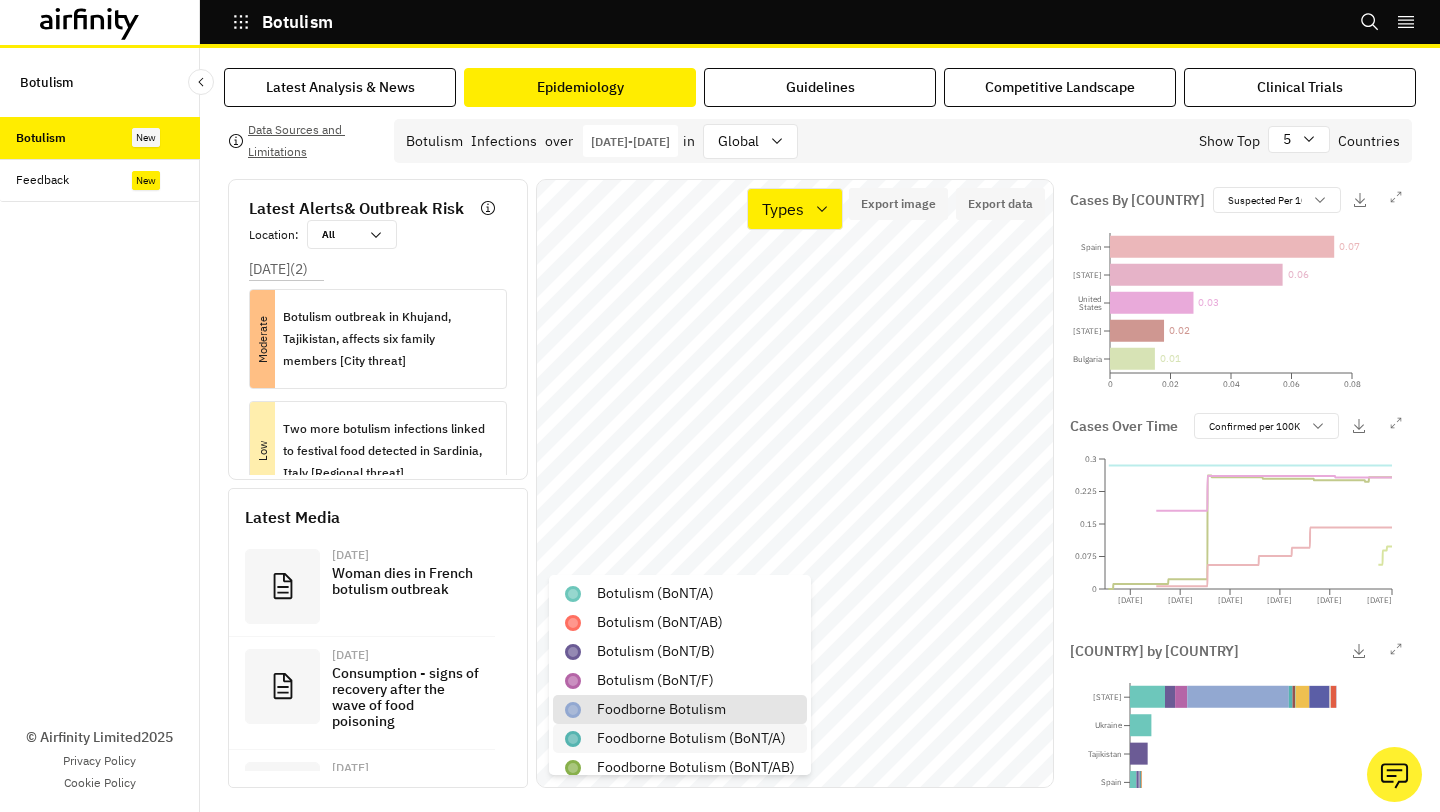 click on "foodborne botulism (BoNT/A)" at bounding box center (691, 738) 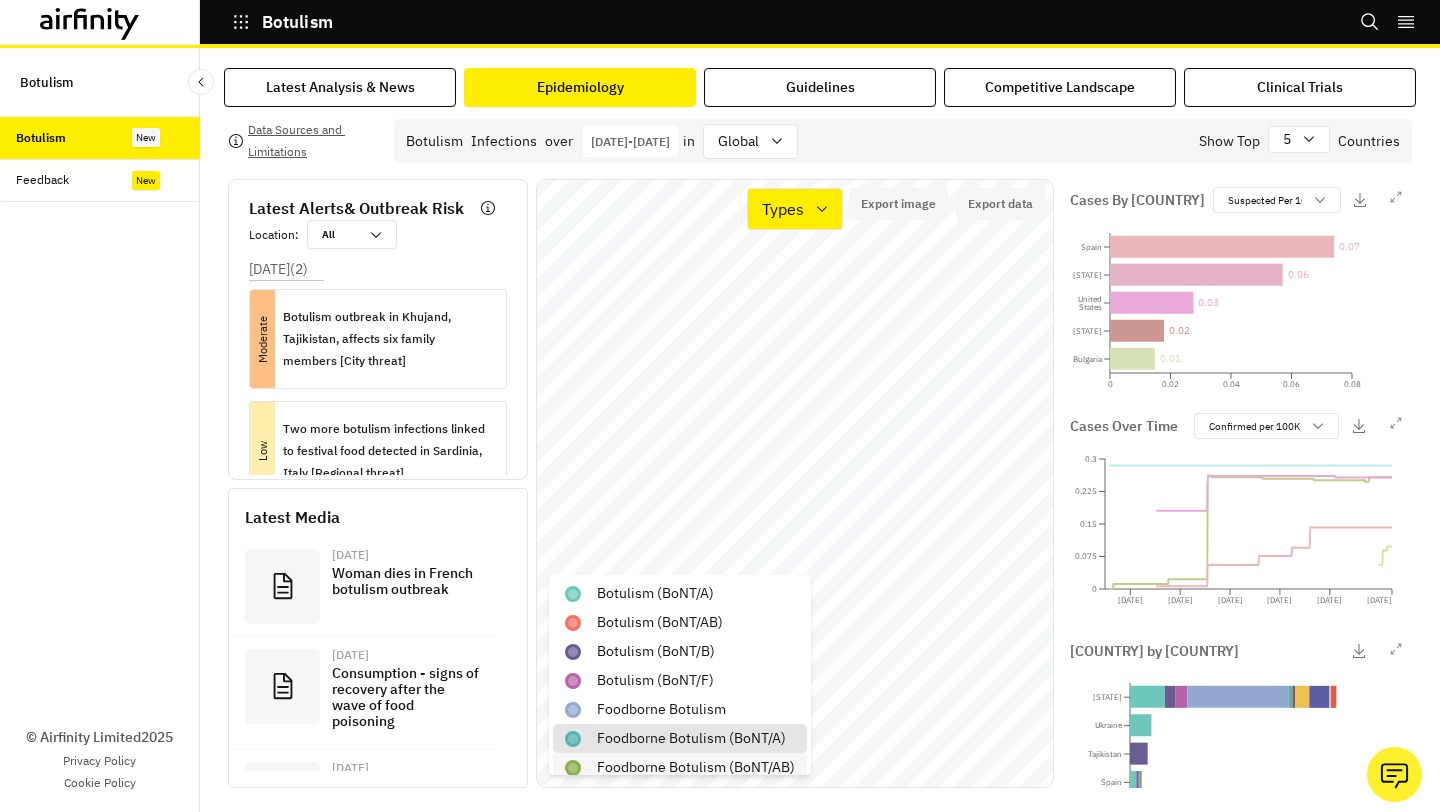 click on "​​​​foodborne botulism (BoNT/AB)" at bounding box center (696, 767) 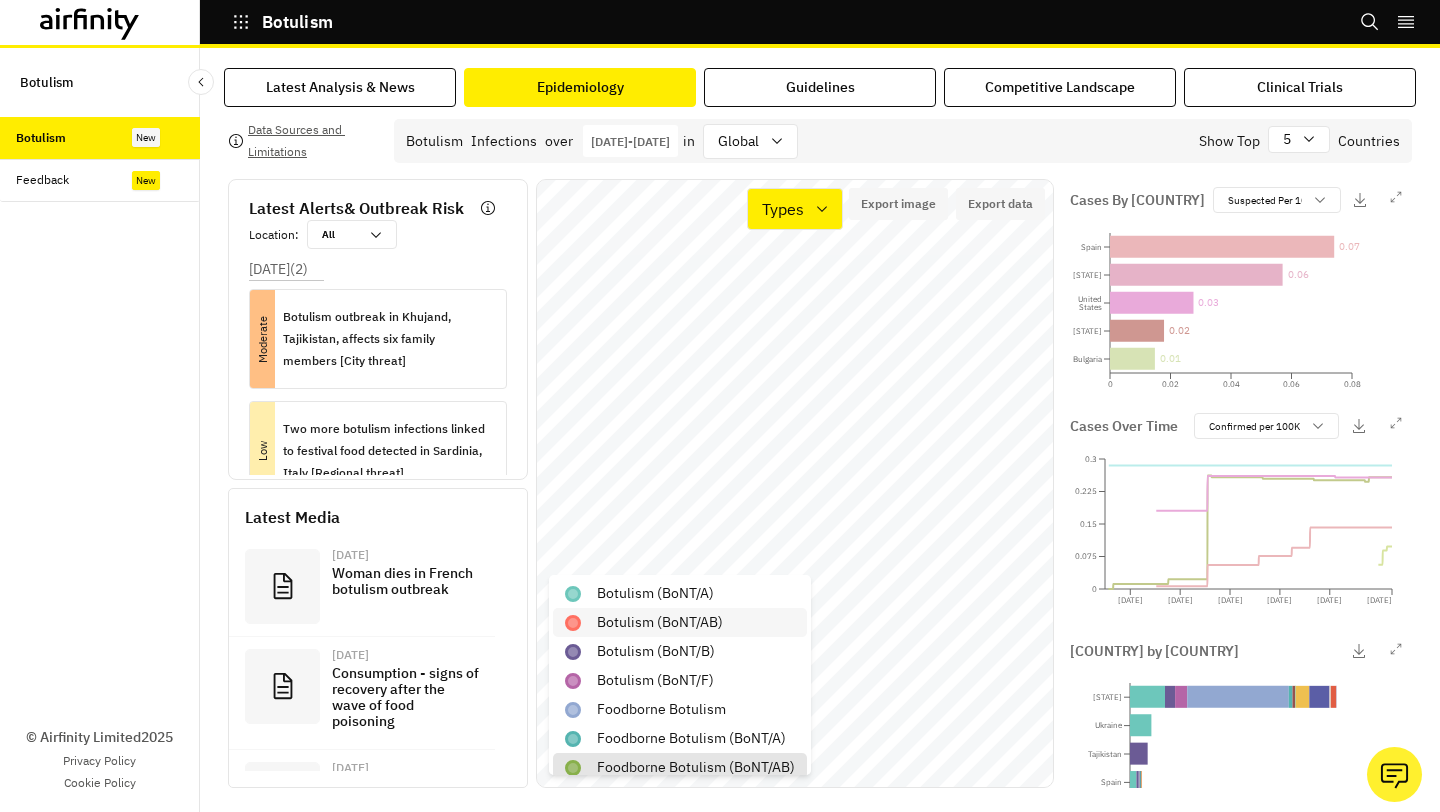 click on "botulism (BoNT/AB)" at bounding box center (660, 622) 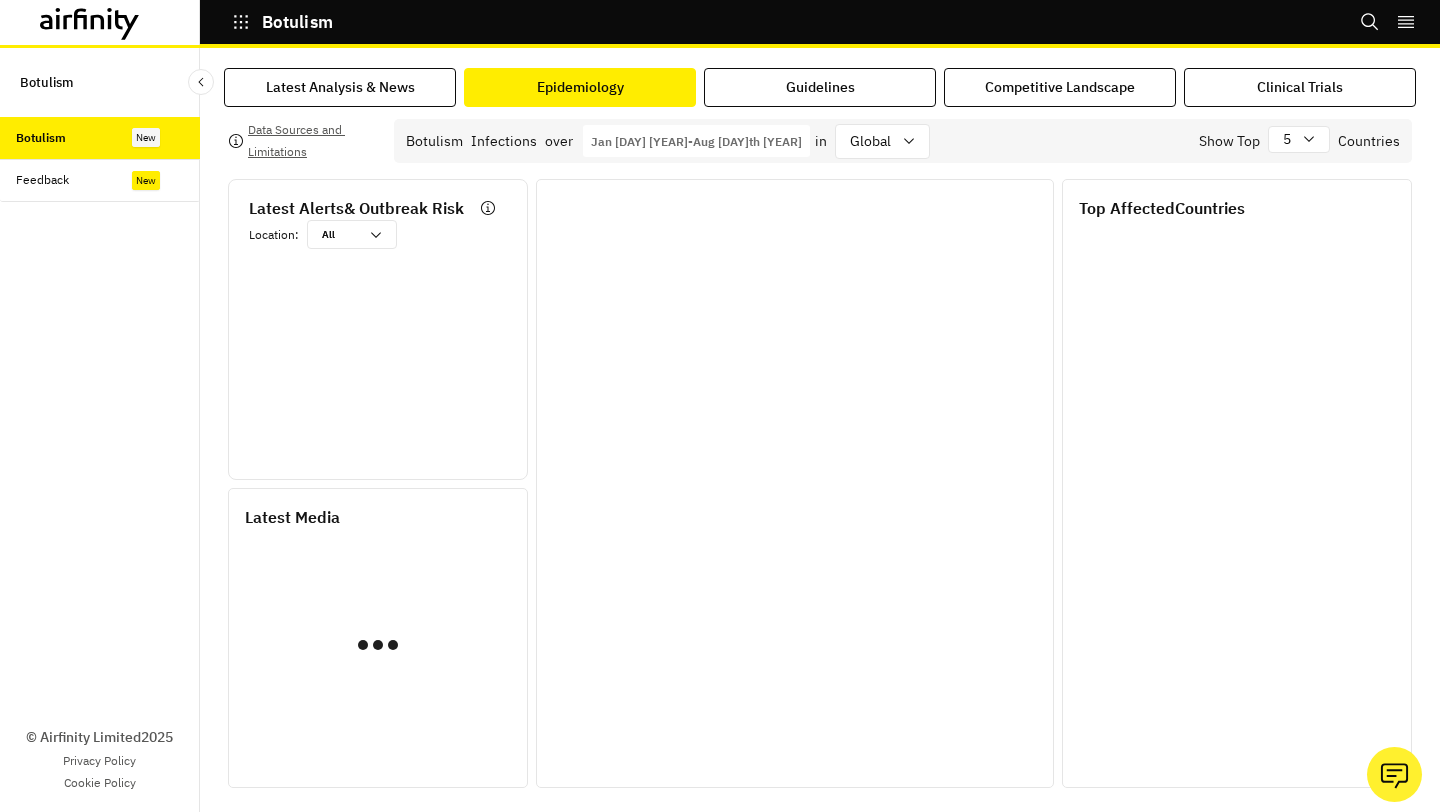 scroll, scrollTop: 0, scrollLeft: 0, axis: both 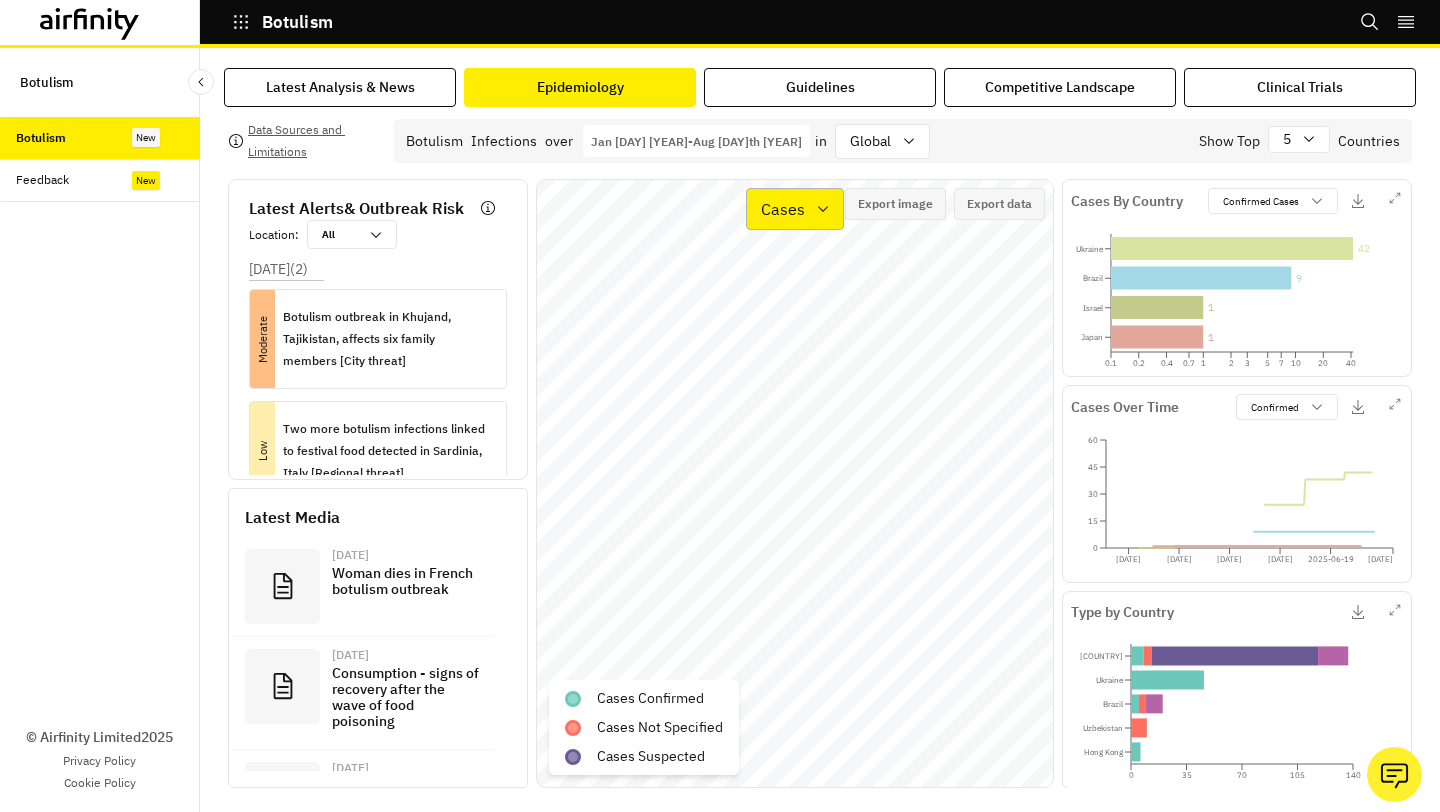 click on "Cases" at bounding box center [781, 209] 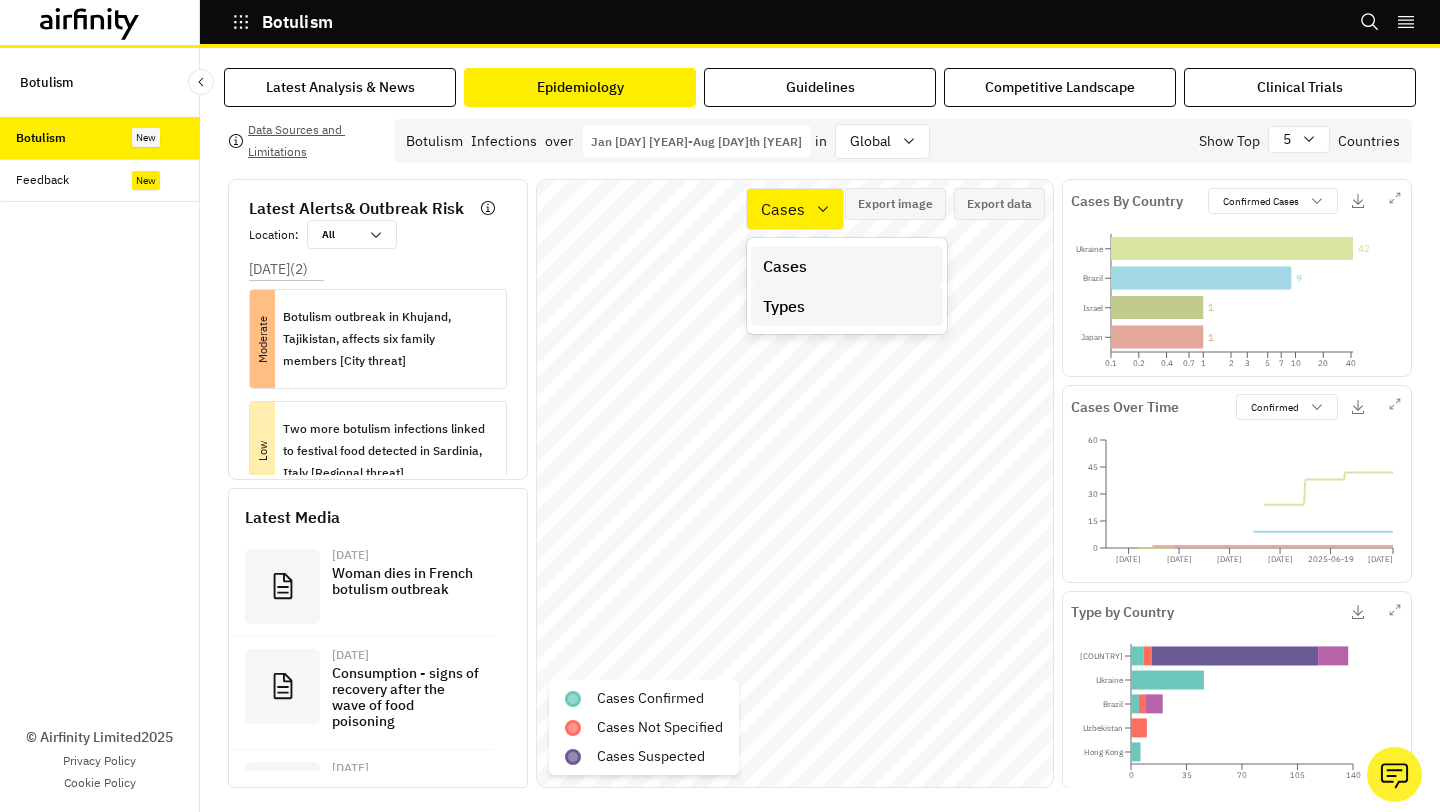 click on "Types" at bounding box center [784, 306] 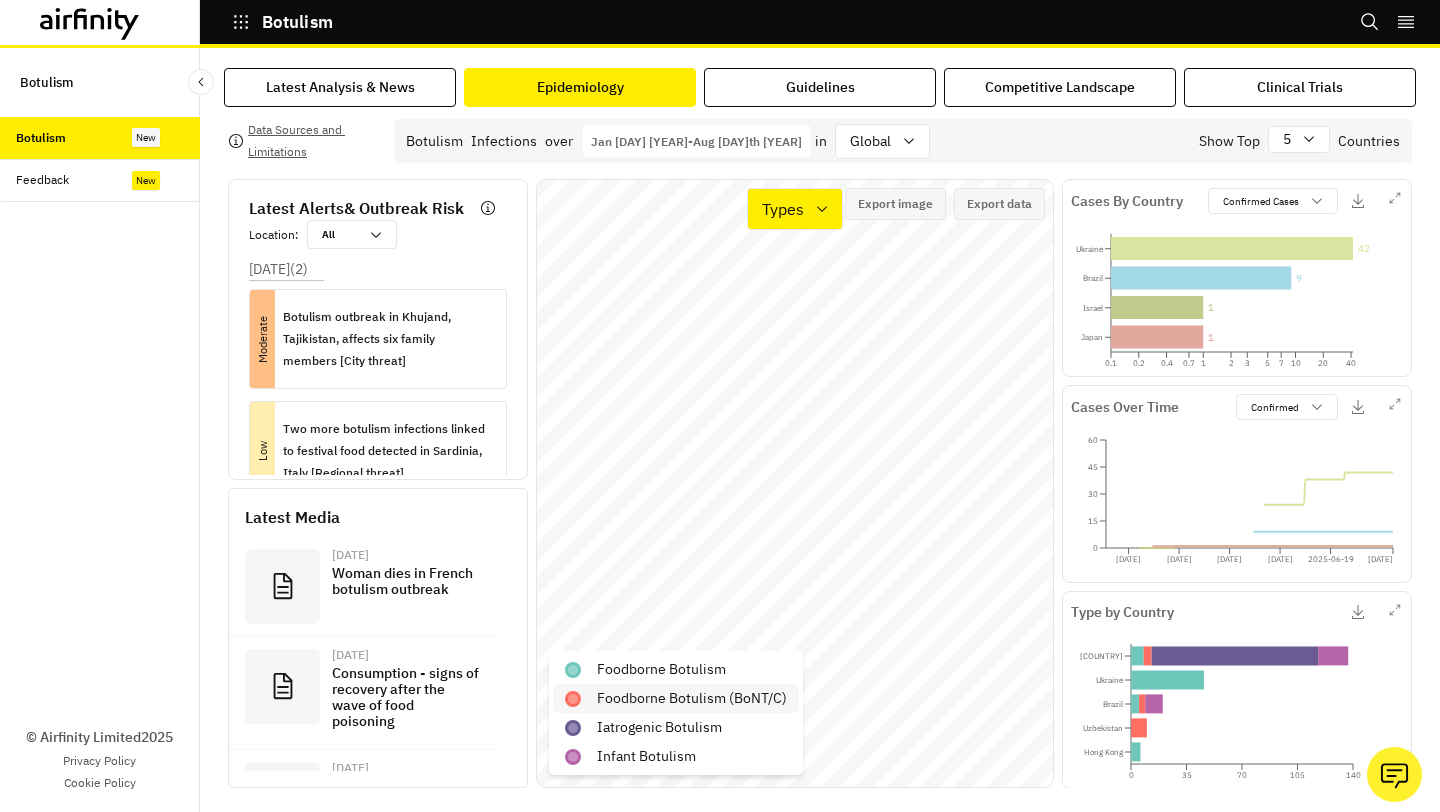 scroll, scrollTop: 12, scrollLeft: 0, axis: vertical 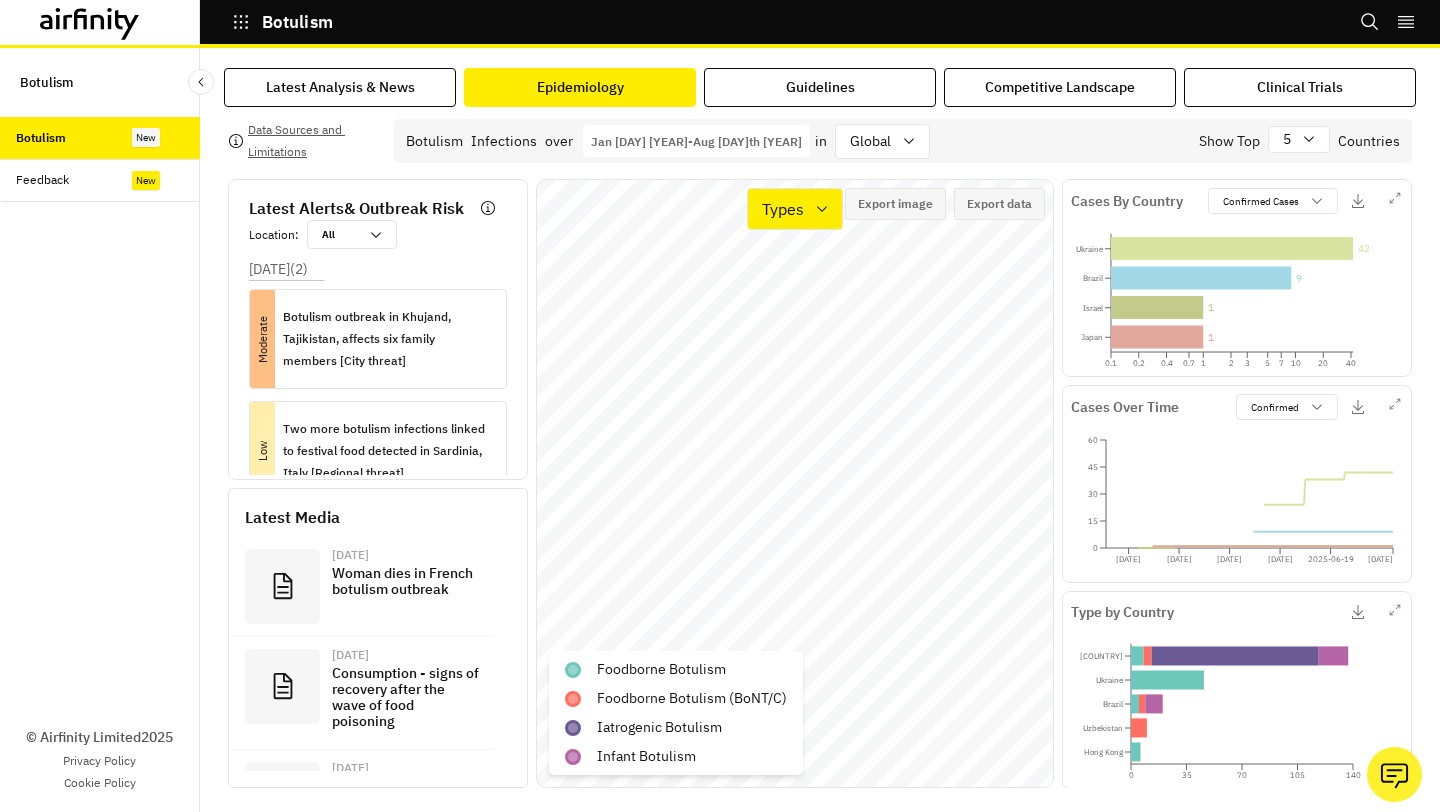click on "Jan 1st 2025  -  Aug 5th 2025" at bounding box center [696, 141] 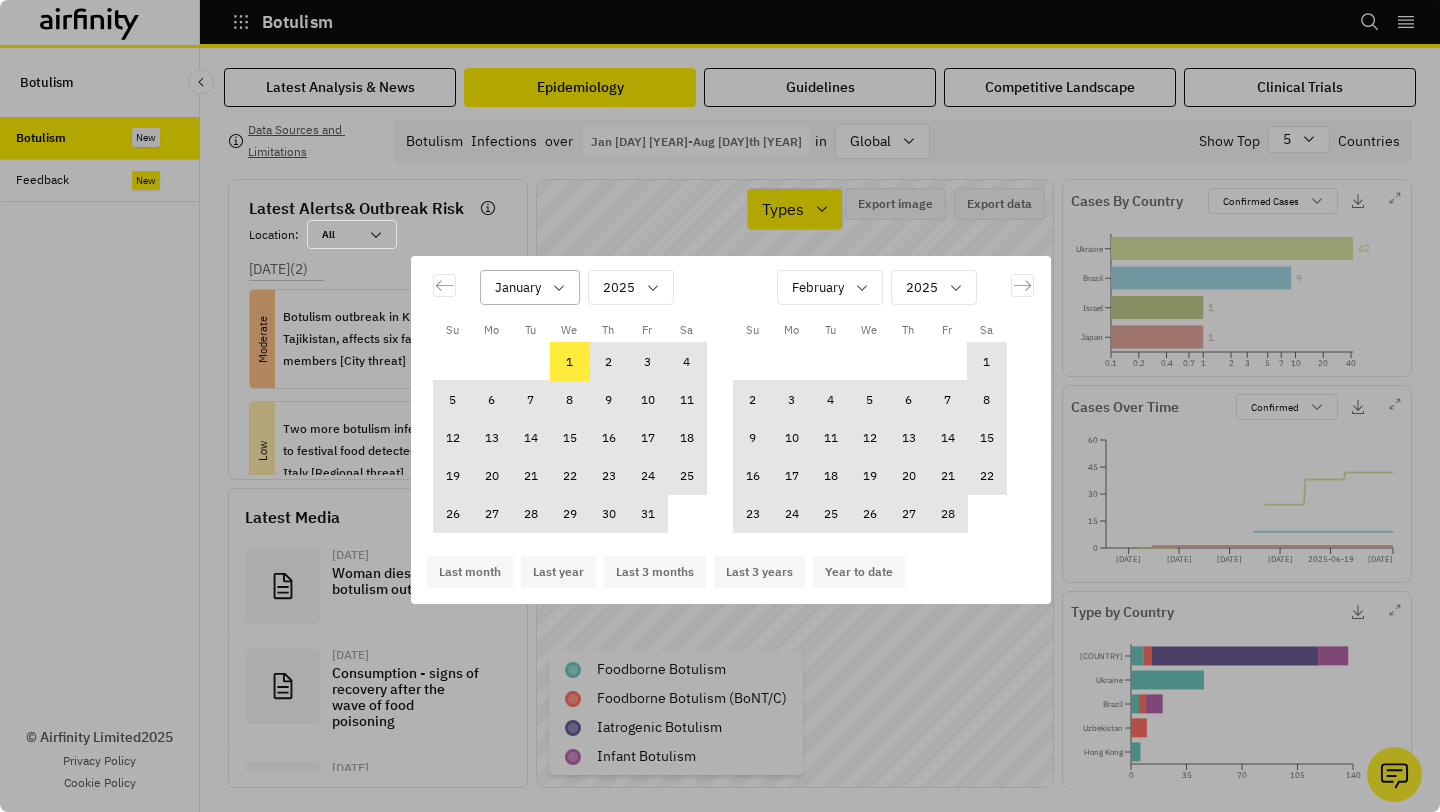 click at bounding box center [518, 287] 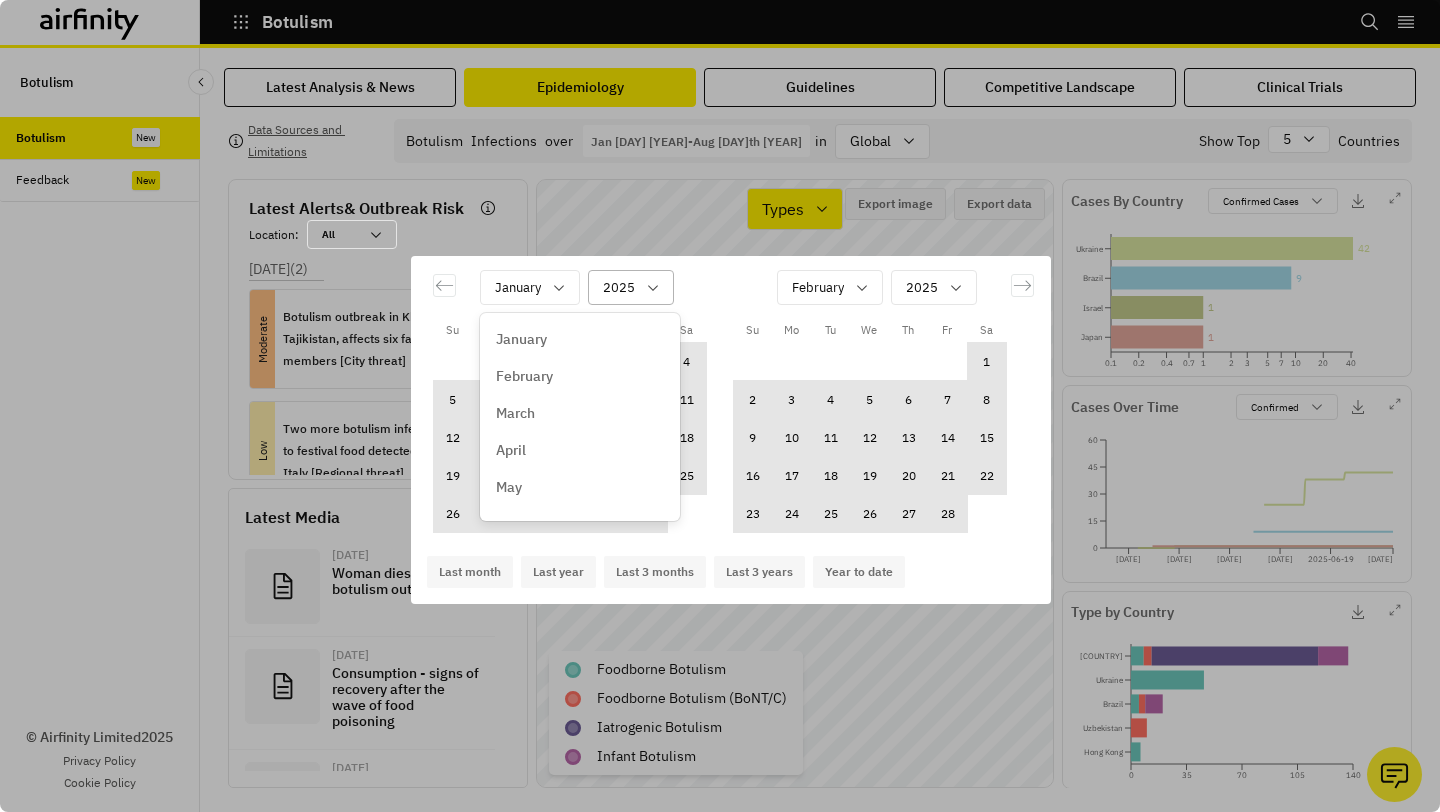 click 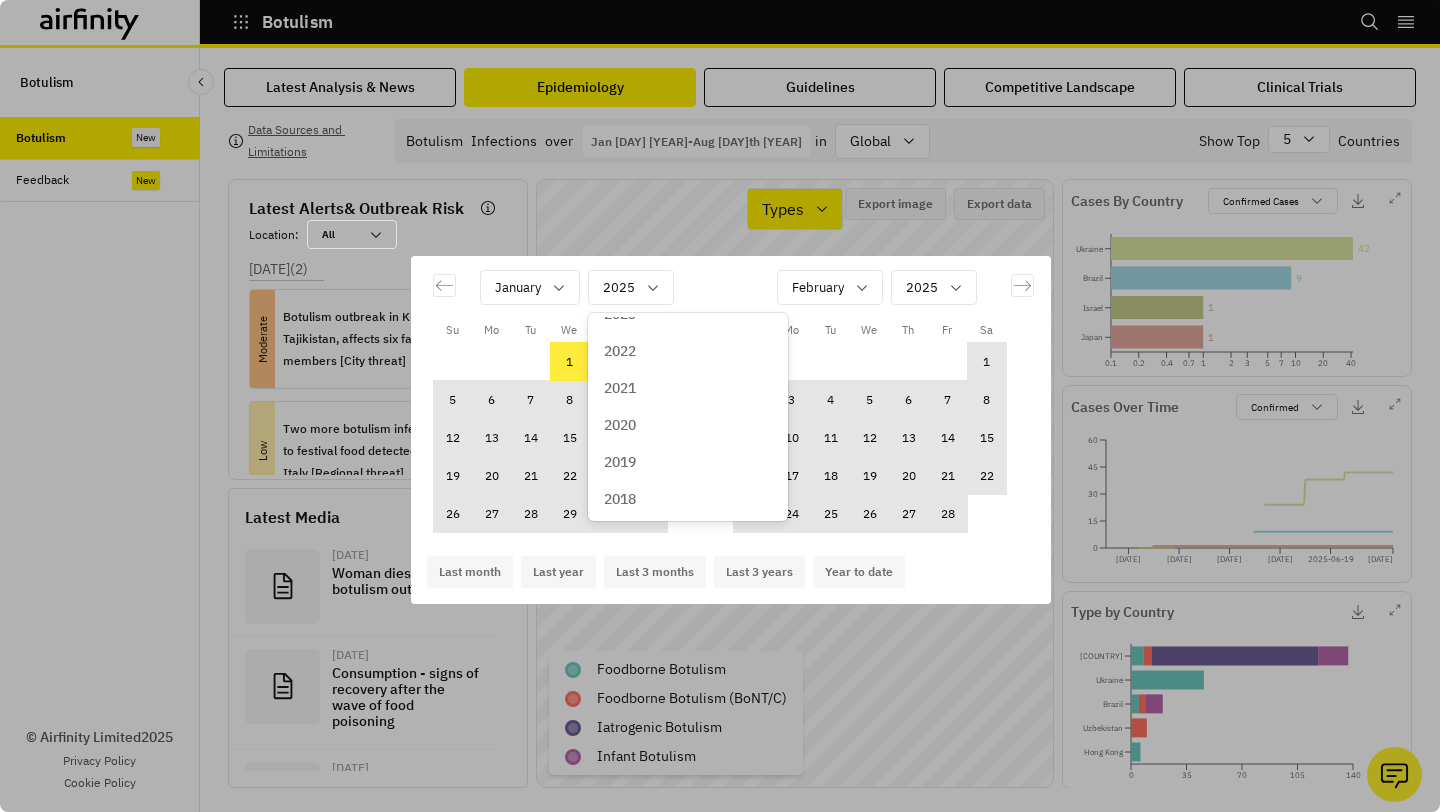 scroll, scrollTop: 157, scrollLeft: 0, axis: vertical 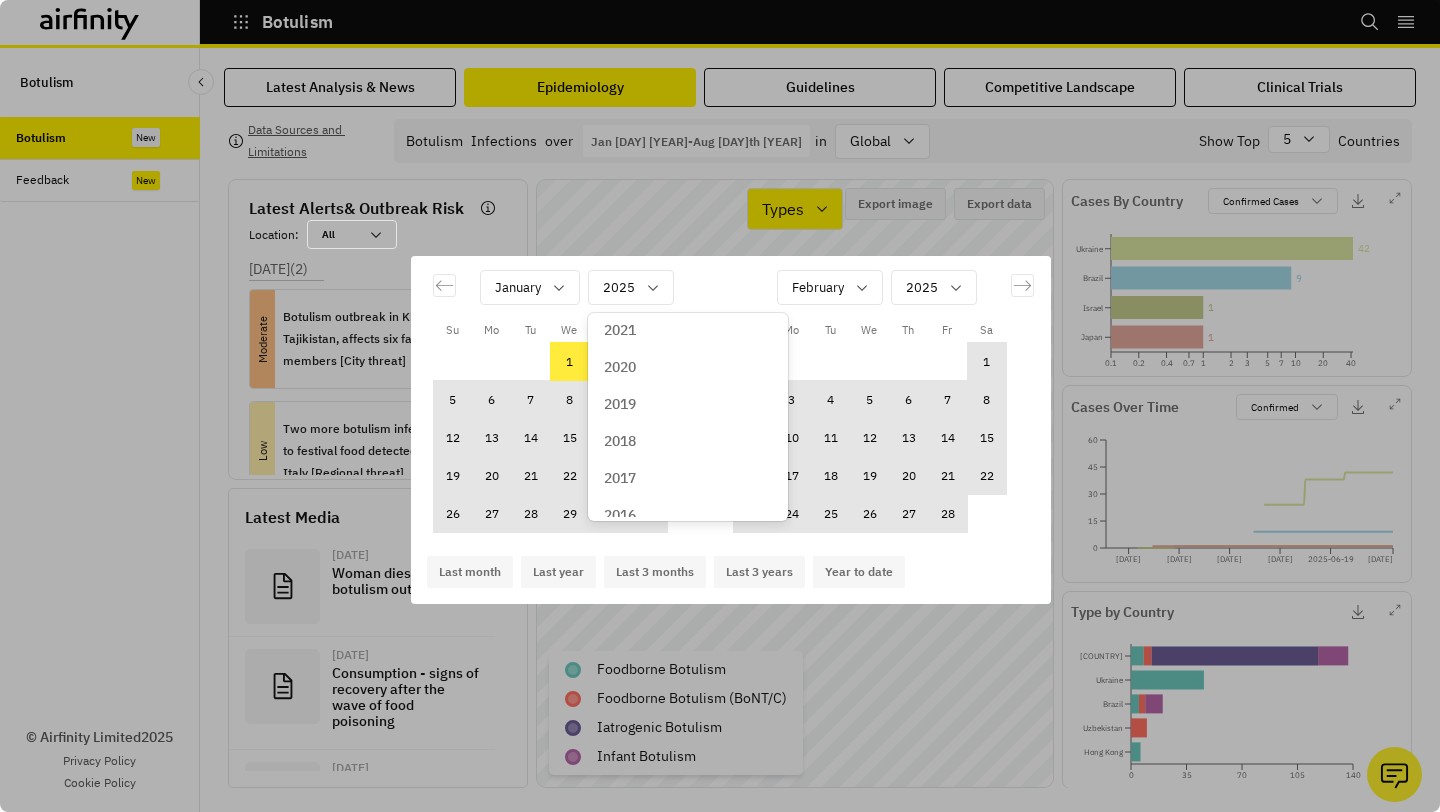 click on "2020" at bounding box center (688, 367) 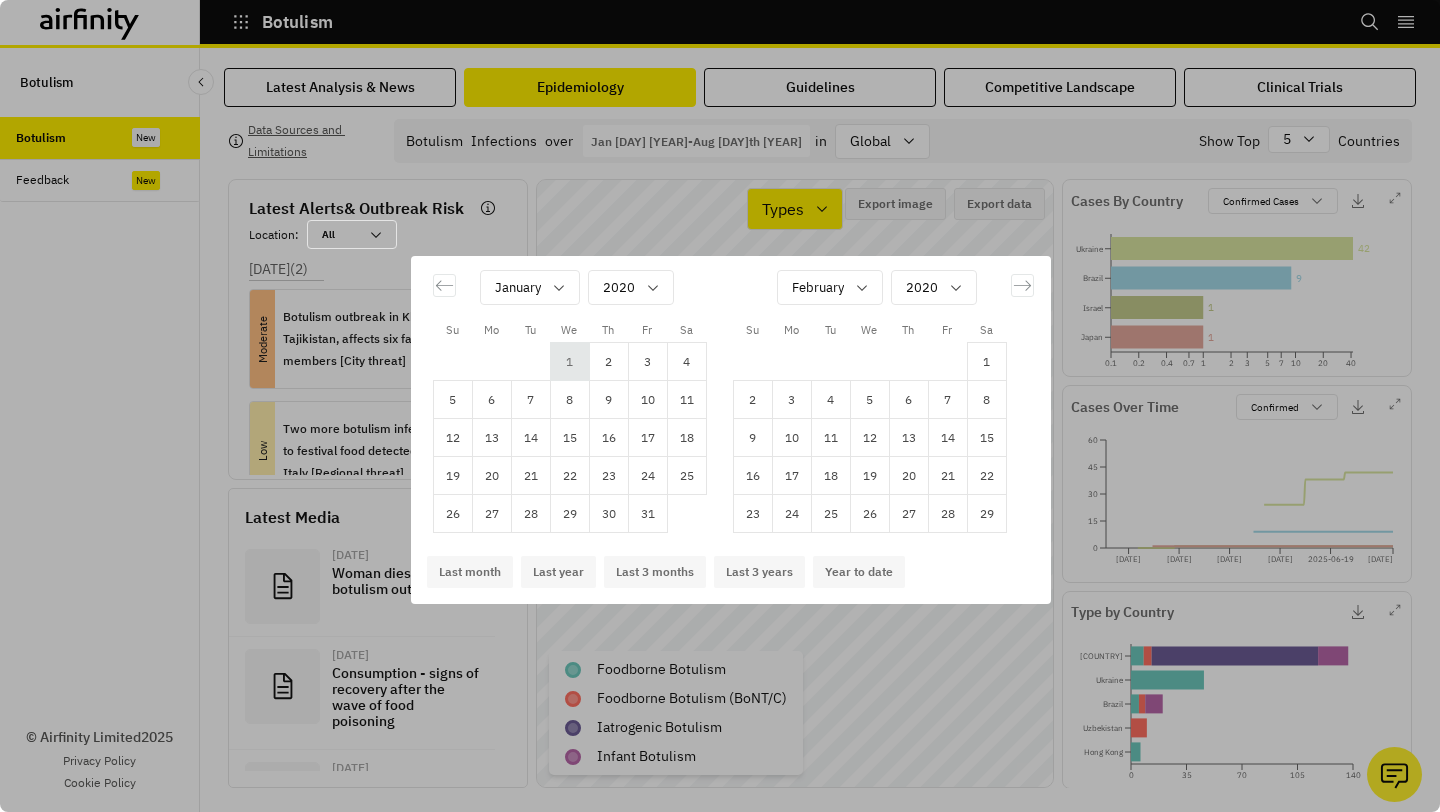 click on "1" at bounding box center (569, 362) 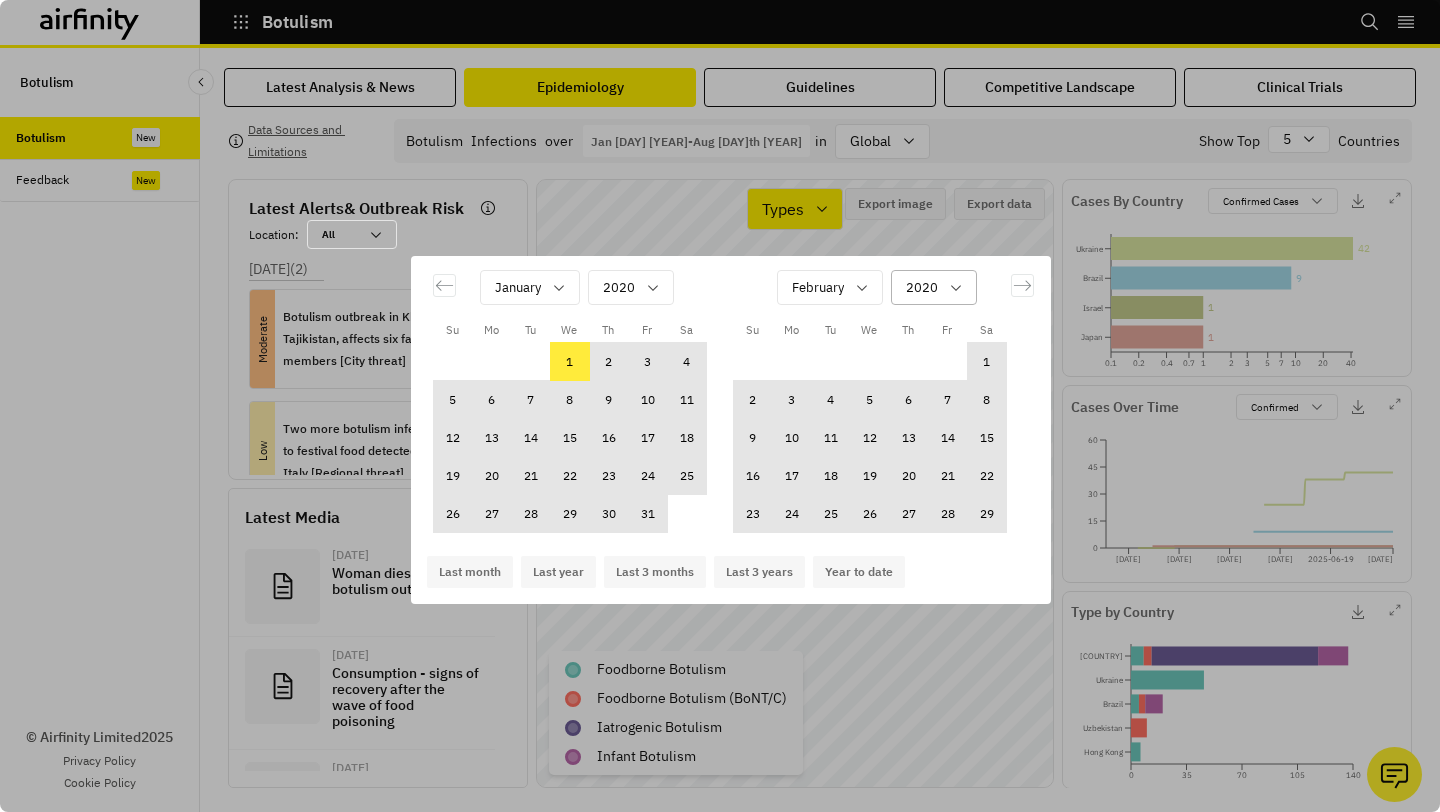 click 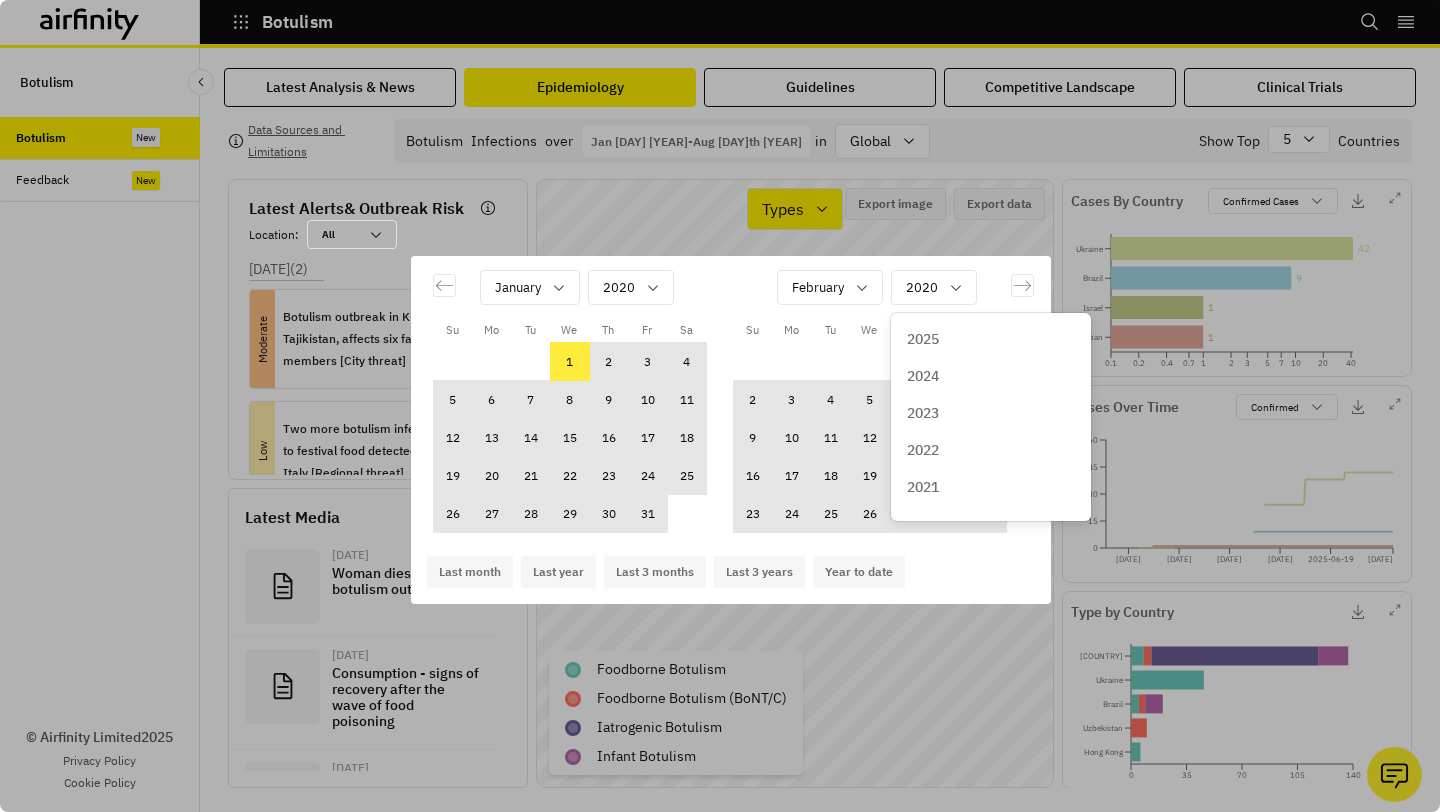 click on "2022" at bounding box center (923, 450) 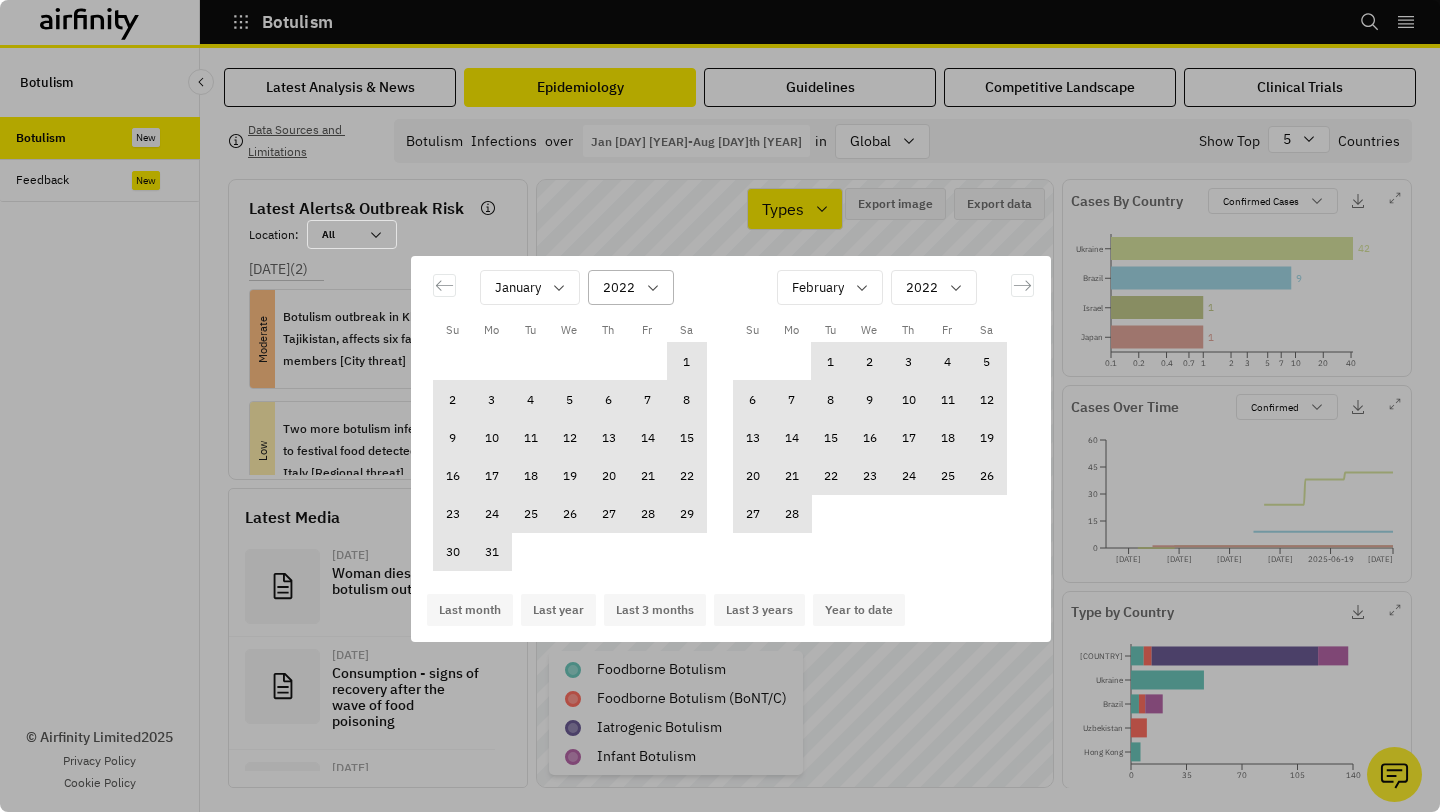click at bounding box center [619, 287] 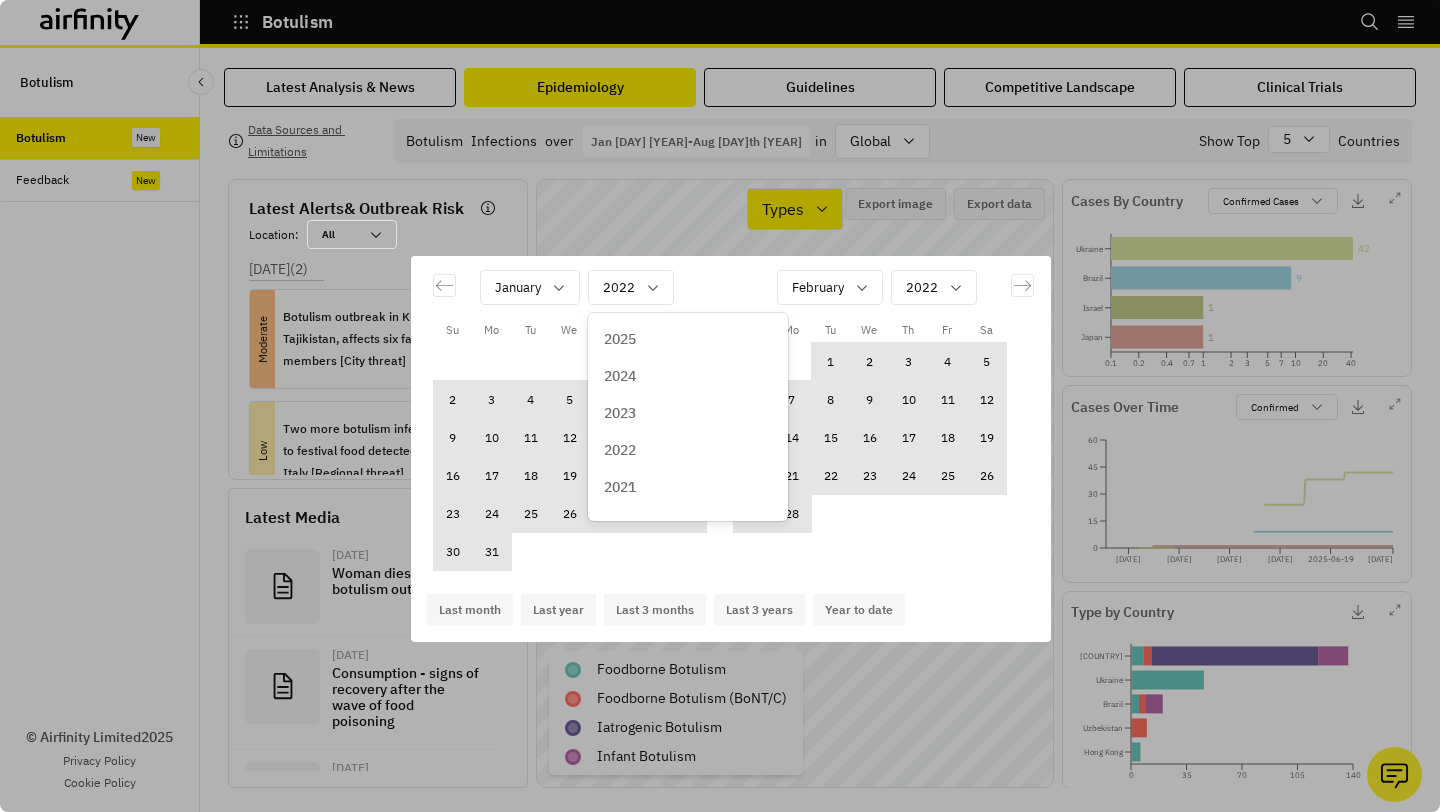click on "2021" at bounding box center (688, 487) 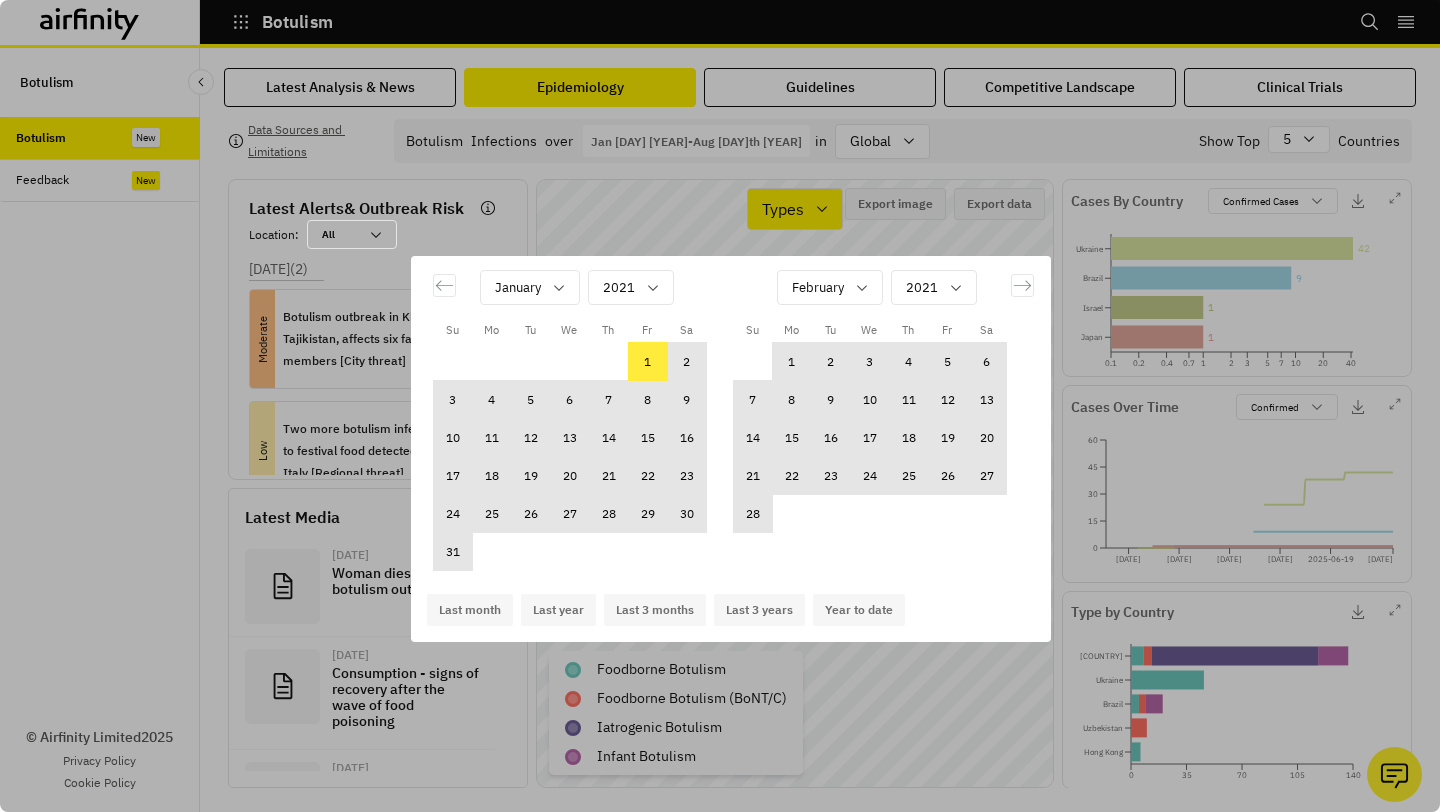 click on "1" at bounding box center [647, 362] 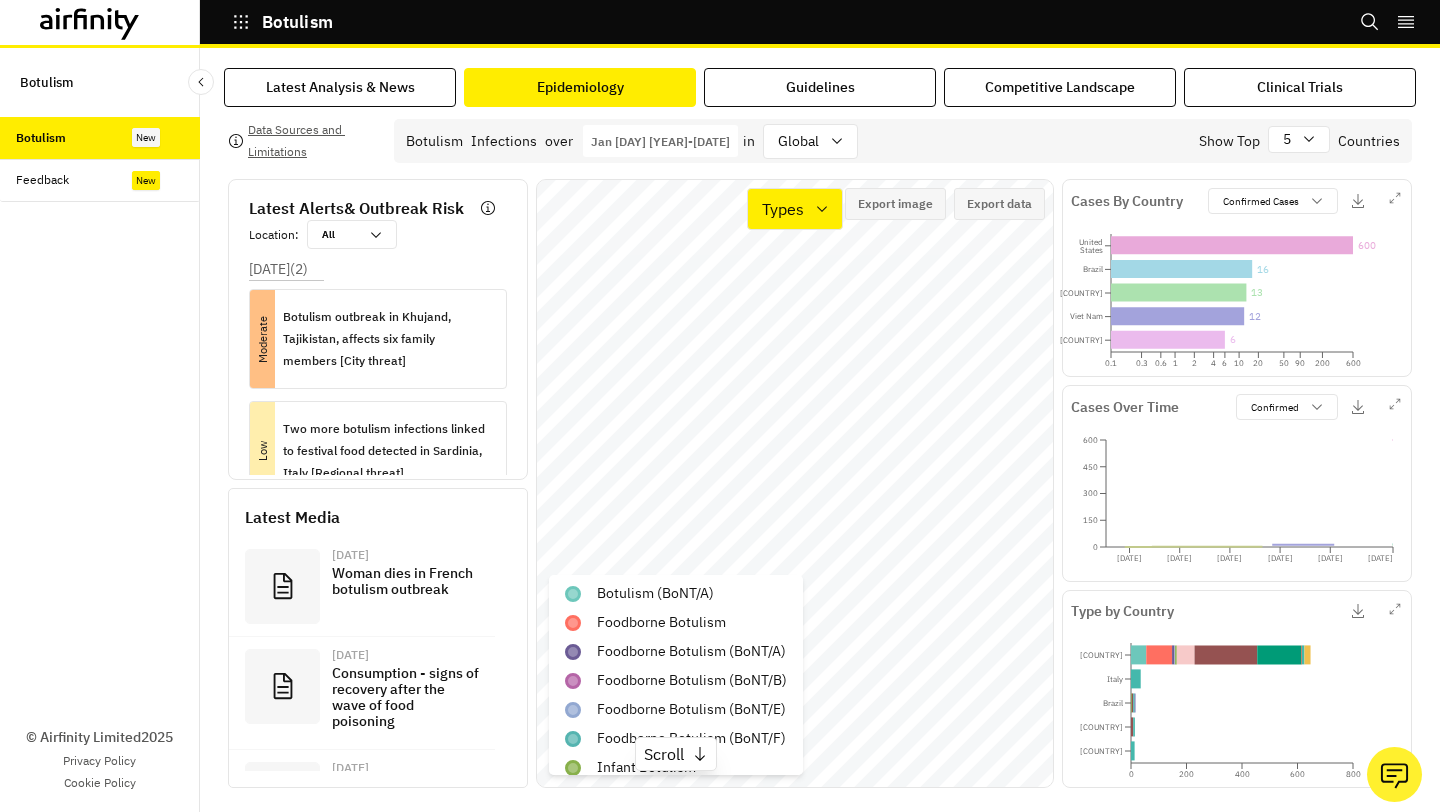 click on "Jan 1st 2020  -  Jan 1st 2021" at bounding box center (660, 141) 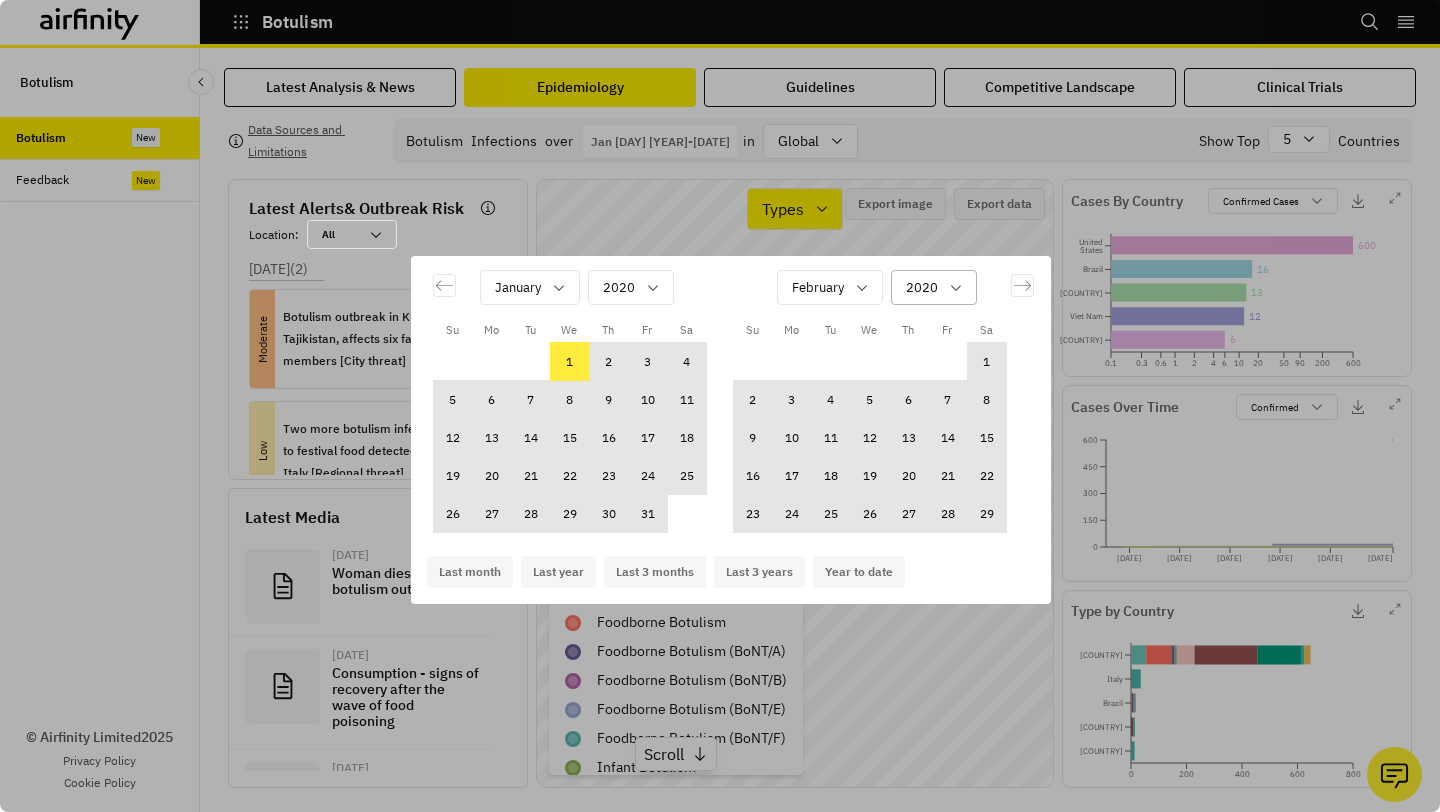 click at bounding box center (922, 287) 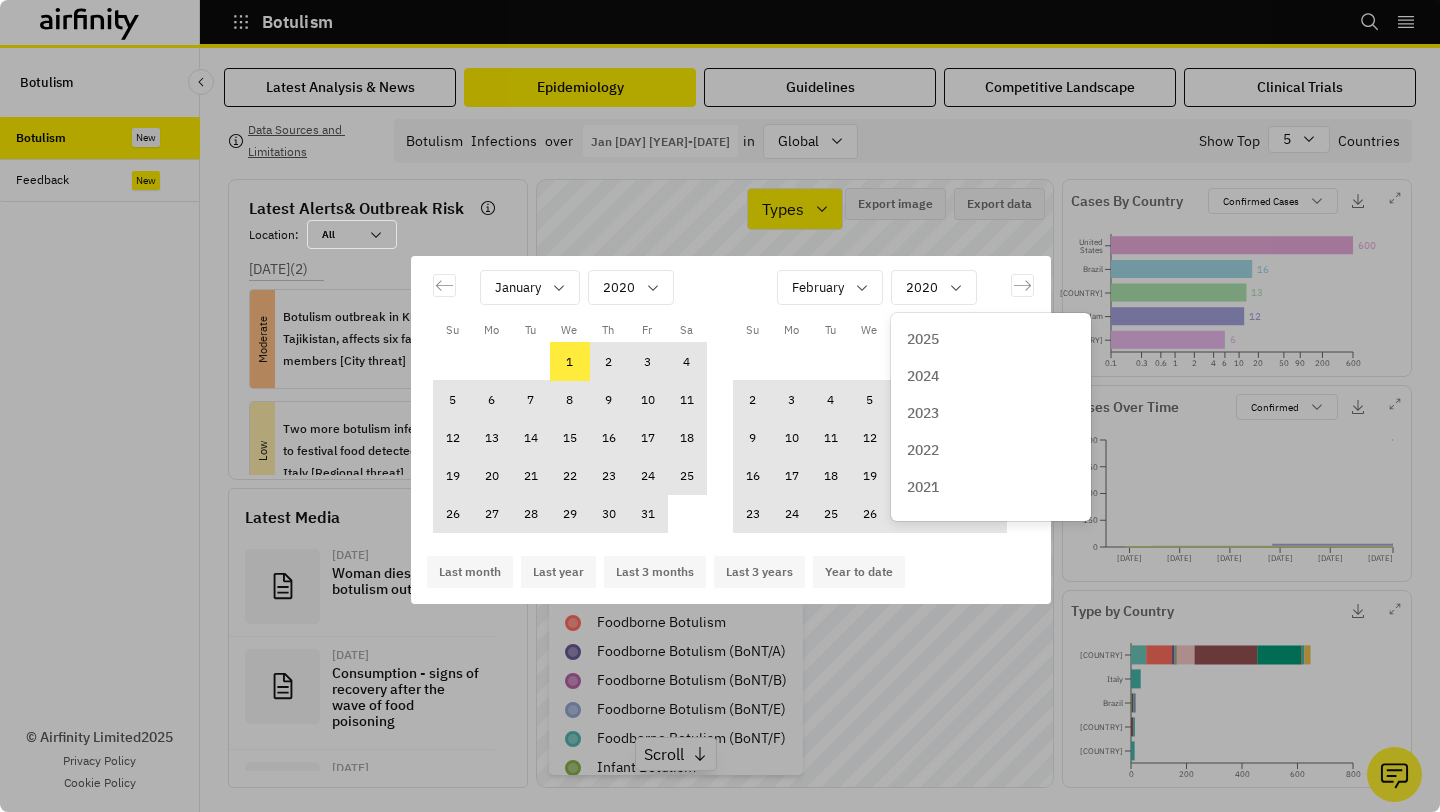 click on "2022" at bounding box center (923, 450) 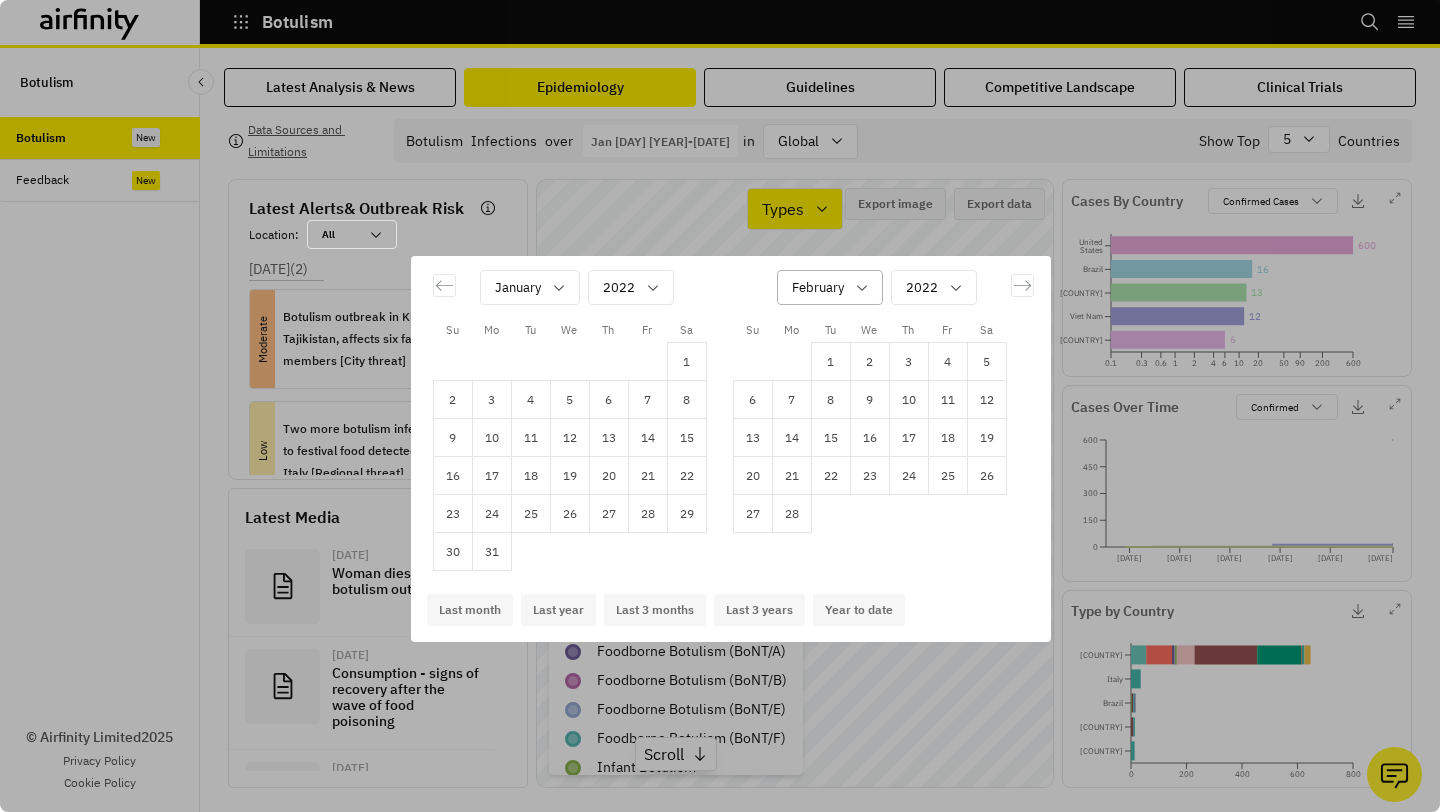 click 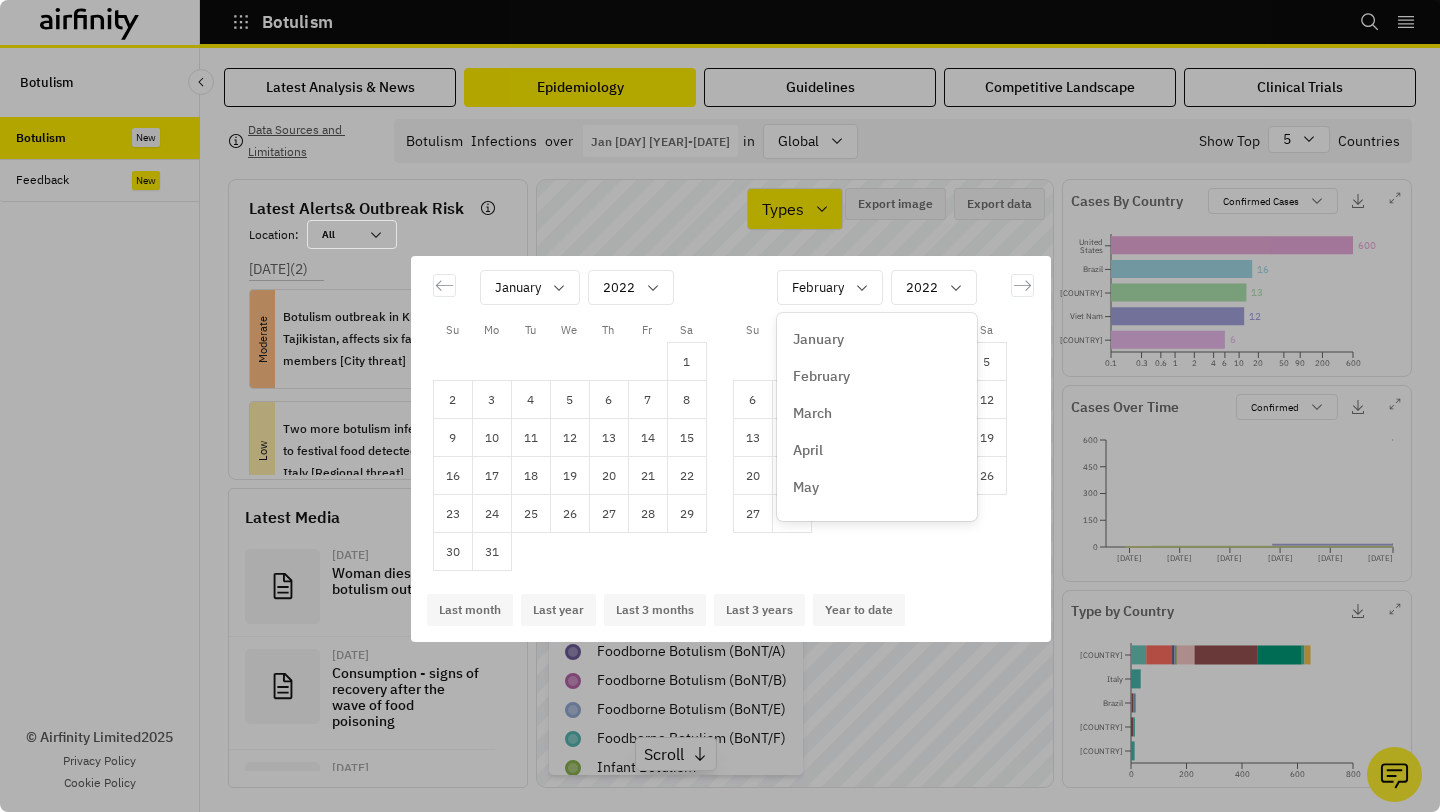 scroll, scrollTop: 252, scrollLeft: 0, axis: vertical 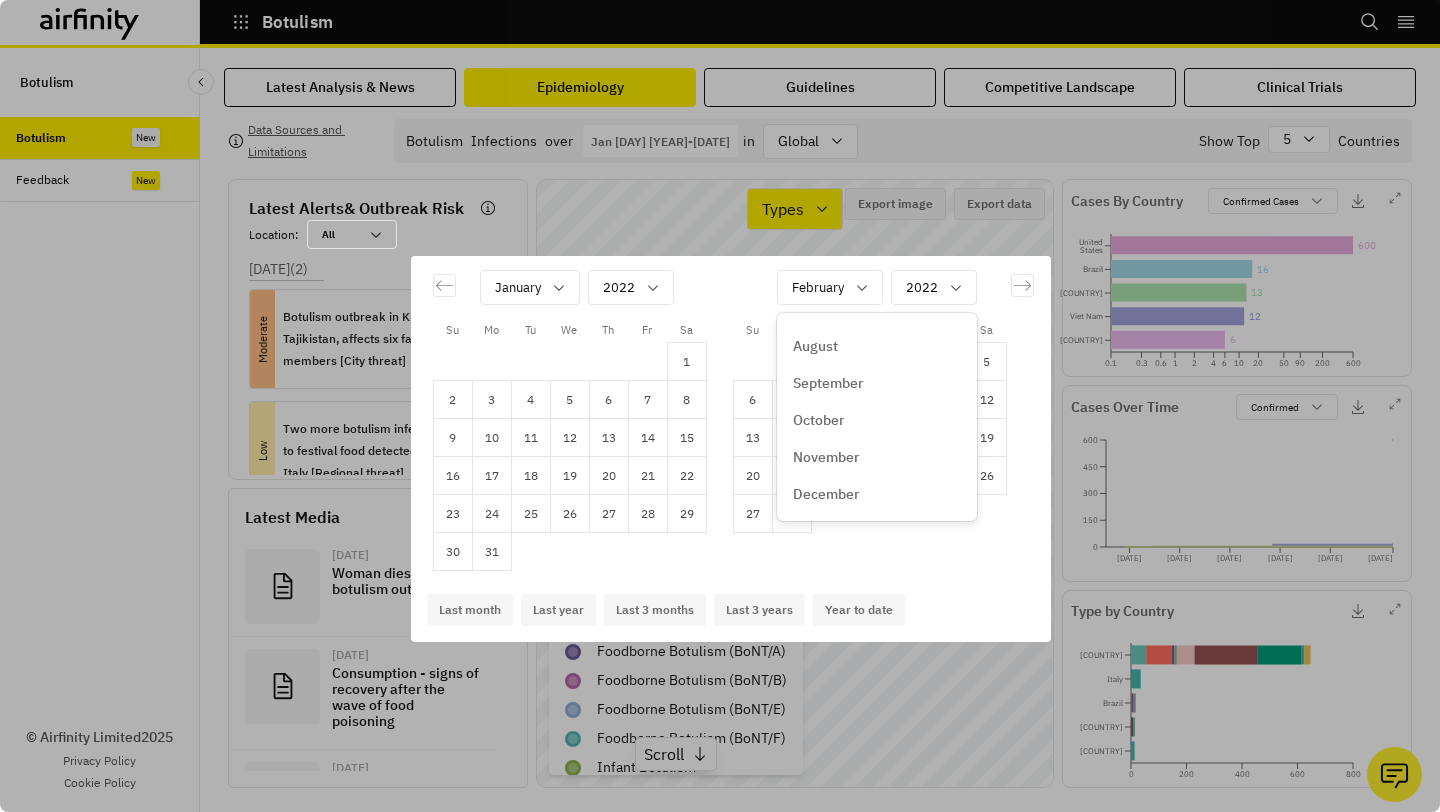 click on "December" at bounding box center [826, 494] 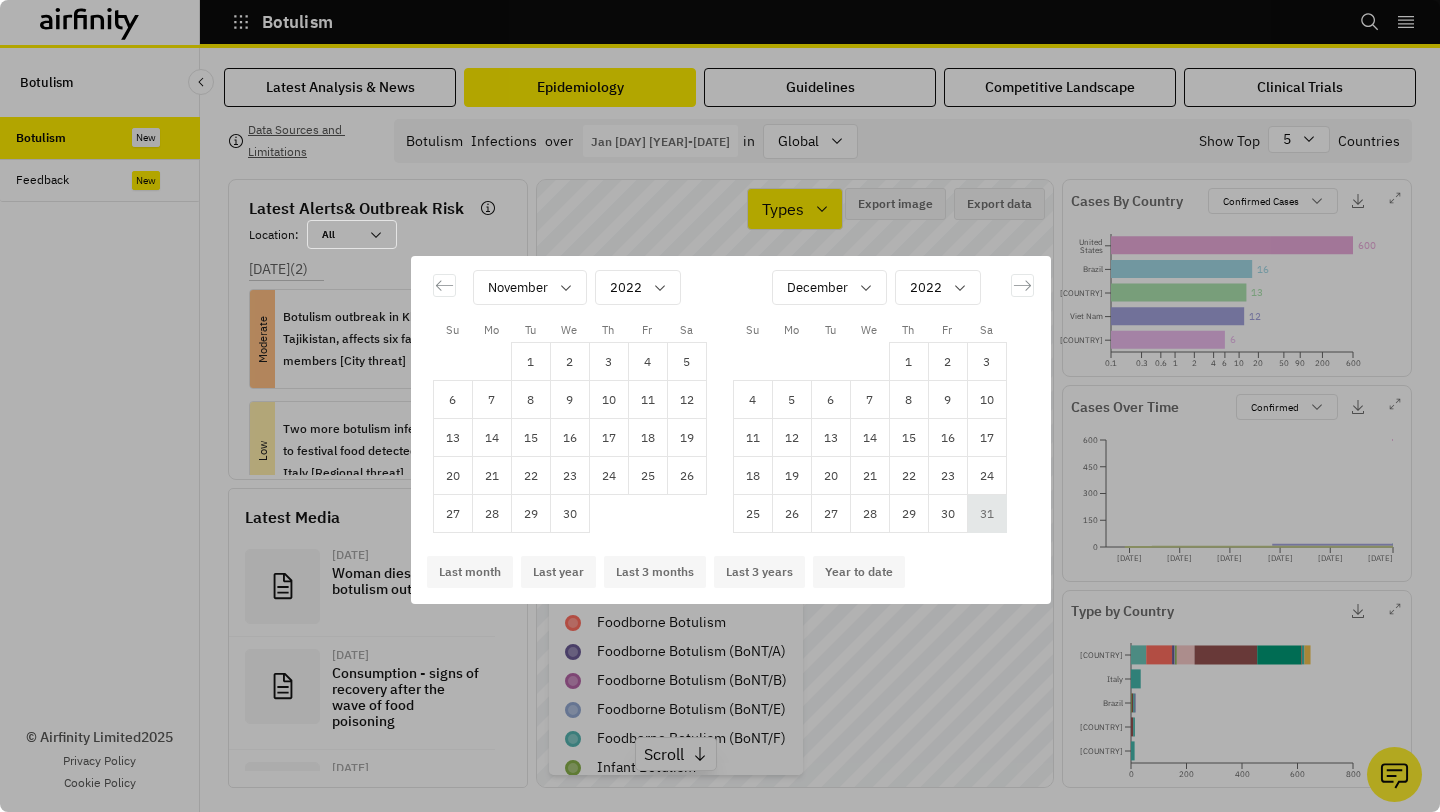 click on "31" at bounding box center [986, 514] 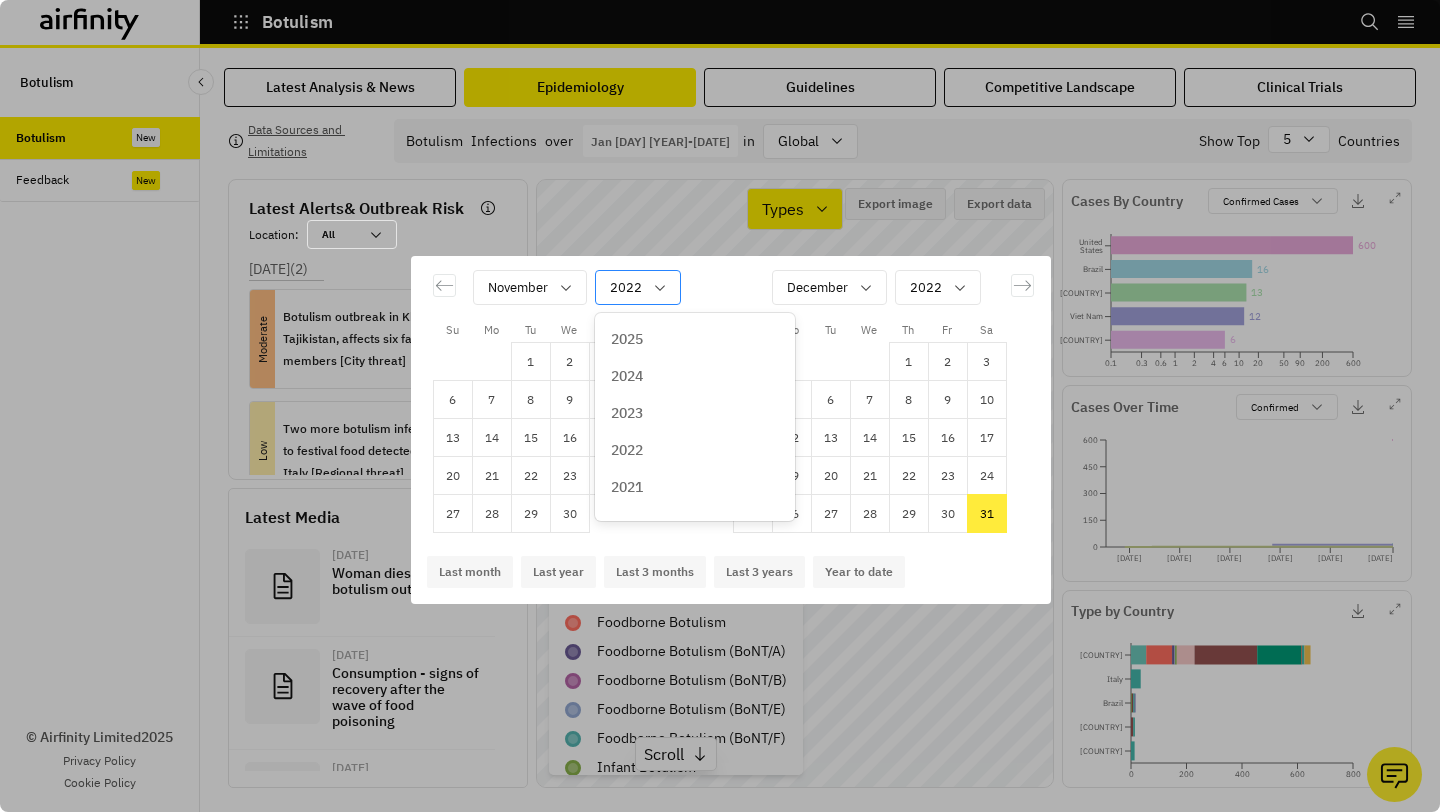 click at bounding box center (626, 287) 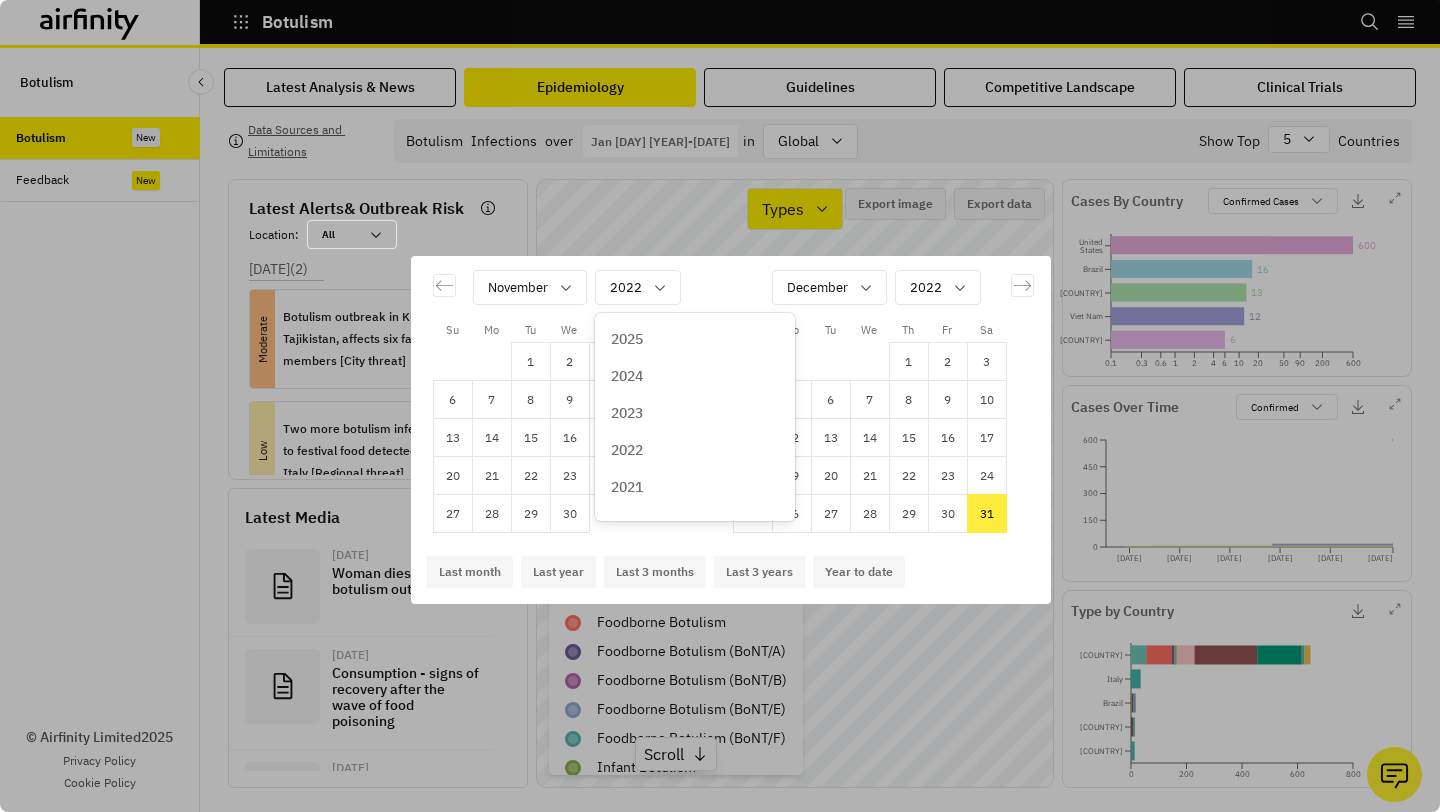 drag, startPoint x: 639, startPoint y: 484, endPoint x: 702, endPoint y: 272, distance: 221.16284 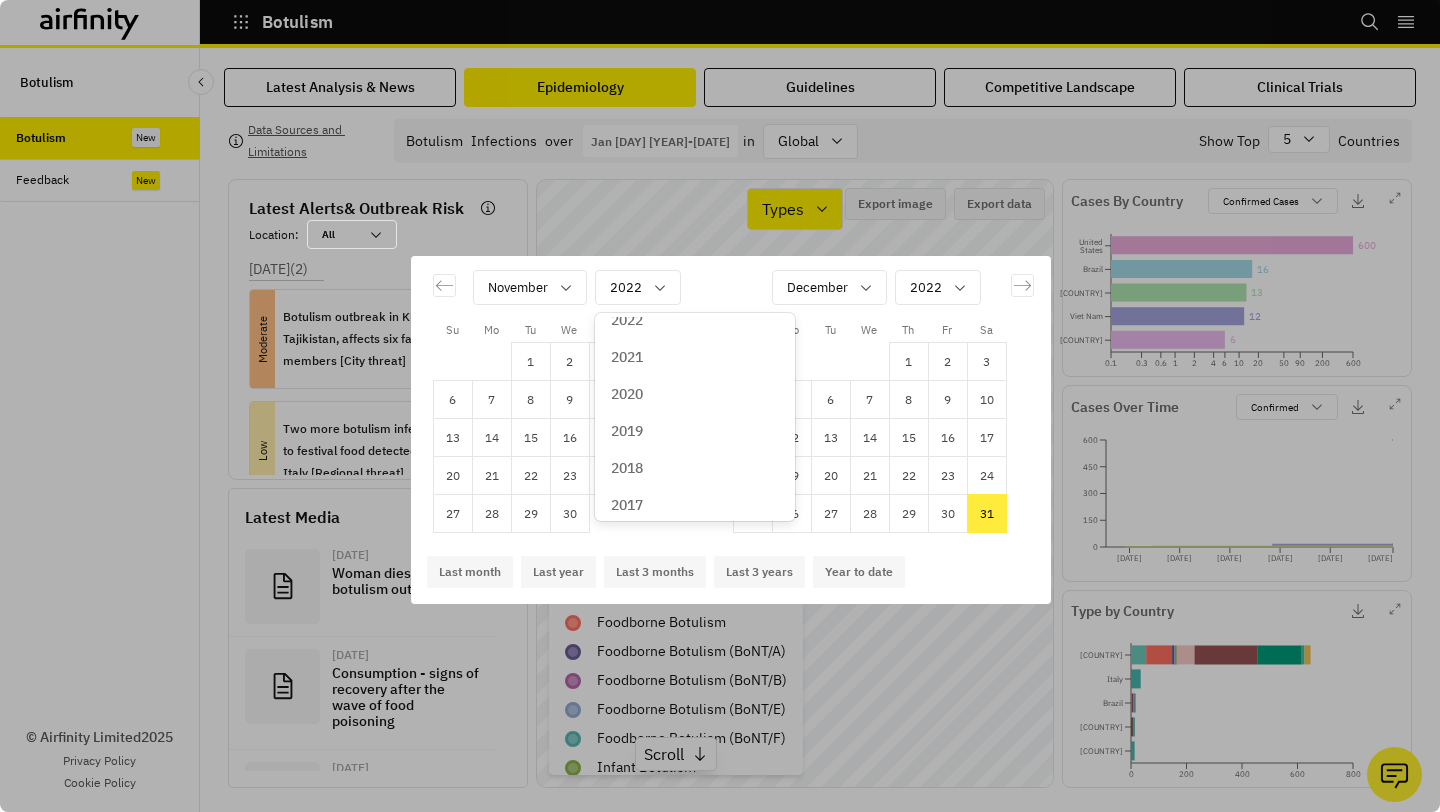 click on "2020" at bounding box center [695, 394] 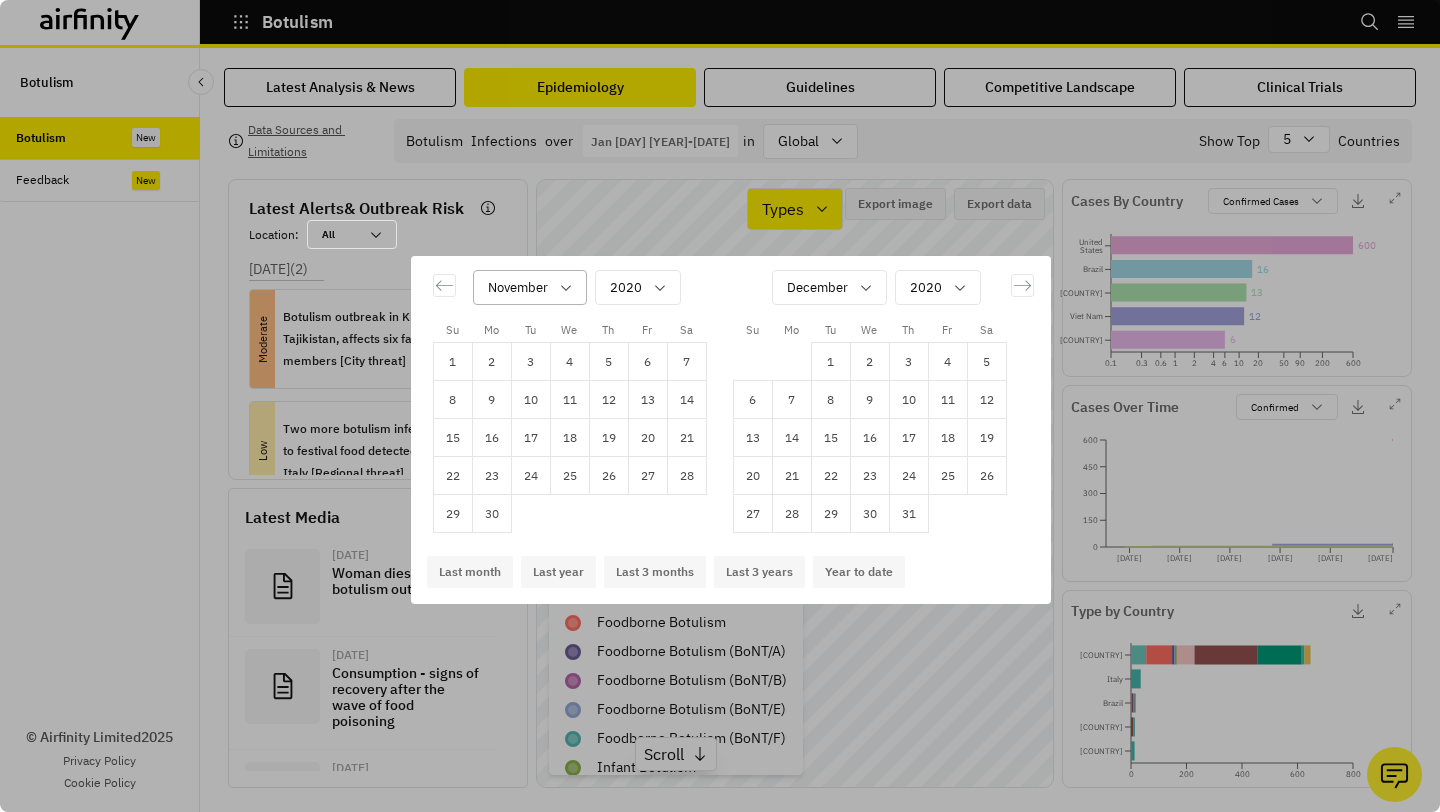 click on "November" at bounding box center (530, 287) 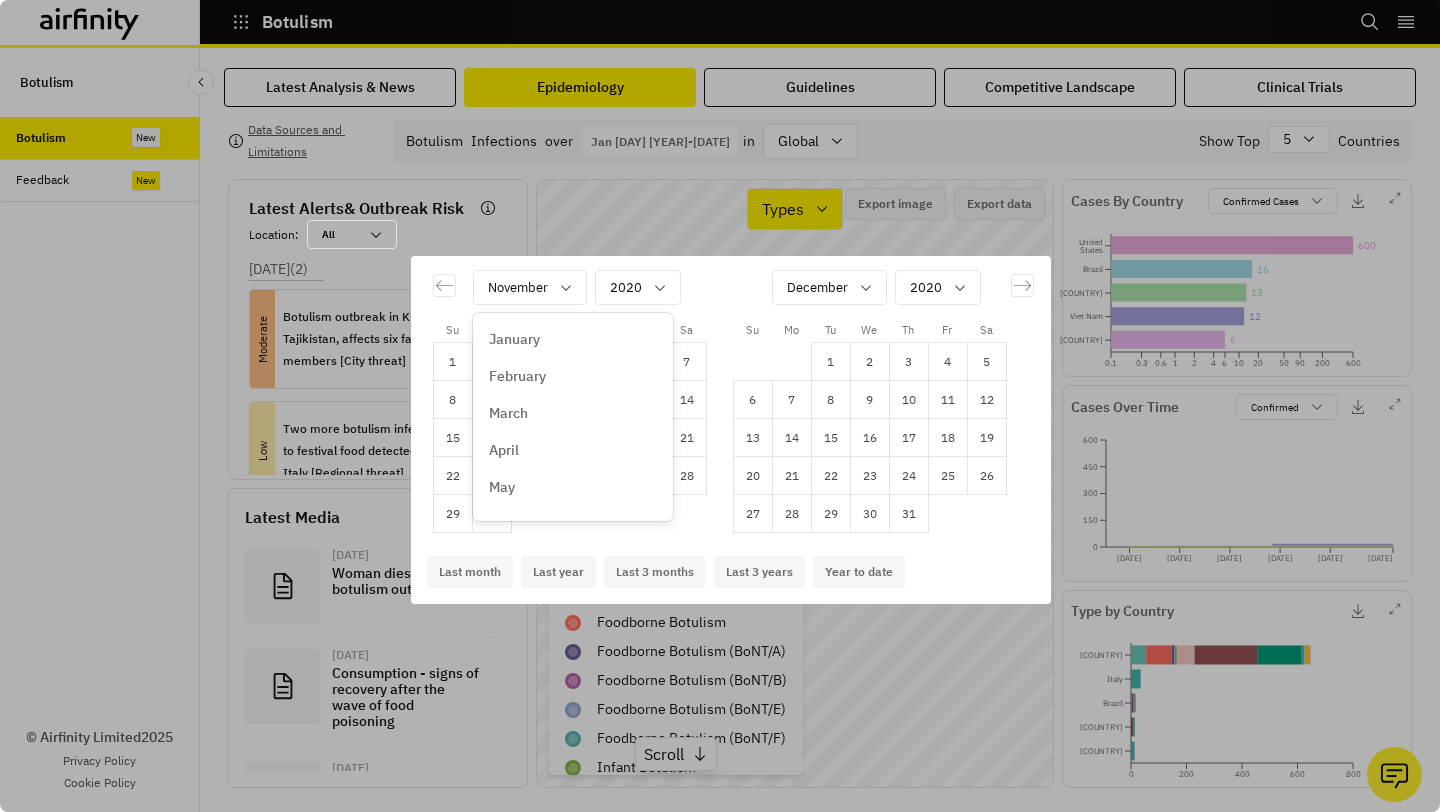 click on "January" at bounding box center [573, 339] 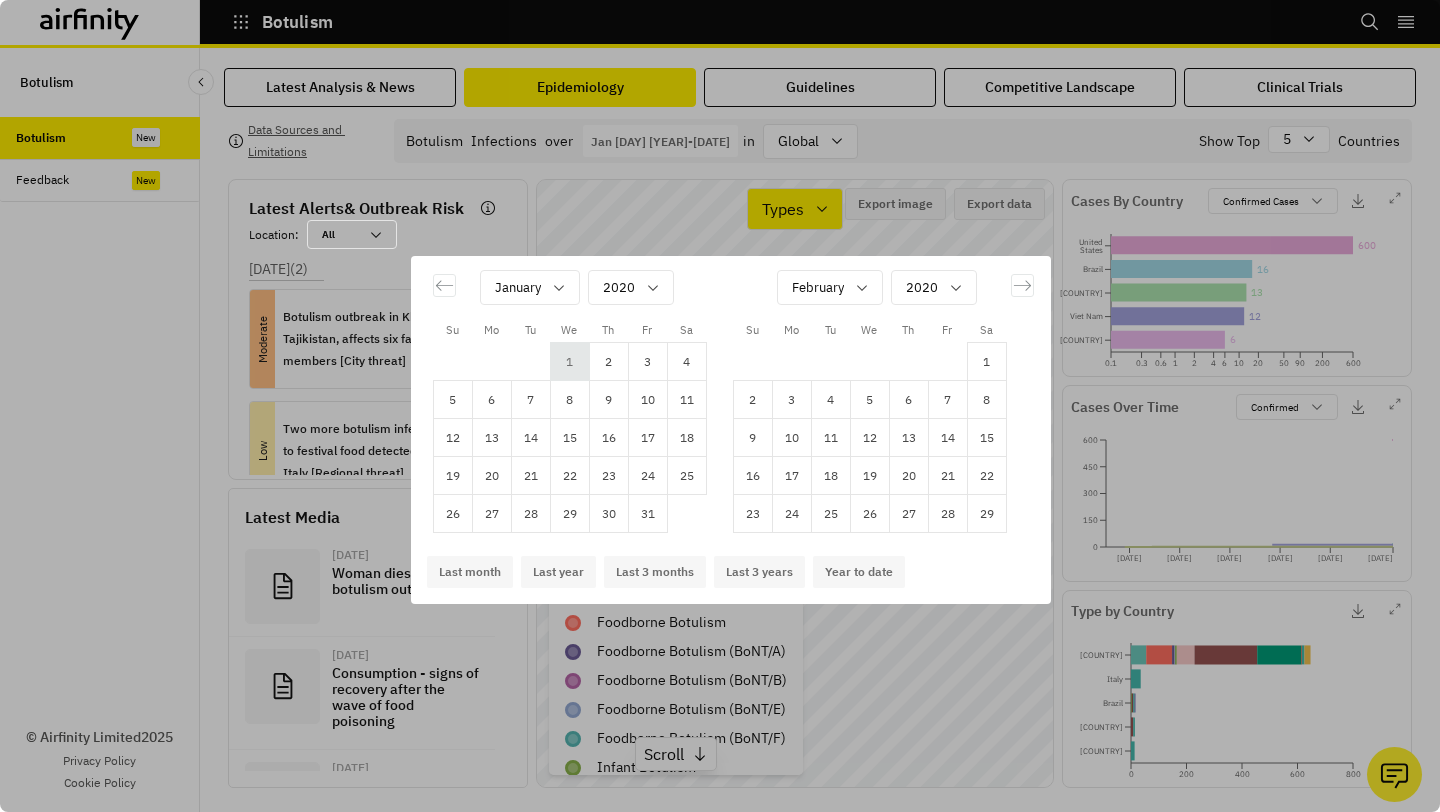 click on "1" at bounding box center [569, 362] 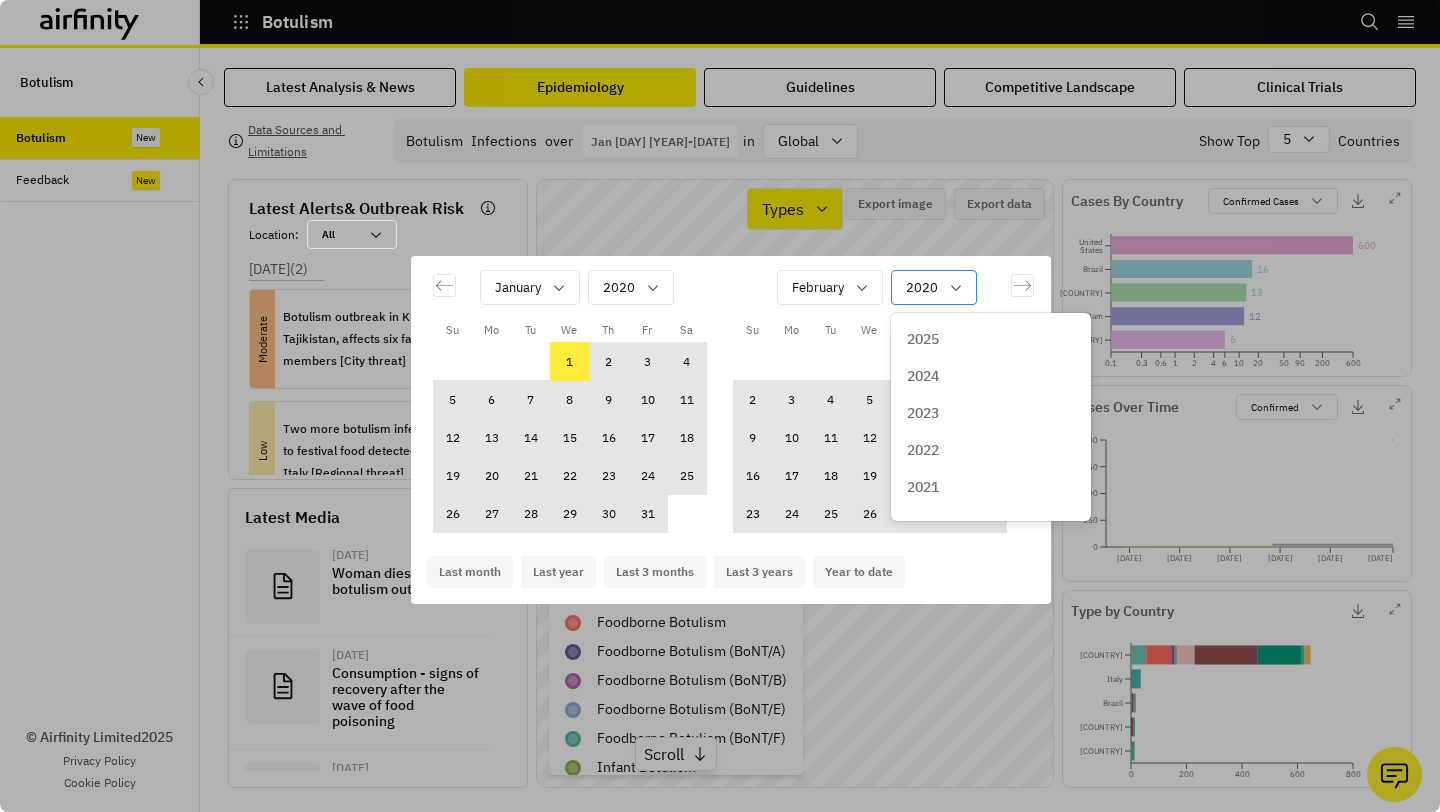 click on "2020" at bounding box center (920, 287) 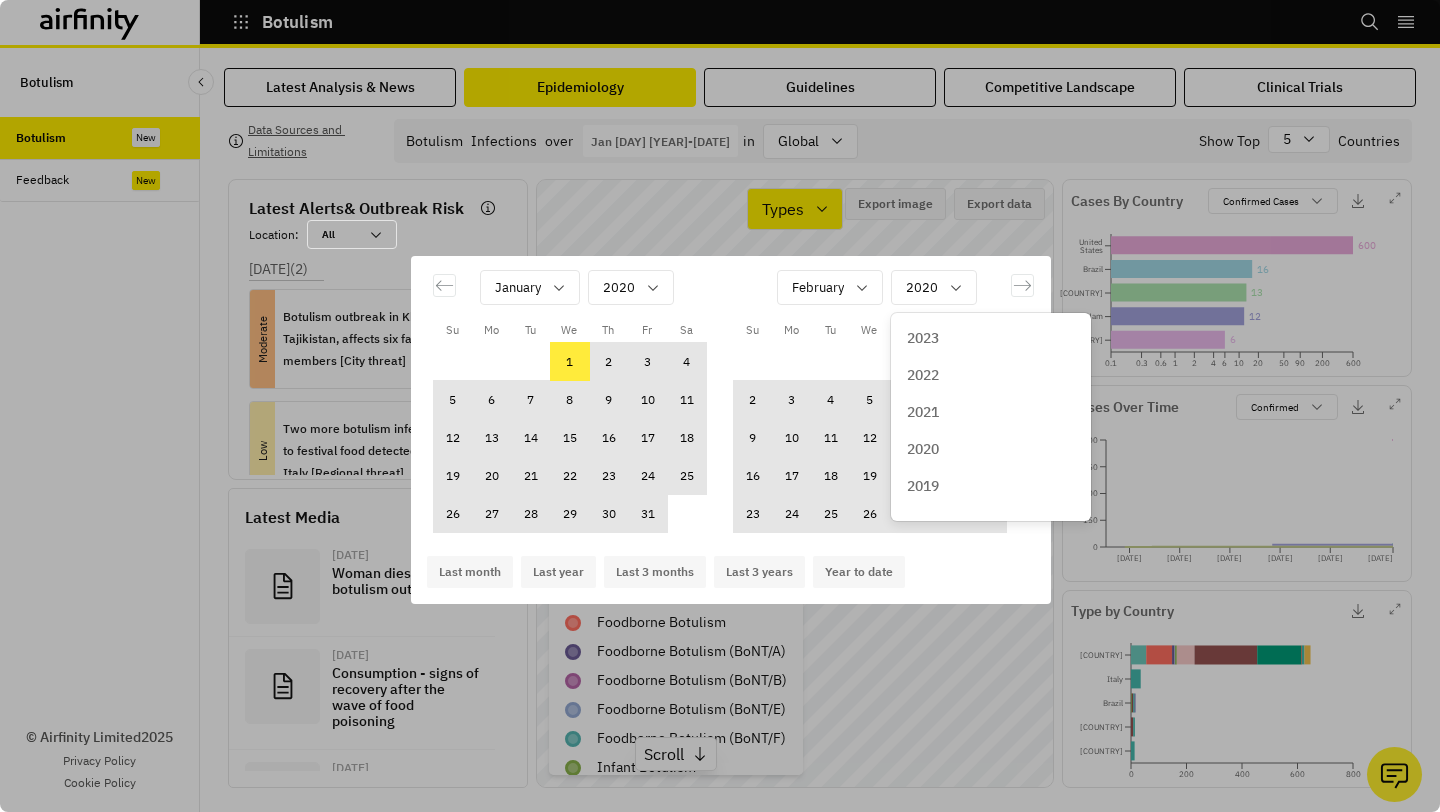 scroll, scrollTop: 67, scrollLeft: 0, axis: vertical 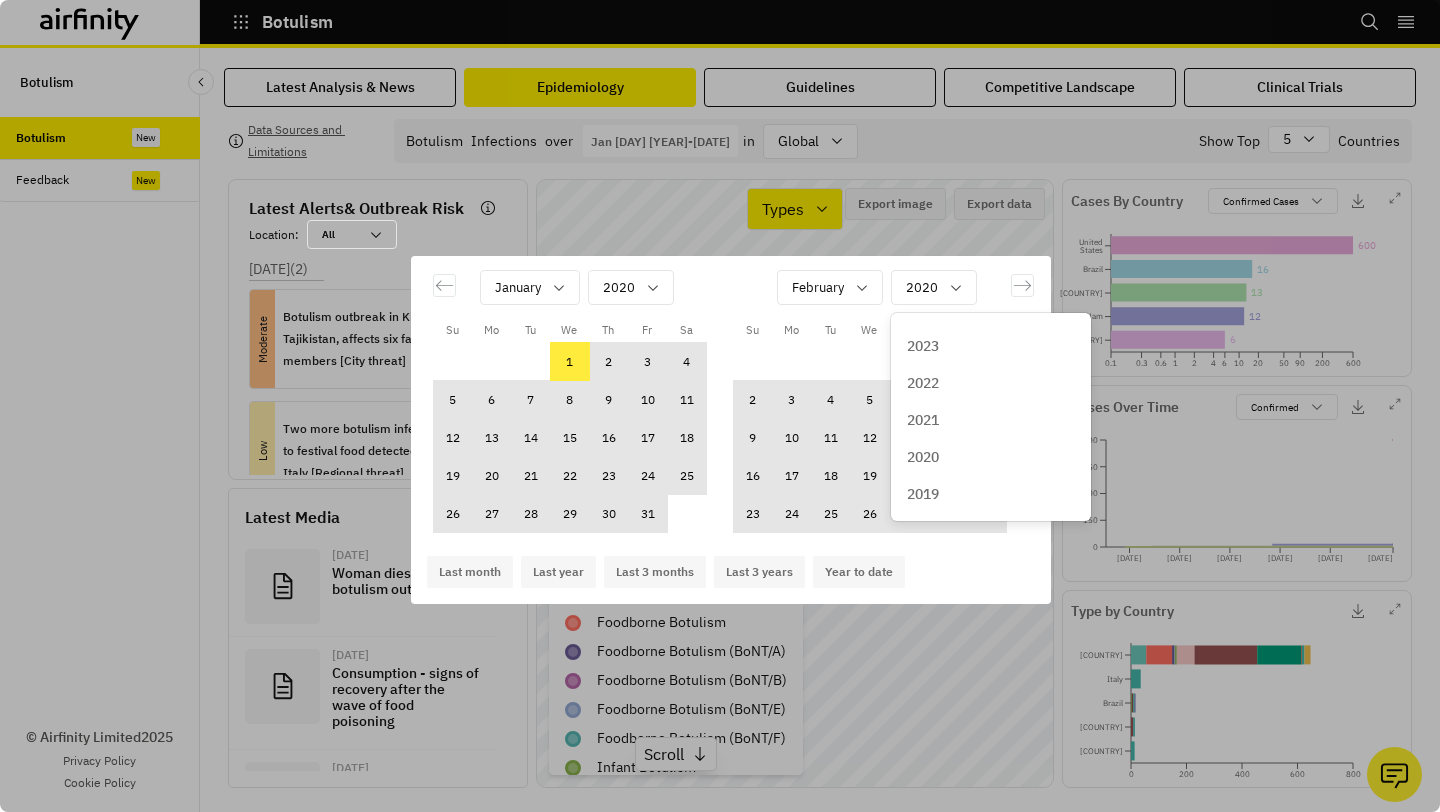 click on "2022" at bounding box center [923, 383] 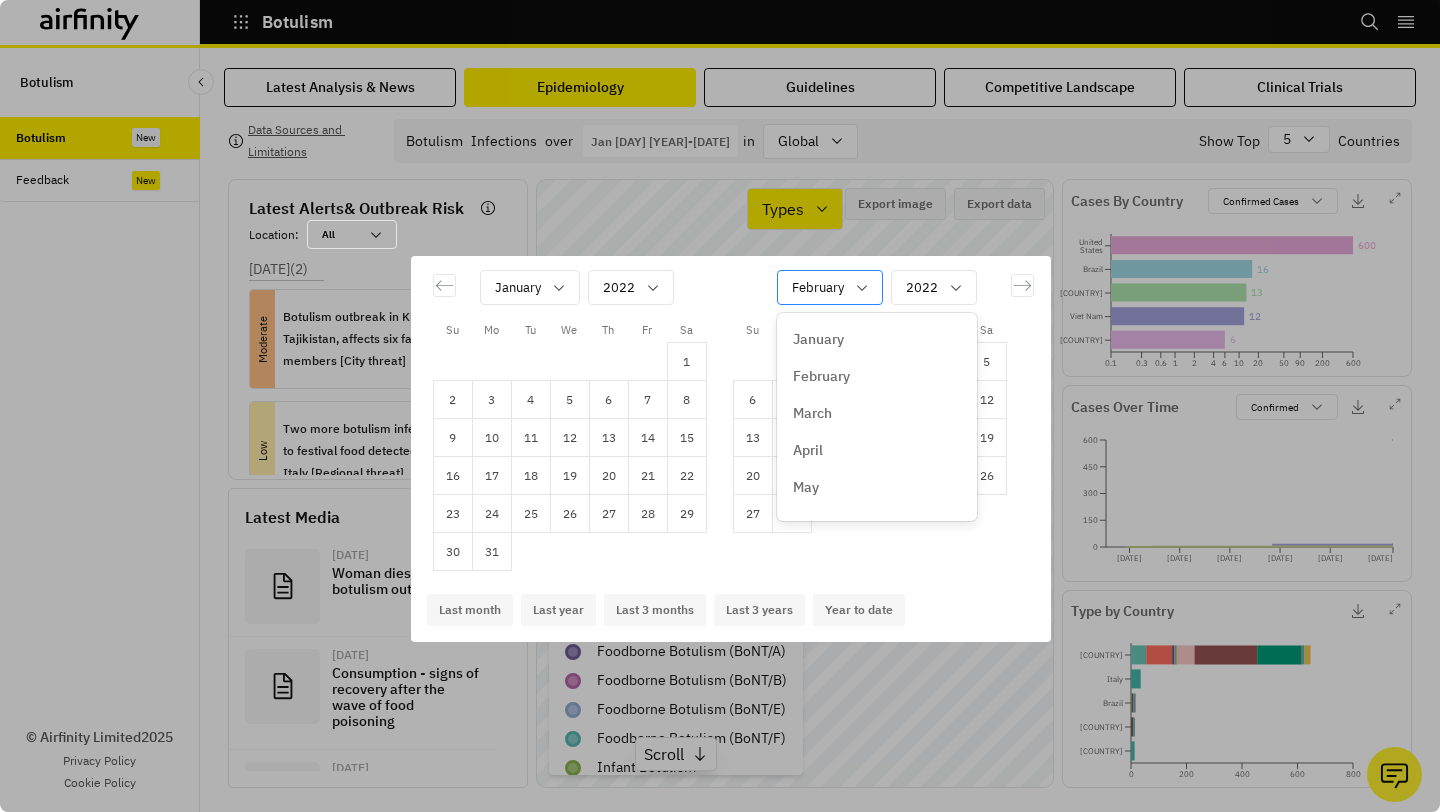 click on "February" at bounding box center (816, 287) 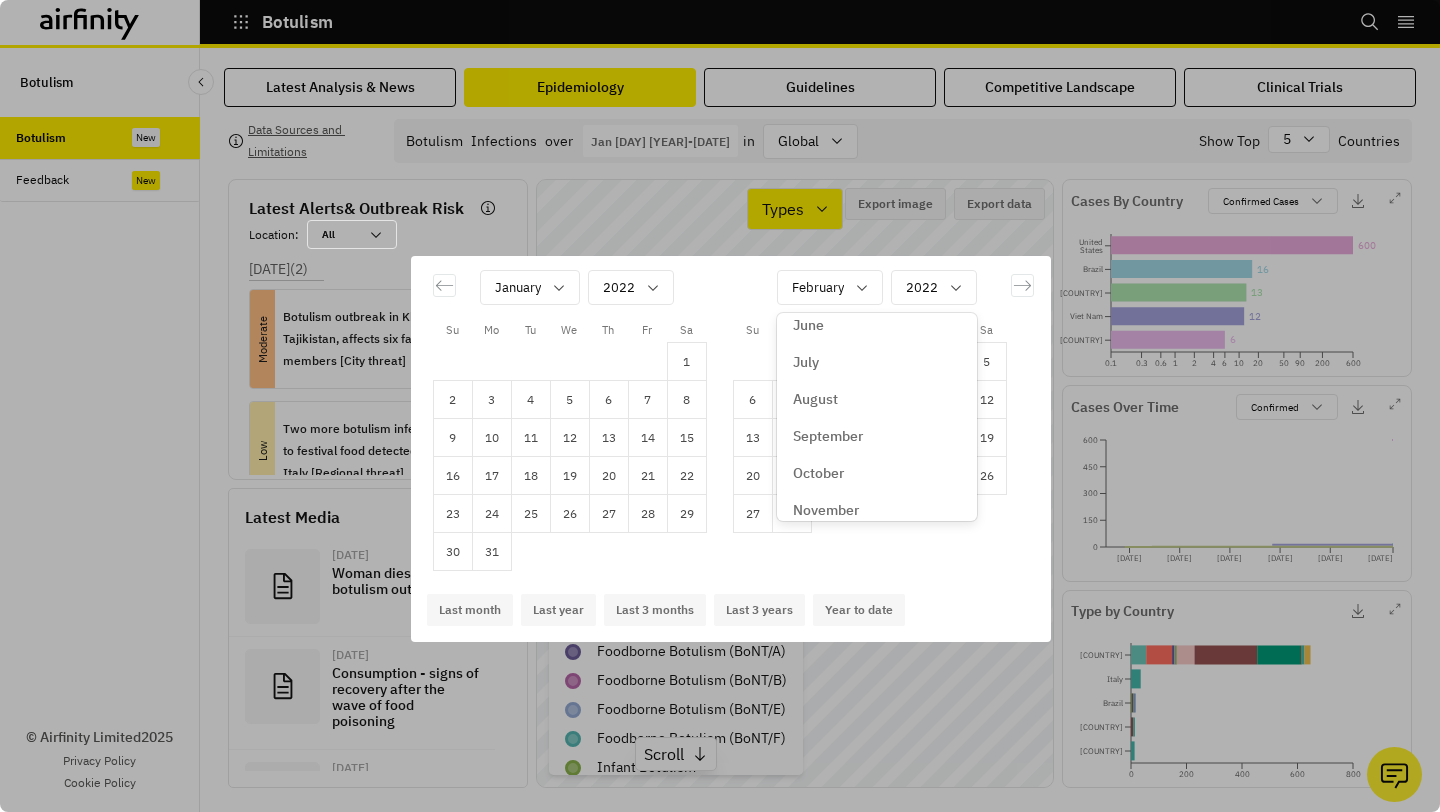 scroll, scrollTop: 252, scrollLeft: 0, axis: vertical 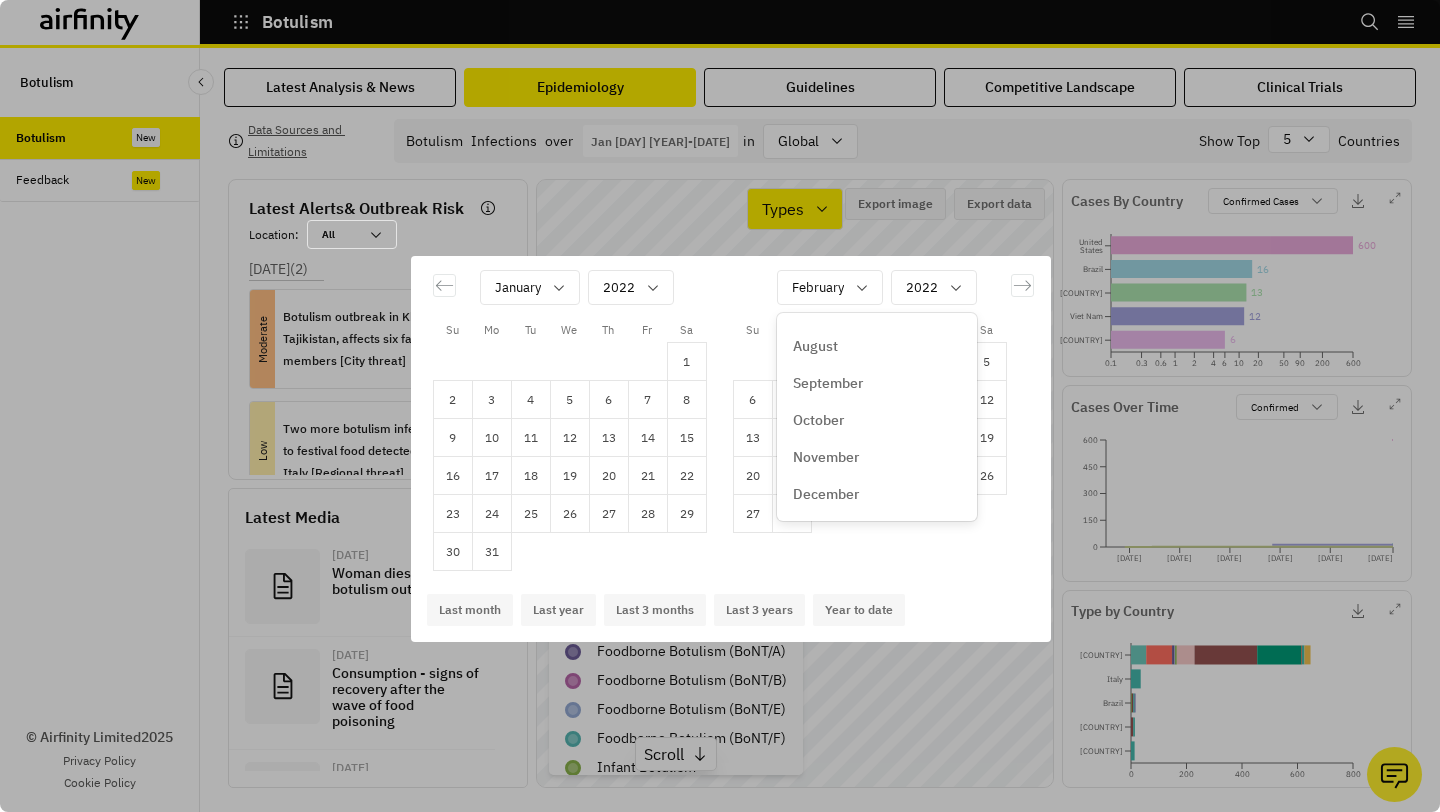 click on "December" at bounding box center (826, 494) 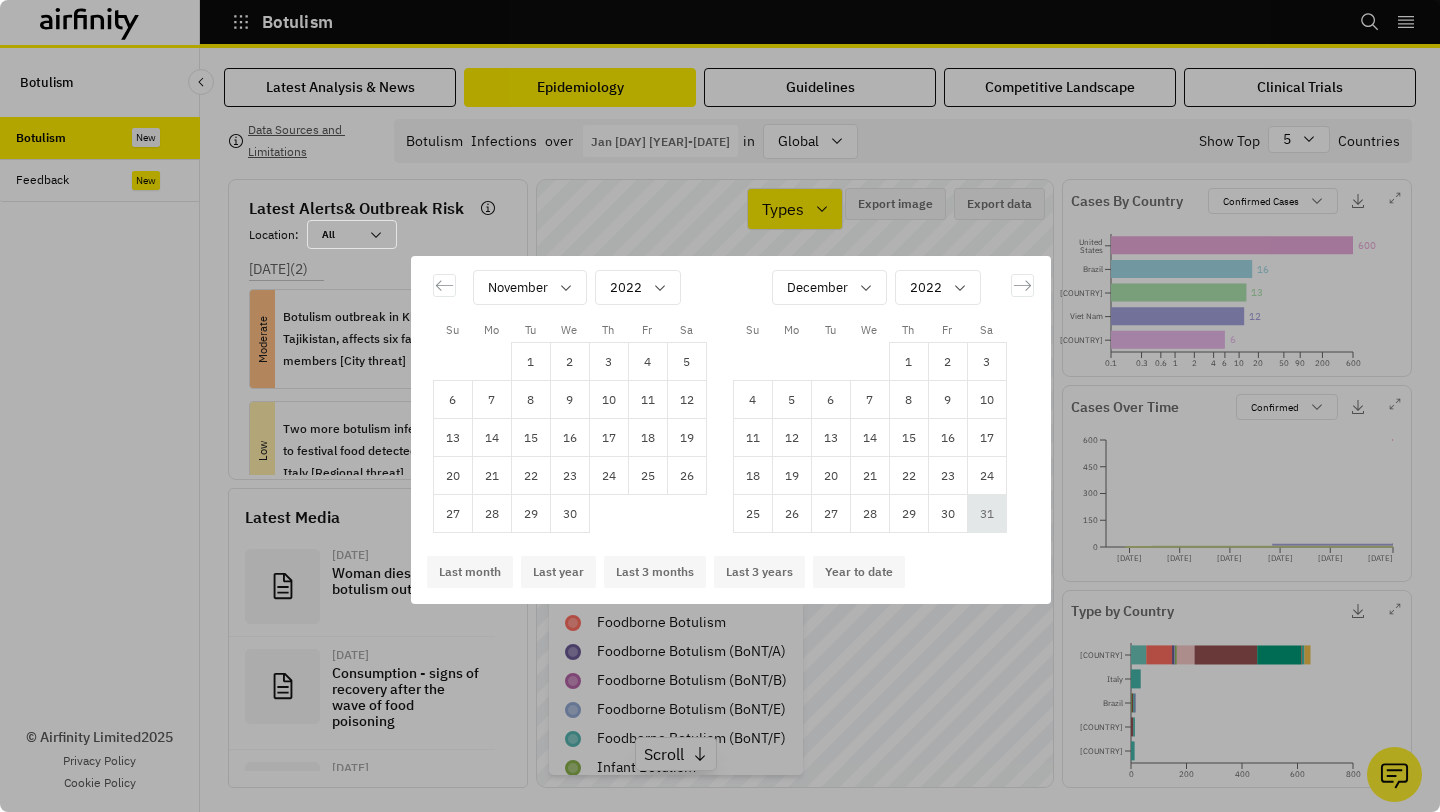 click on "31" at bounding box center [986, 514] 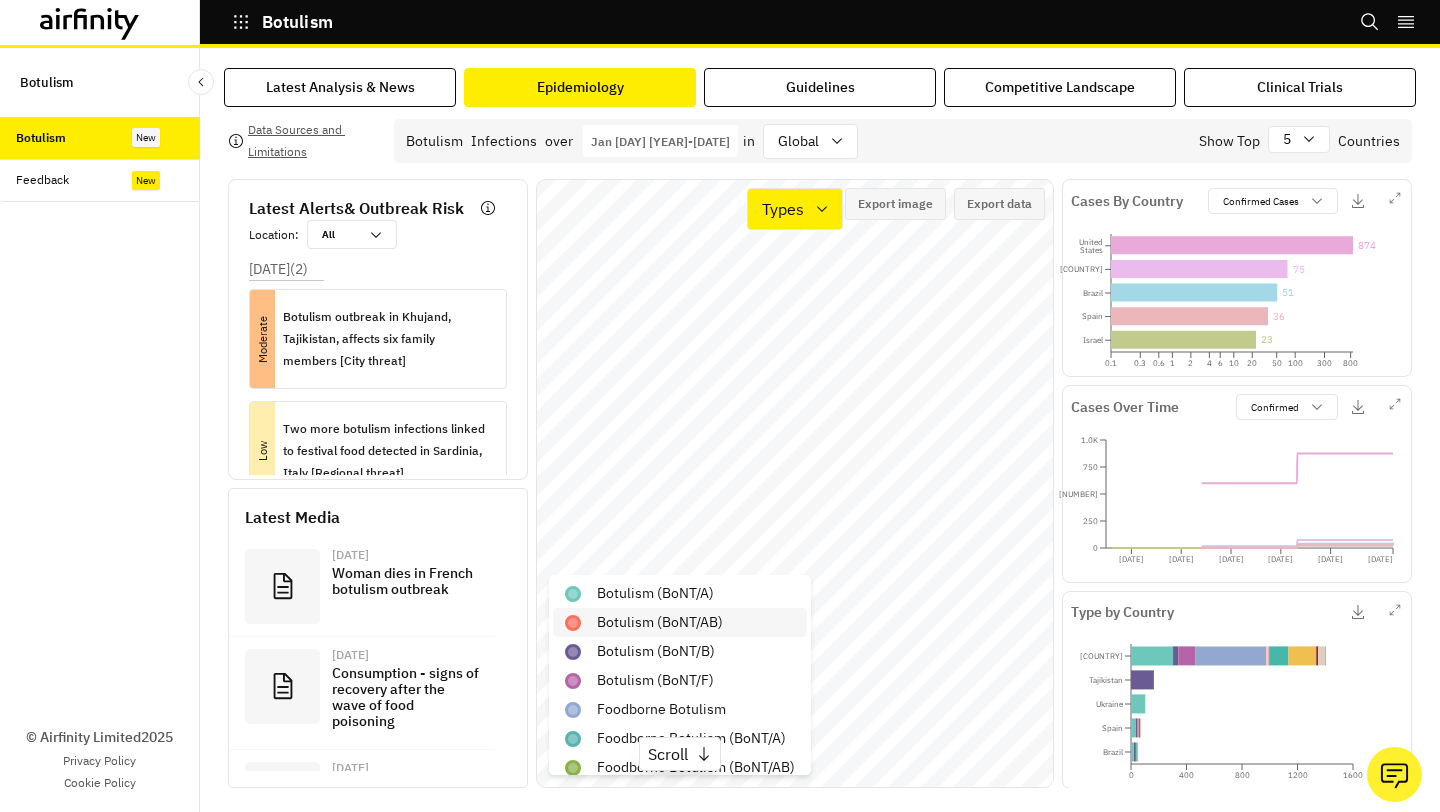 click on "botulism (BoNT/AB)" at bounding box center [680, 622] 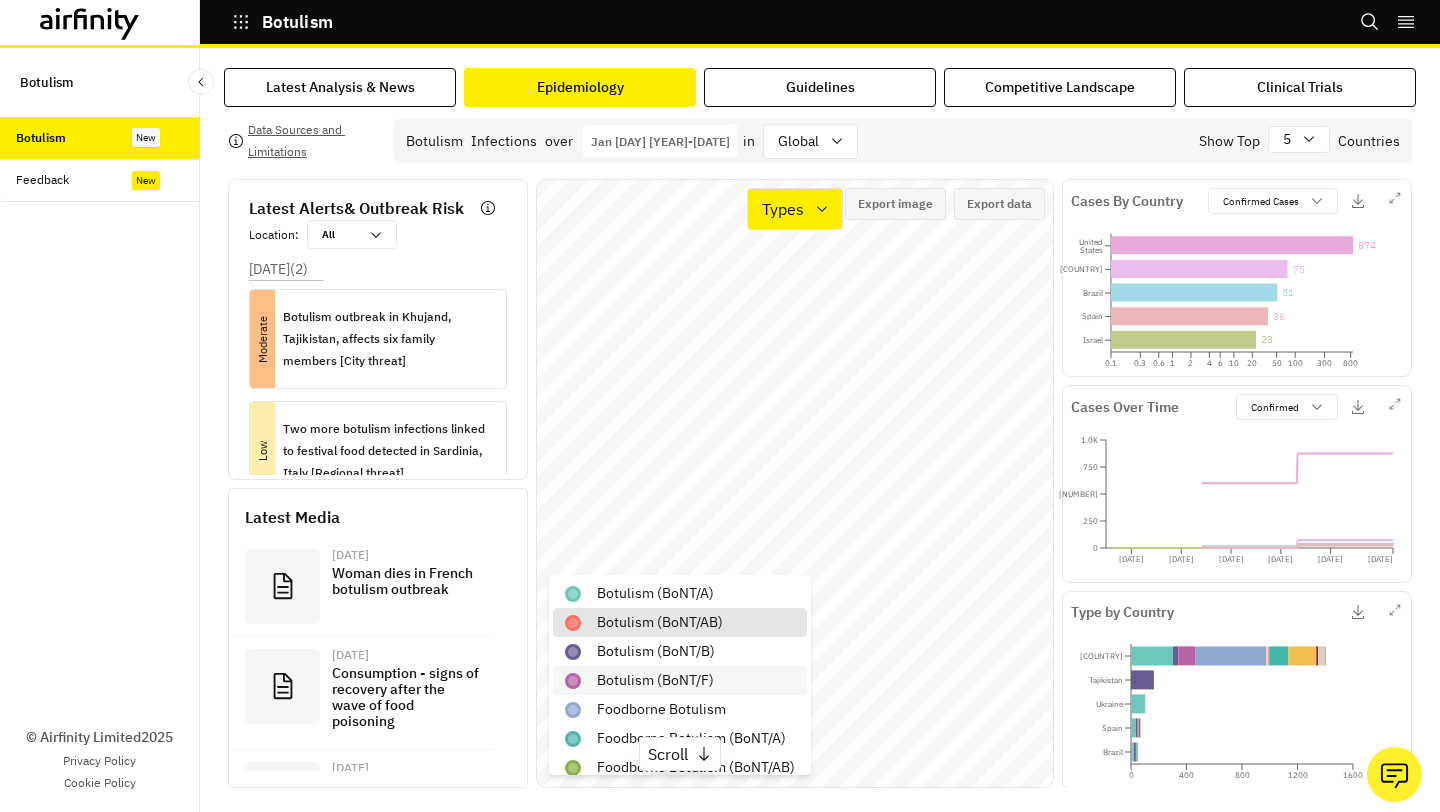 click on "botulism (BoNT/F)" at bounding box center [655, 680] 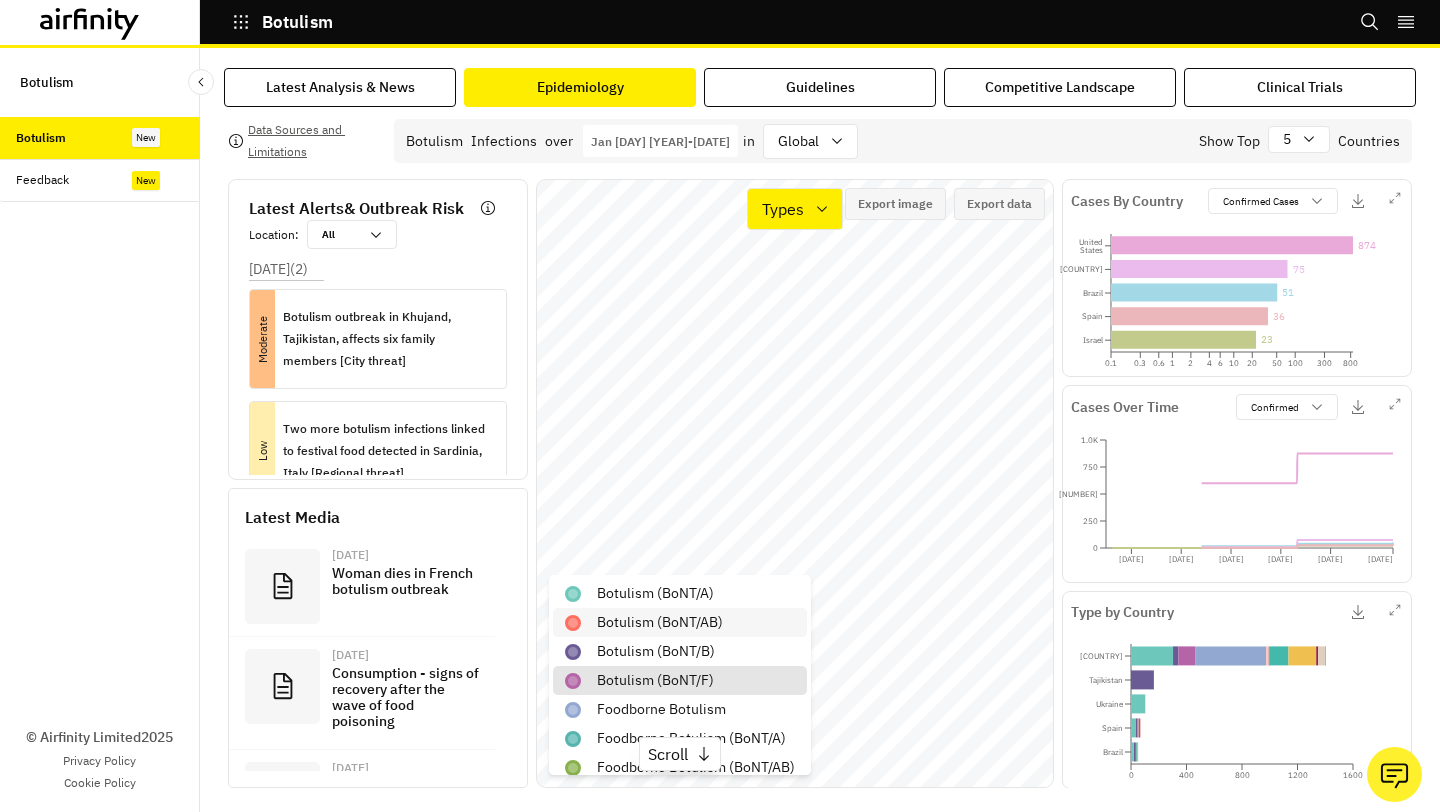 click on "botulism (BoNT/AB)" at bounding box center [660, 622] 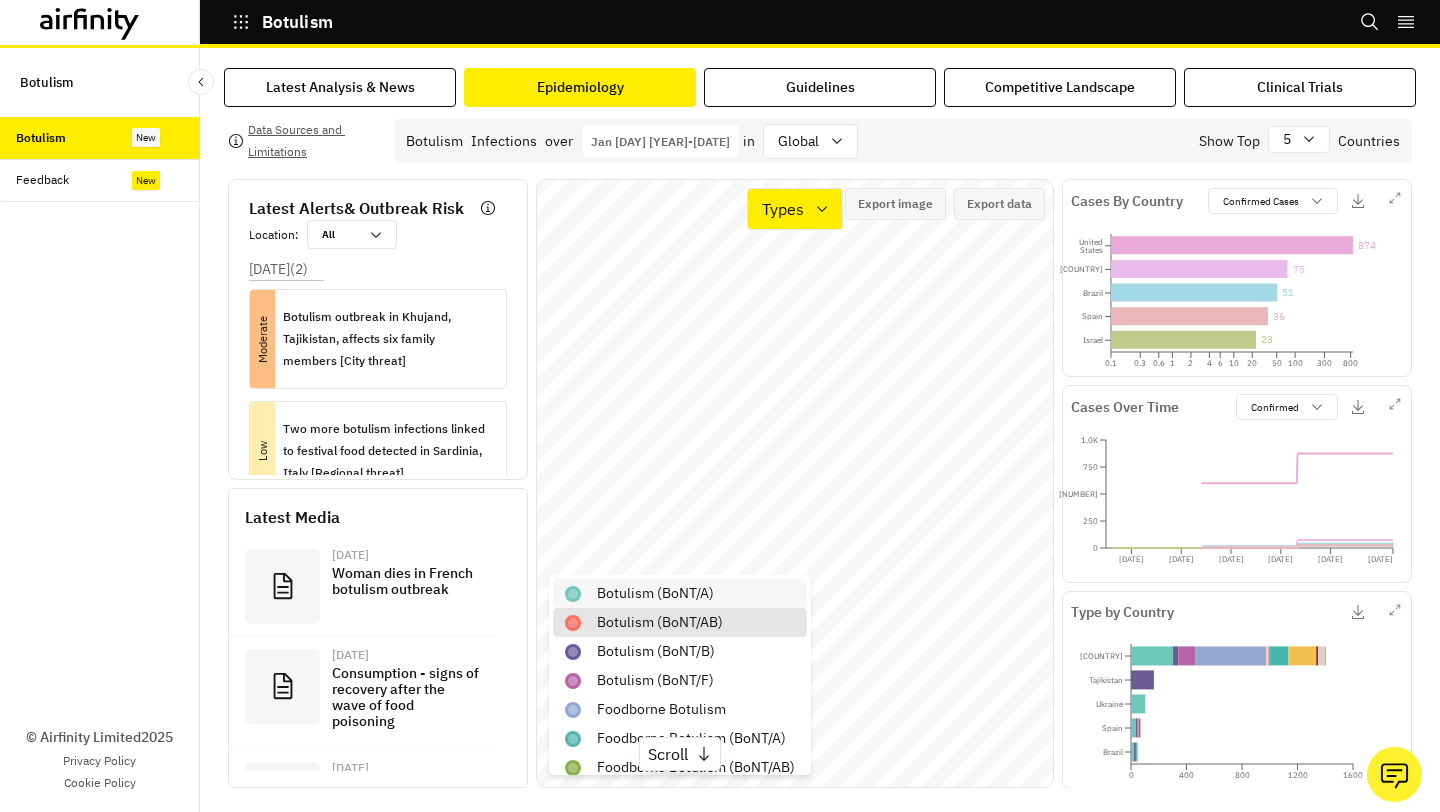 click on "botulism (BoNT/A)" at bounding box center (655, 593) 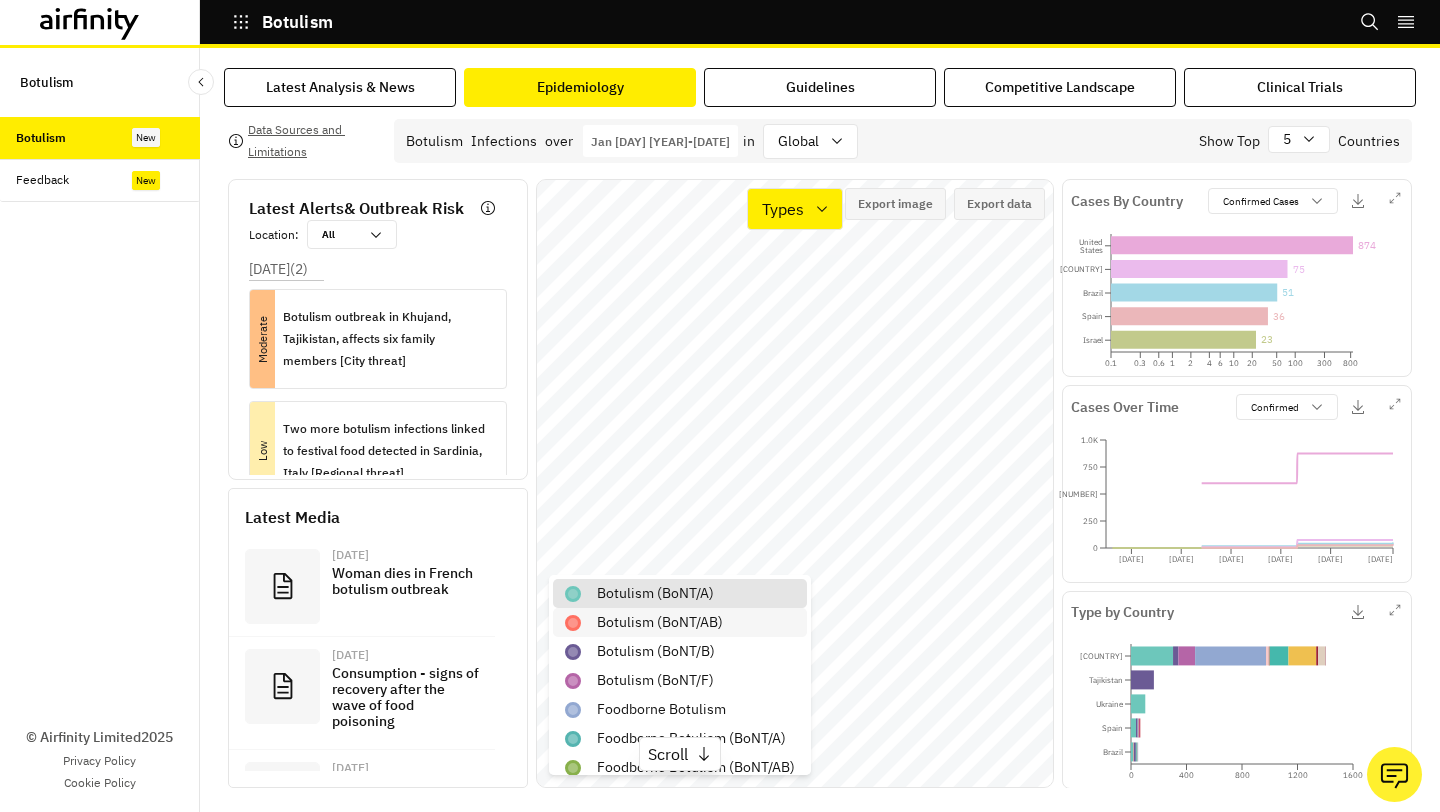click on "botulism (BoNT/AB)" at bounding box center [660, 622] 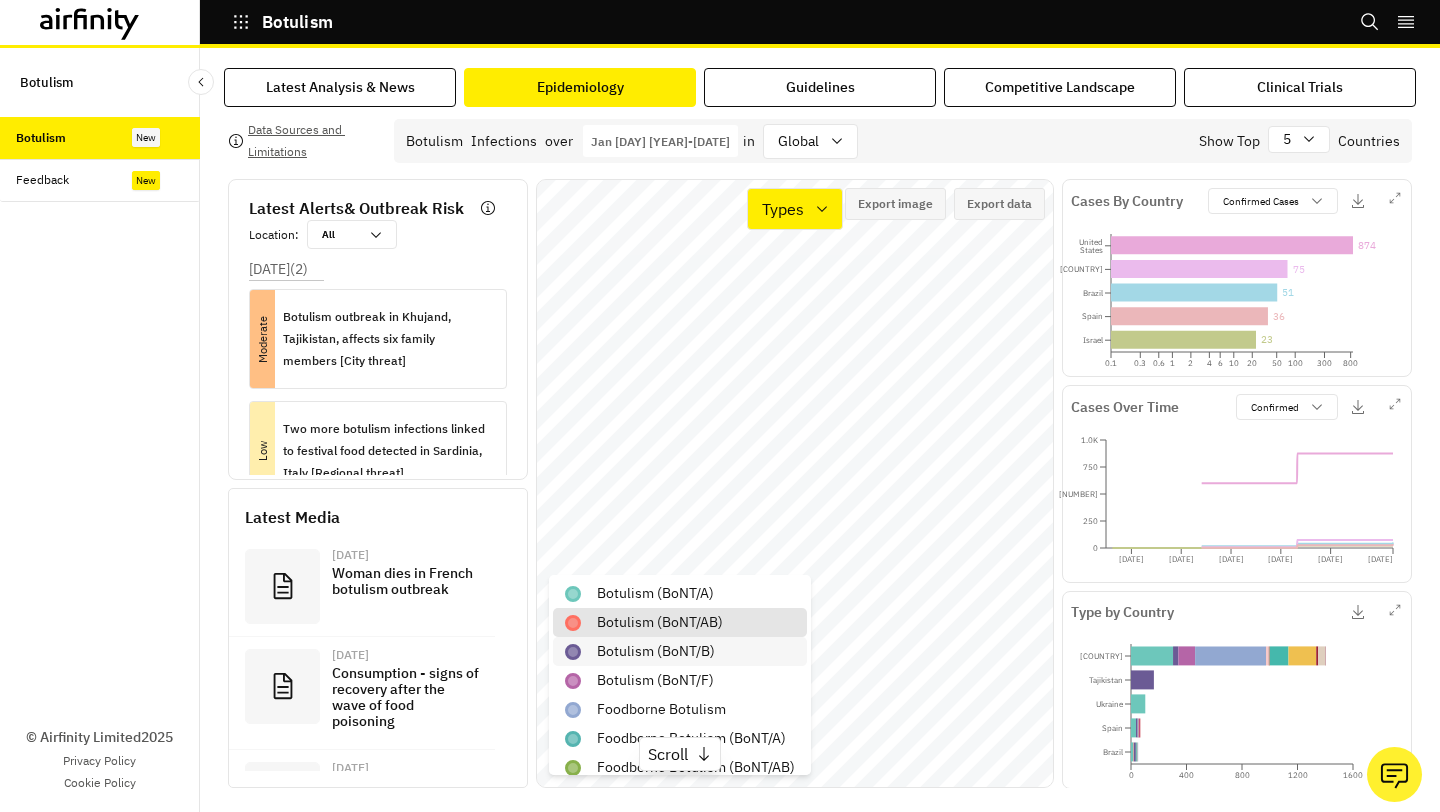 click on "botulism (BoNT/B)" at bounding box center (680, 651) 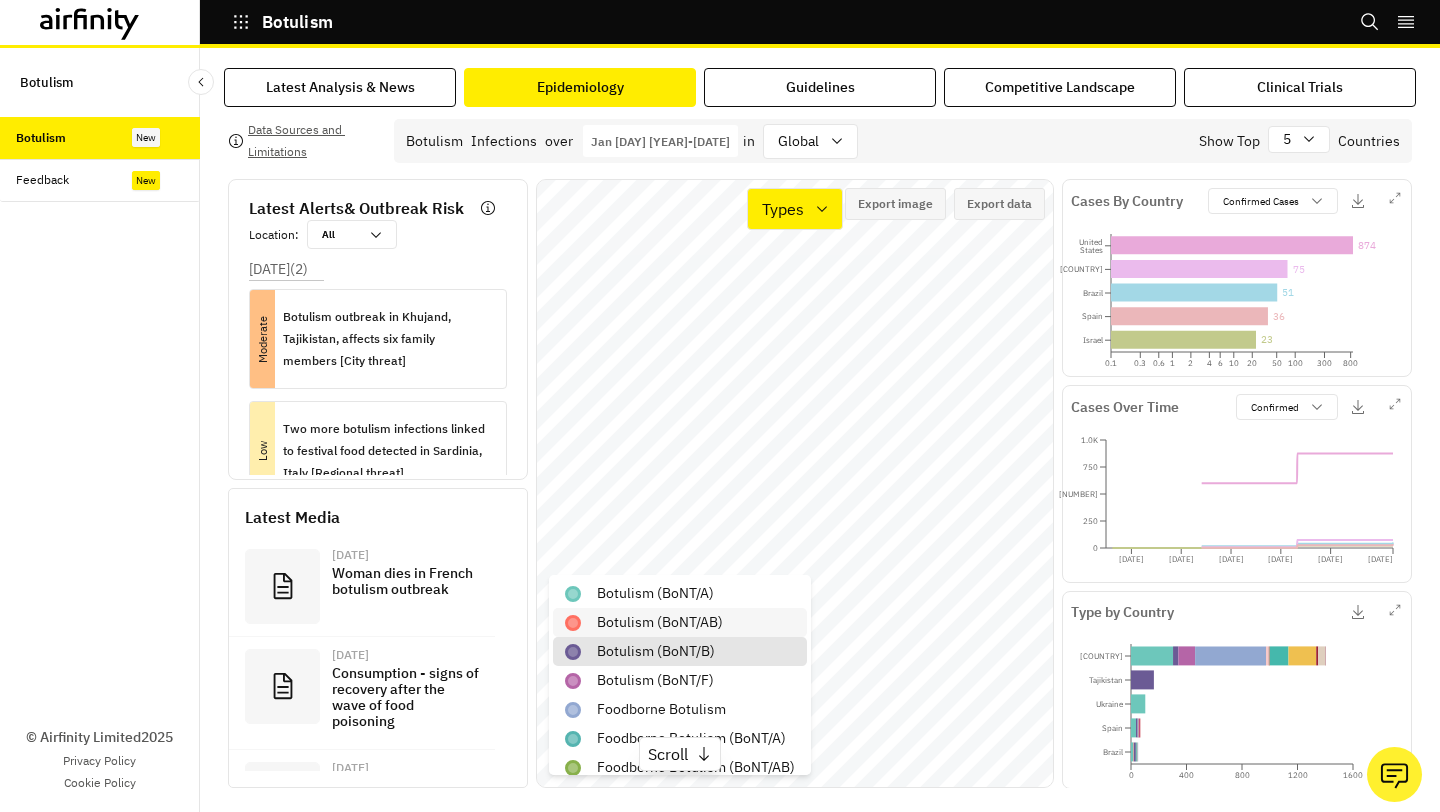 click on "botulism (BoNT/AB)" at bounding box center (660, 622) 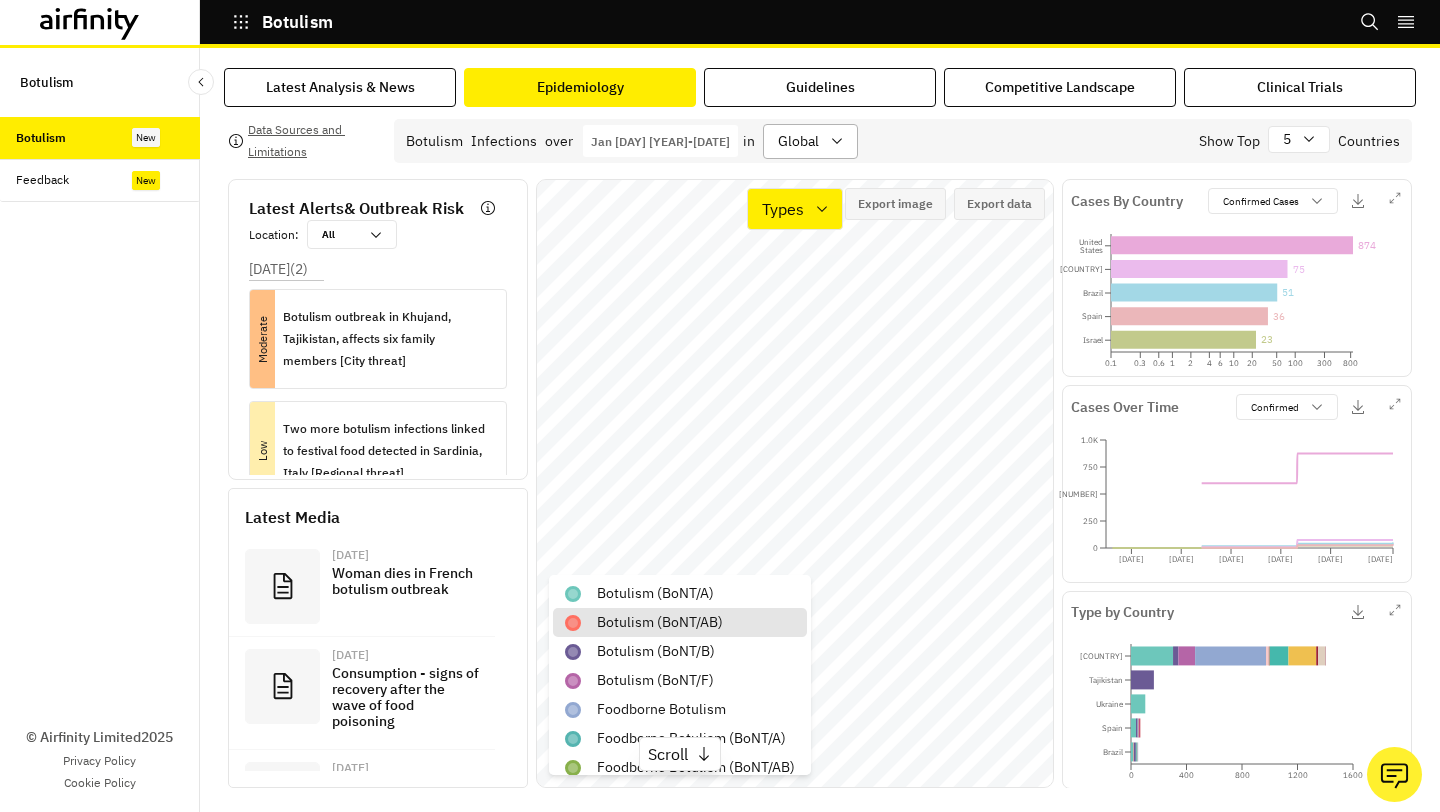 click at bounding box center [798, 141] 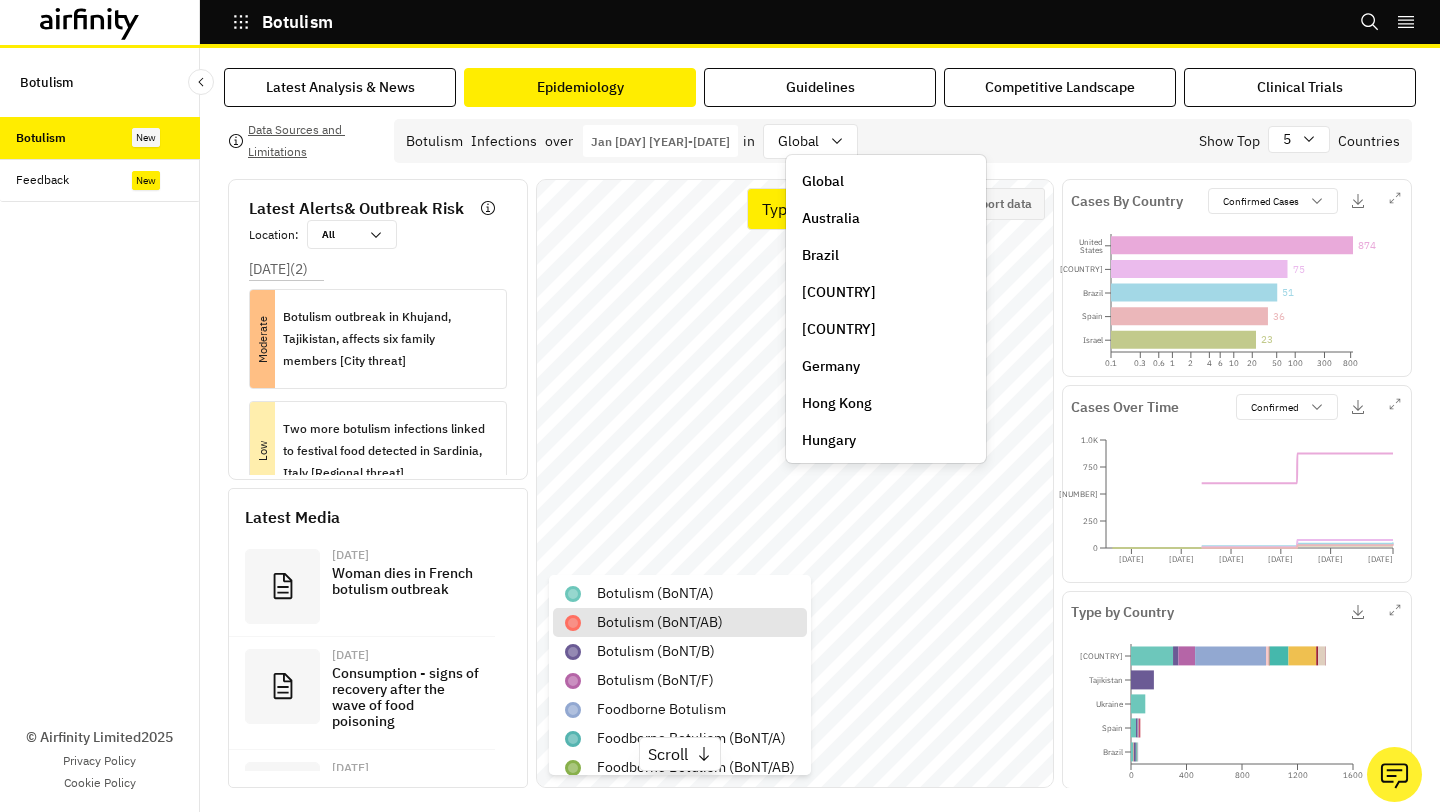 click on "Brazil" at bounding box center [886, 255] 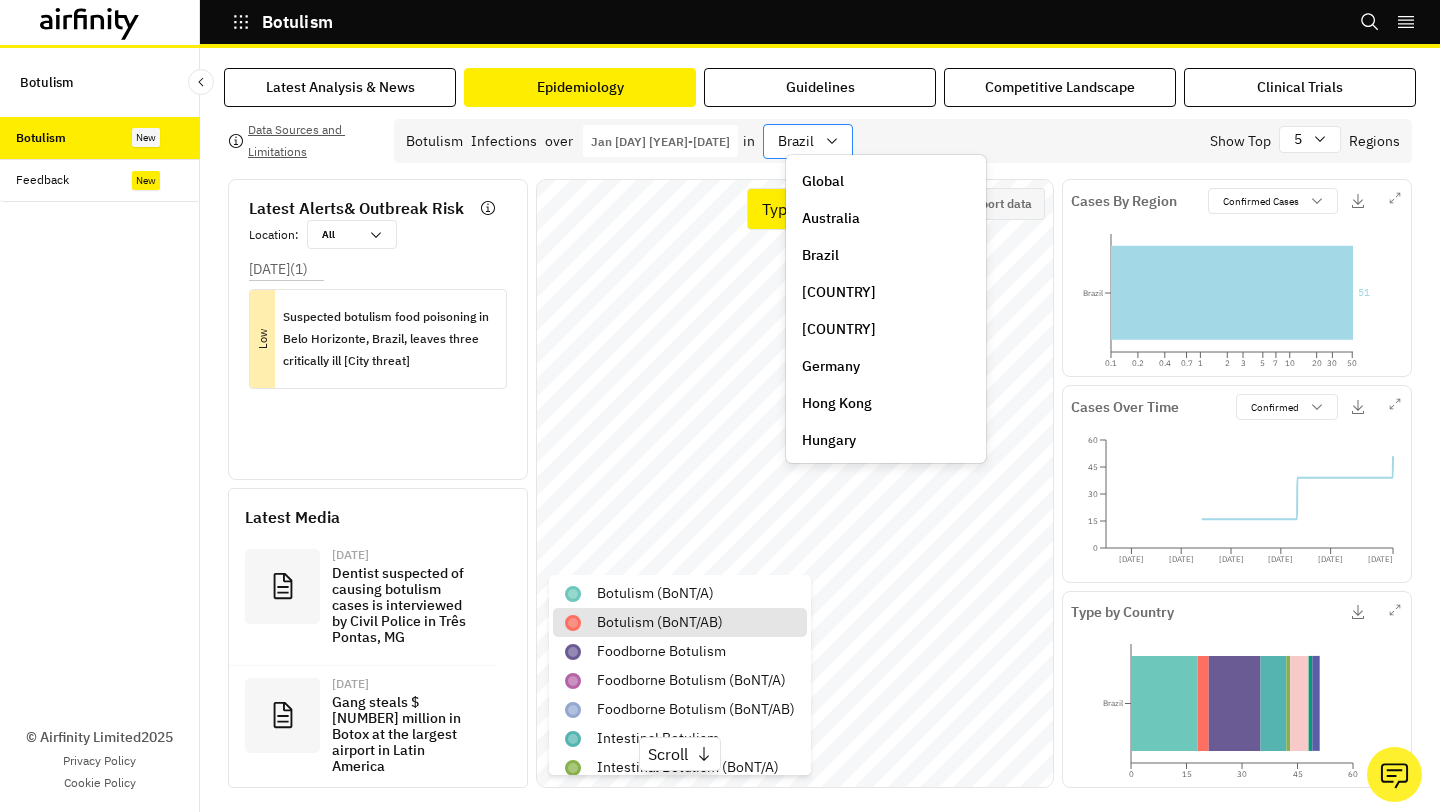 click at bounding box center [796, 141] 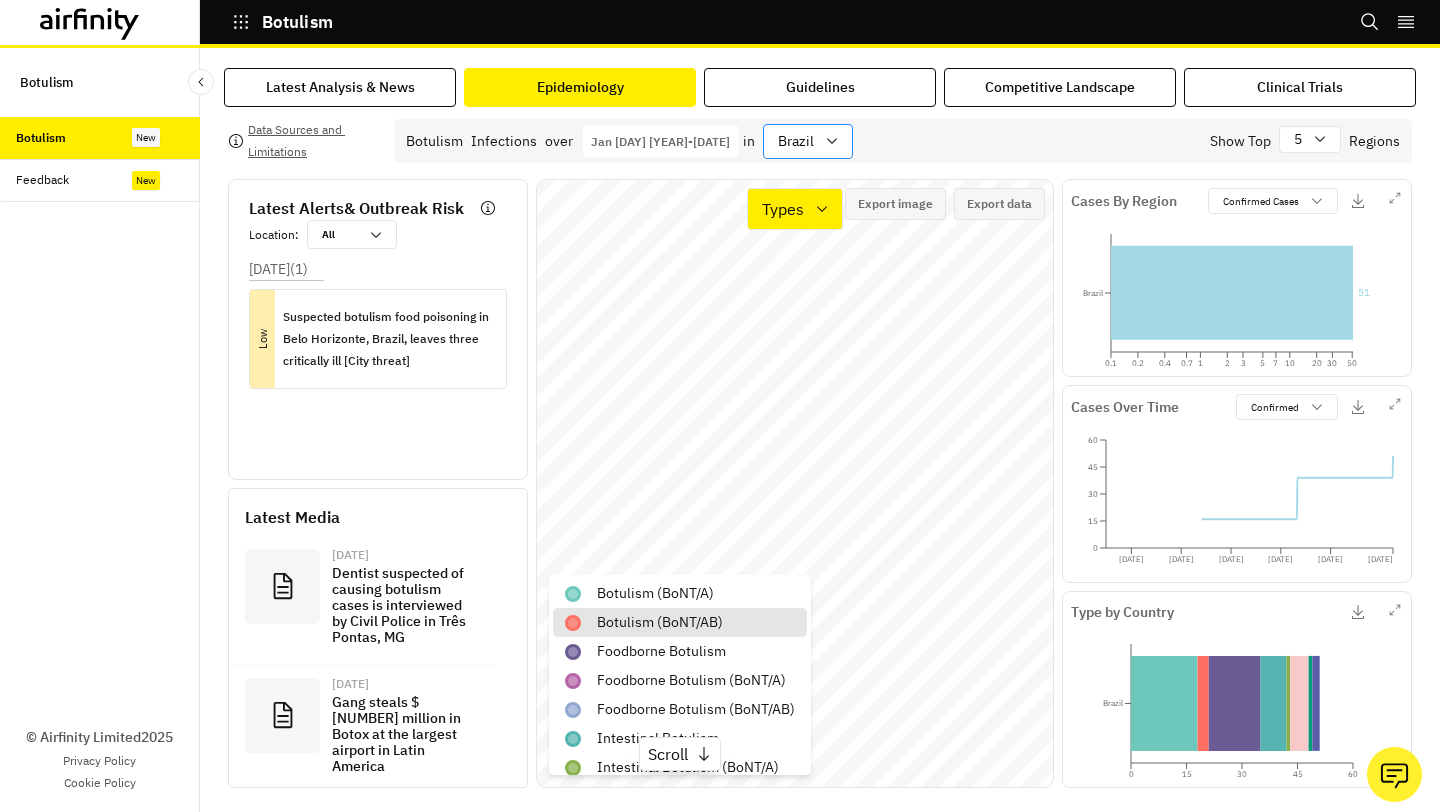 click at bounding box center [796, 141] 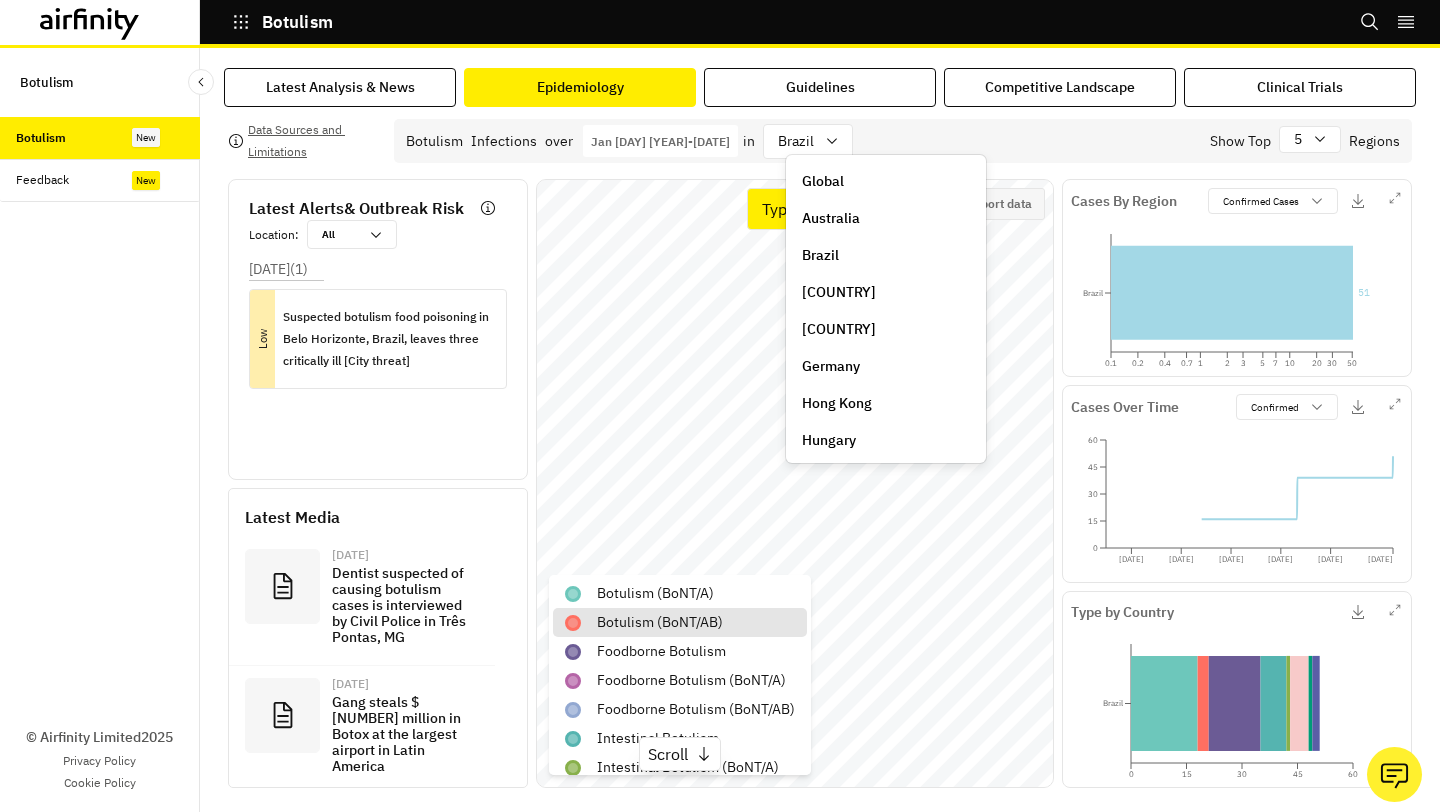 click on "Global" at bounding box center [823, 181] 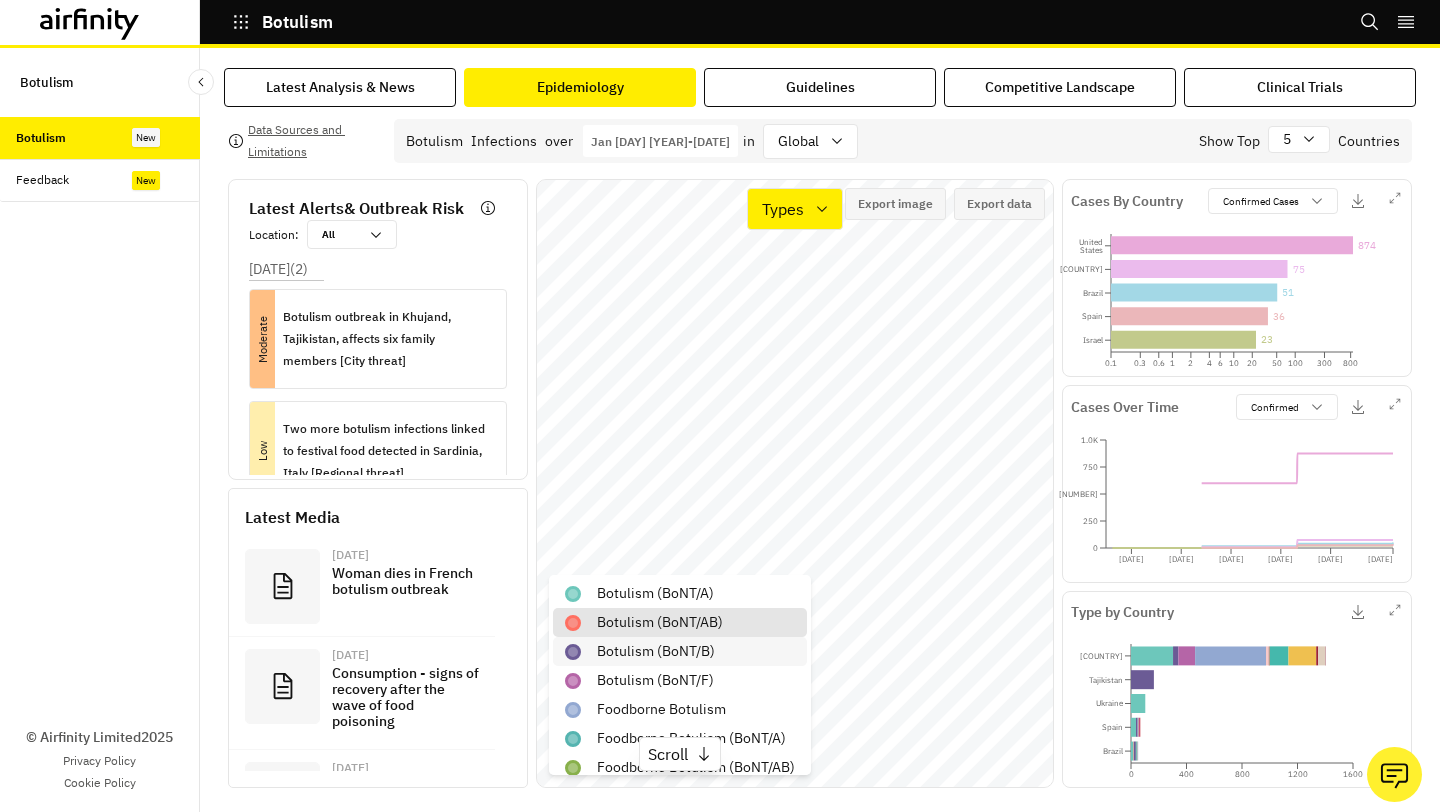 click on "botulism (BoNT/B)" at bounding box center (656, 651) 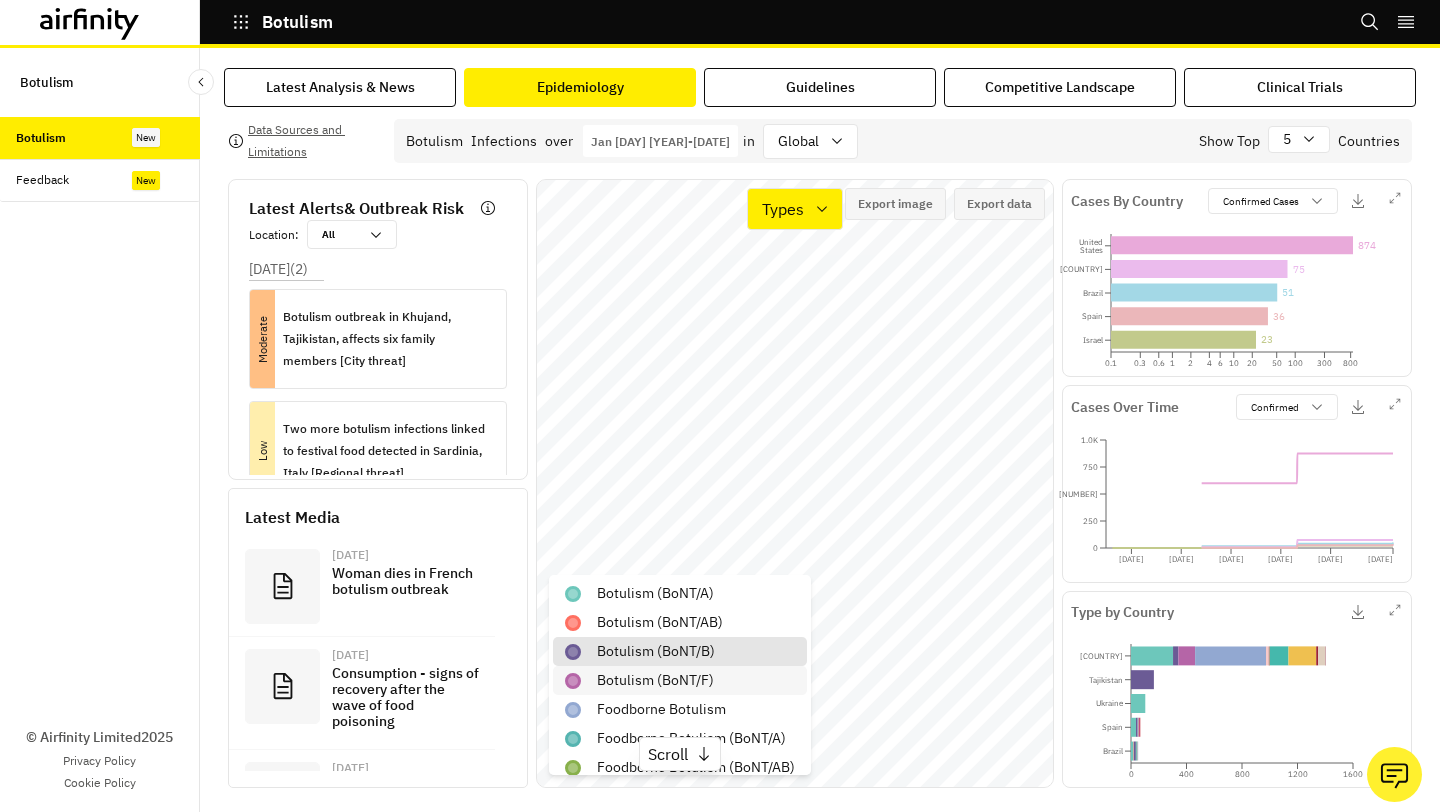 click on "botulism (BoNT/F)" at bounding box center (655, 680) 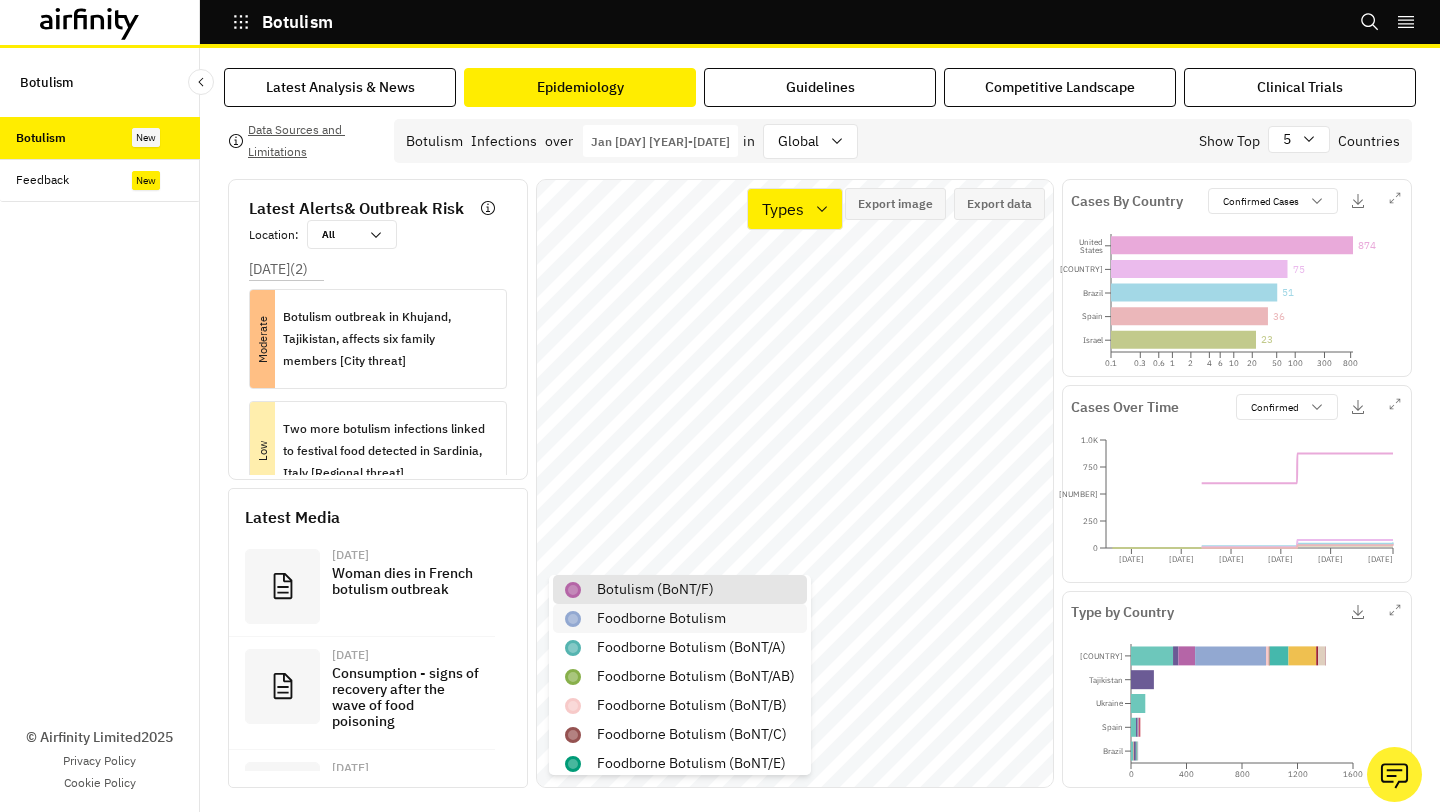 scroll, scrollTop: 93, scrollLeft: 0, axis: vertical 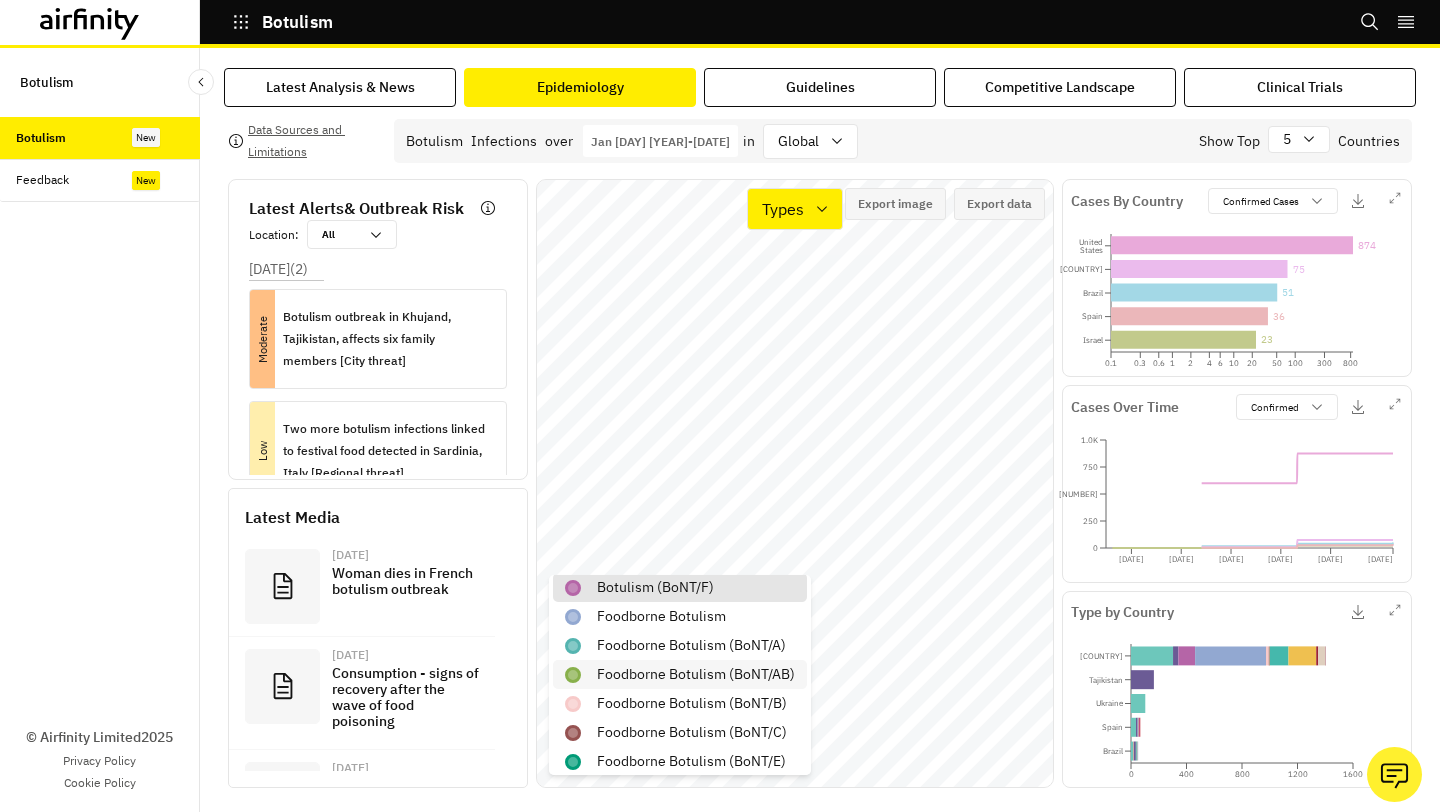 click on "​​​​foodborne botulism (BoNT/AB)" at bounding box center (696, 674) 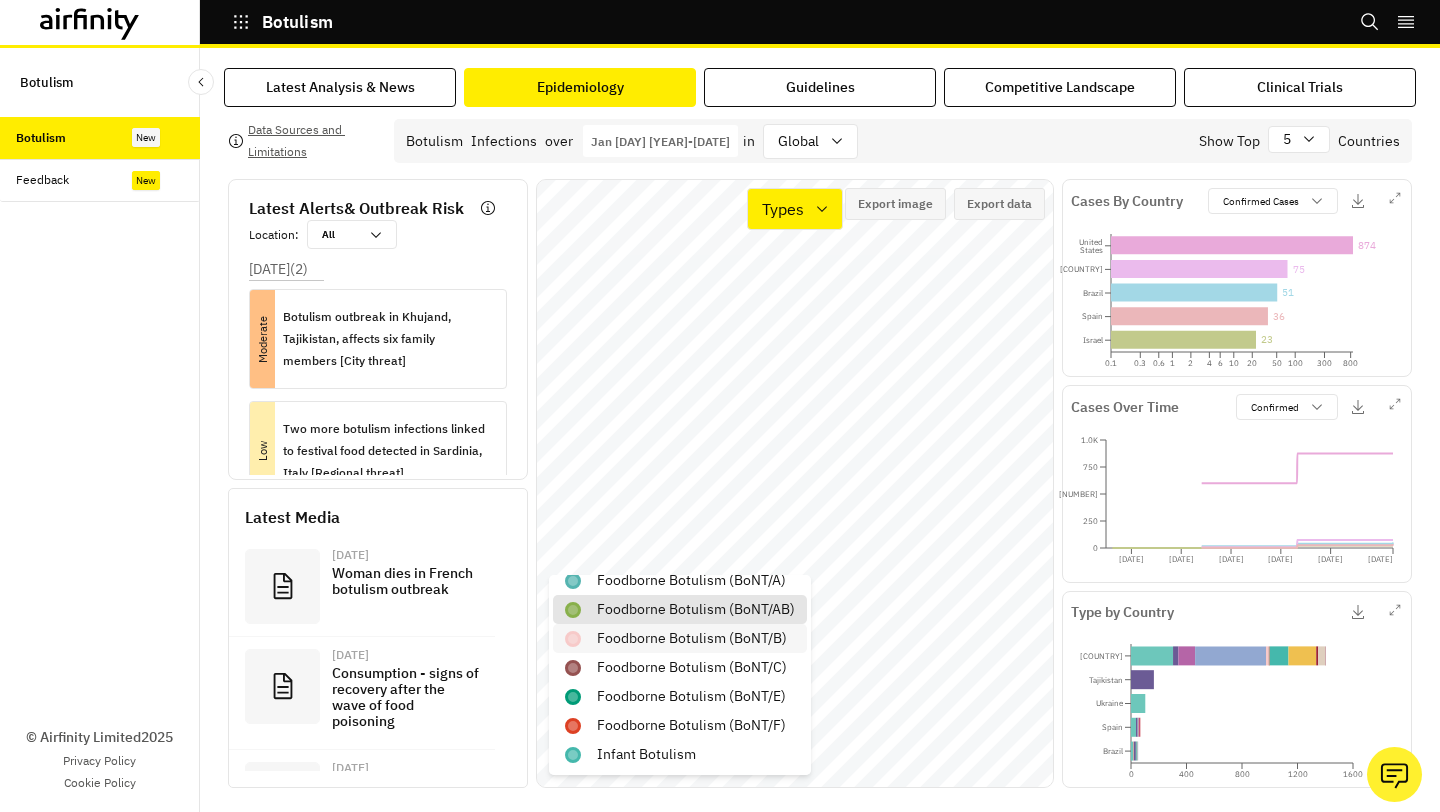 scroll, scrollTop: 156, scrollLeft: 0, axis: vertical 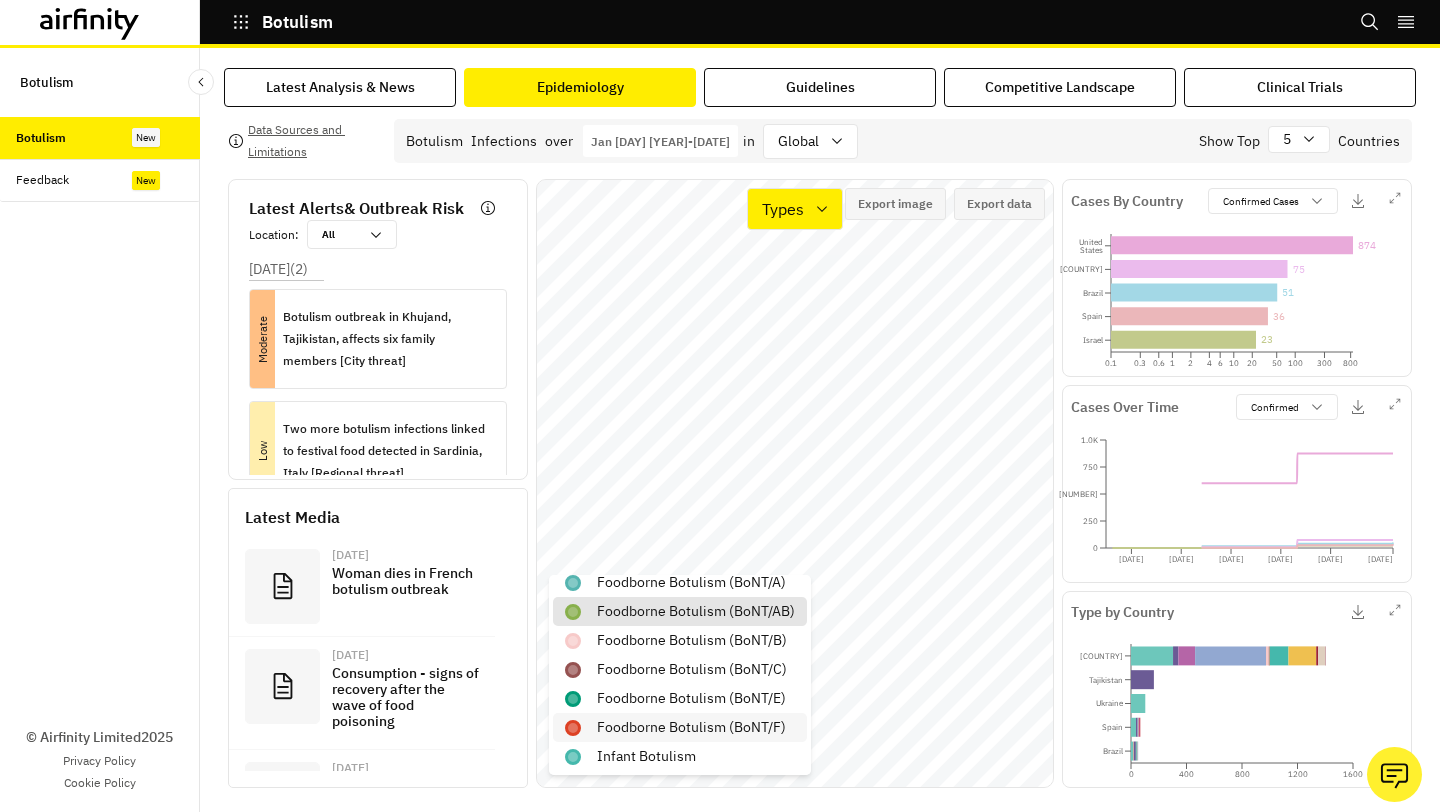click on "foodborne botulism (BoNT/F)" at bounding box center (691, 727) 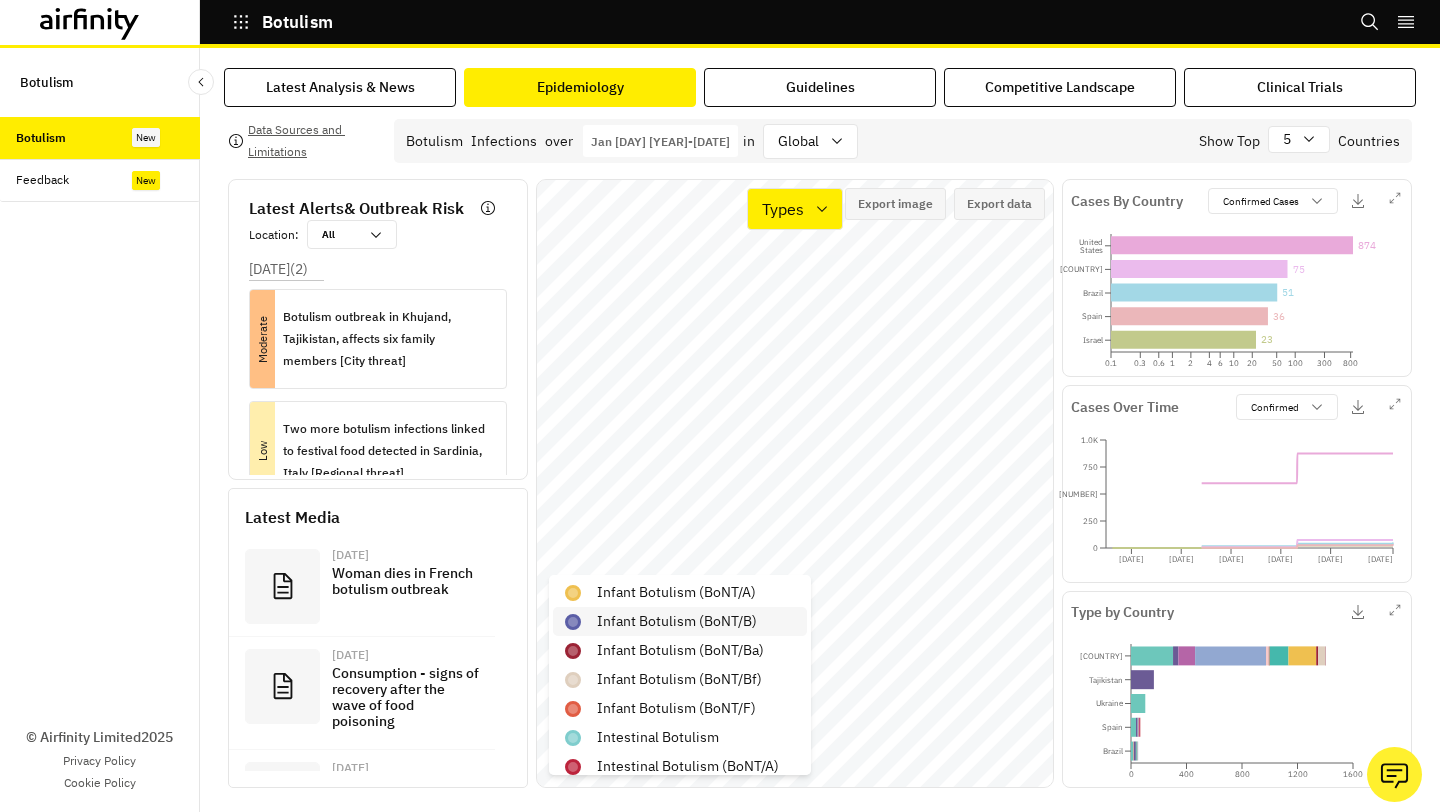 scroll, scrollTop: 347, scrollLeft: 0, axis: vertical 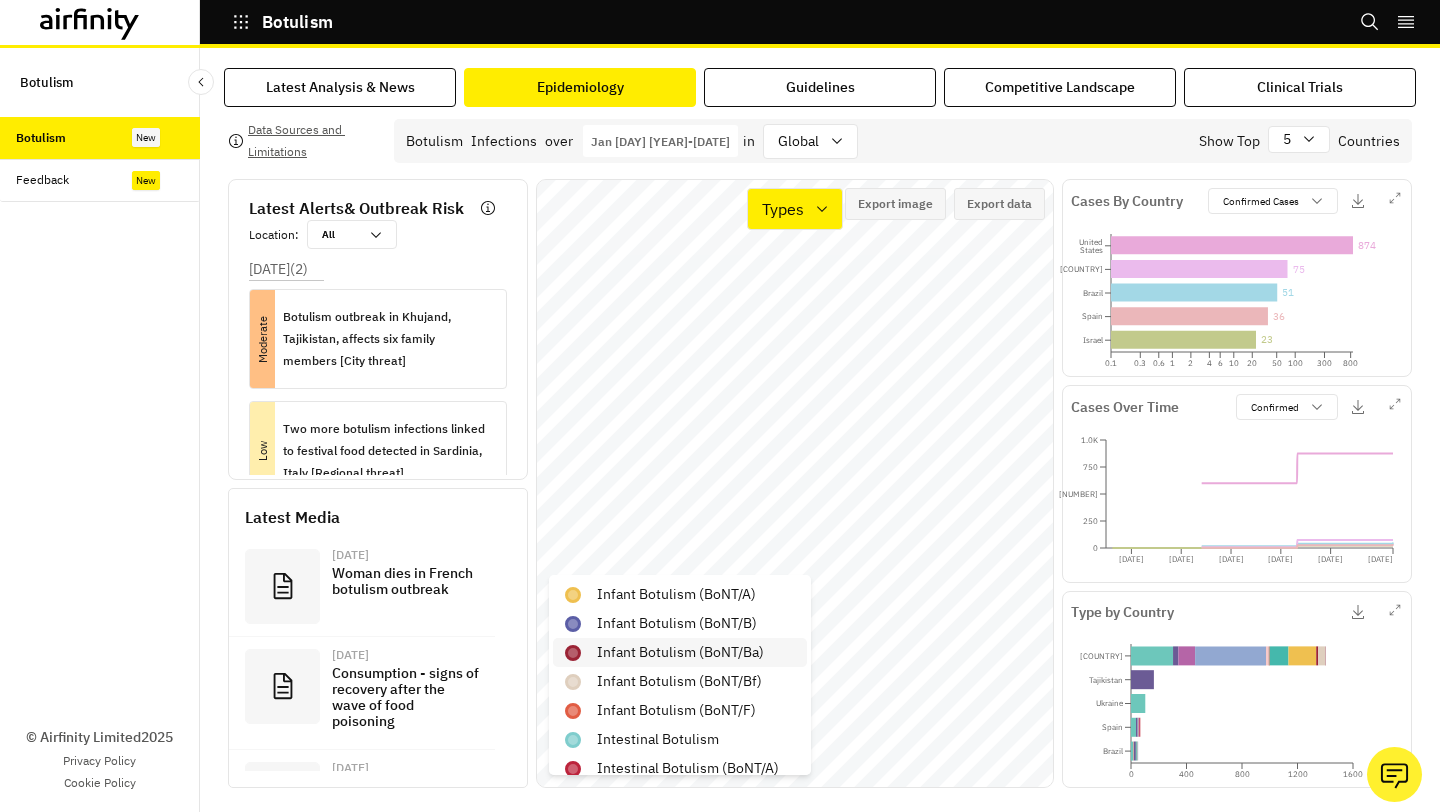 click on "infant botulism (BoNT/Ba)" at bounding box center [680, 652] 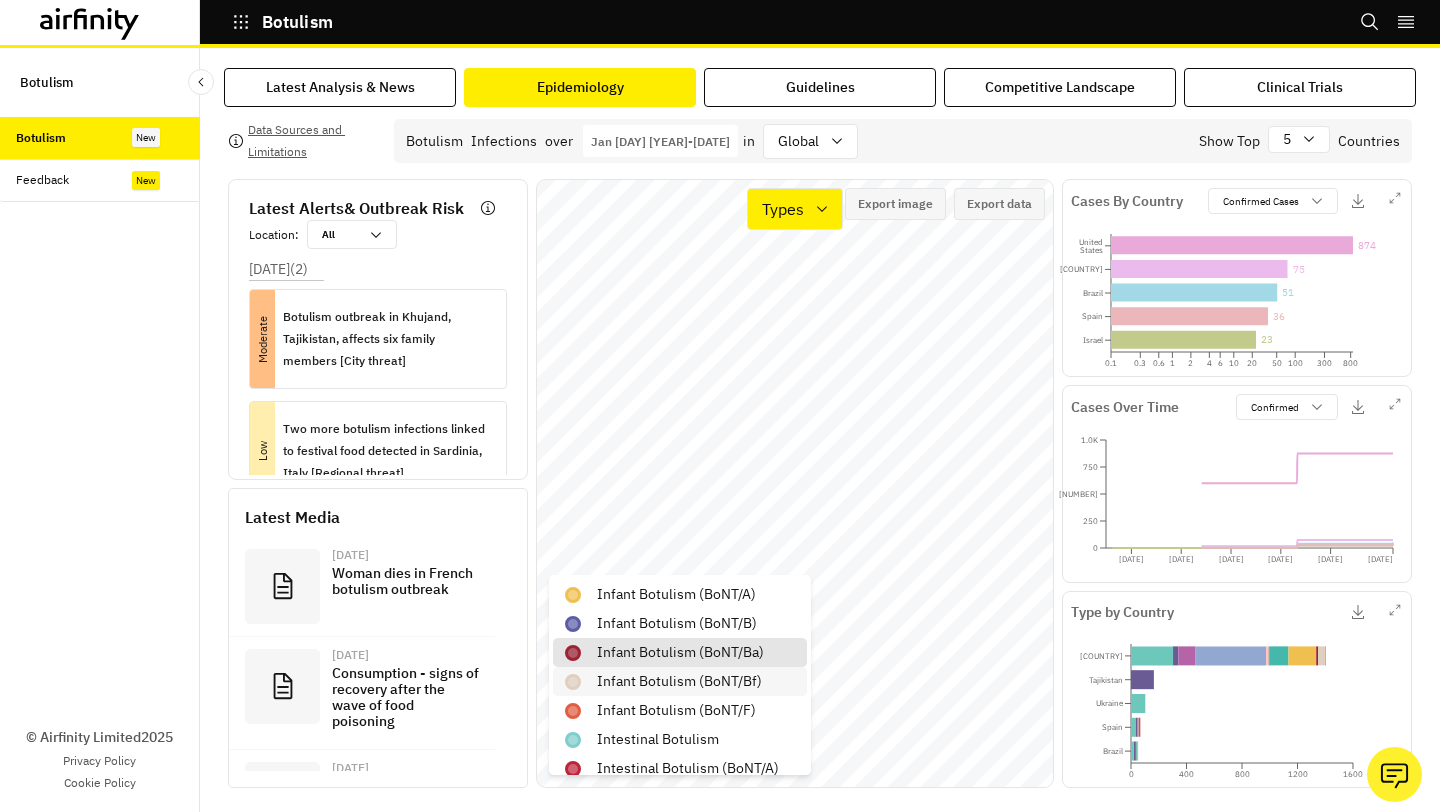 click on "infant botulism (BoNT/Bf)" at bounding box center (679, 681) 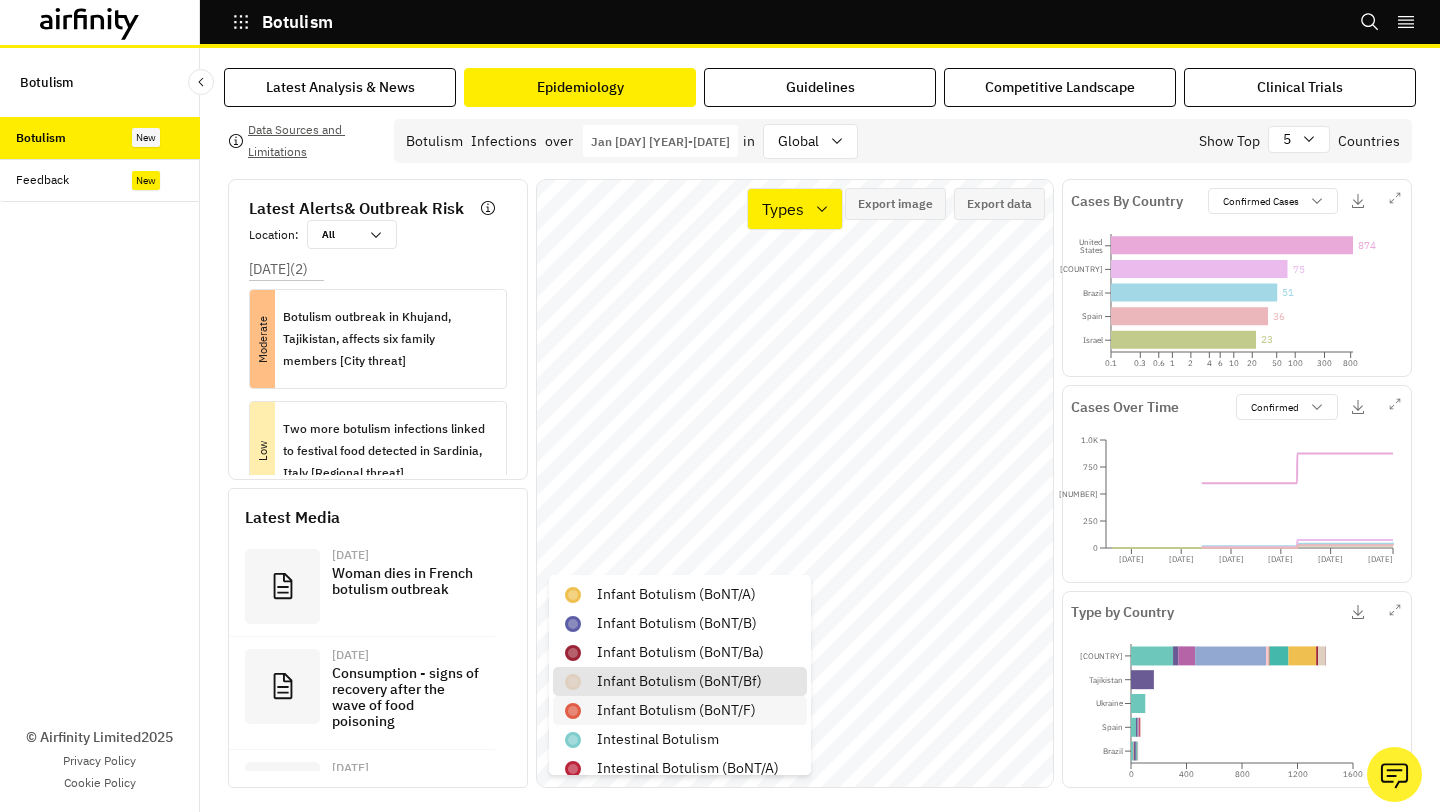click on "infant botulism (BoNT/F)" at bounding box center (676, 710) 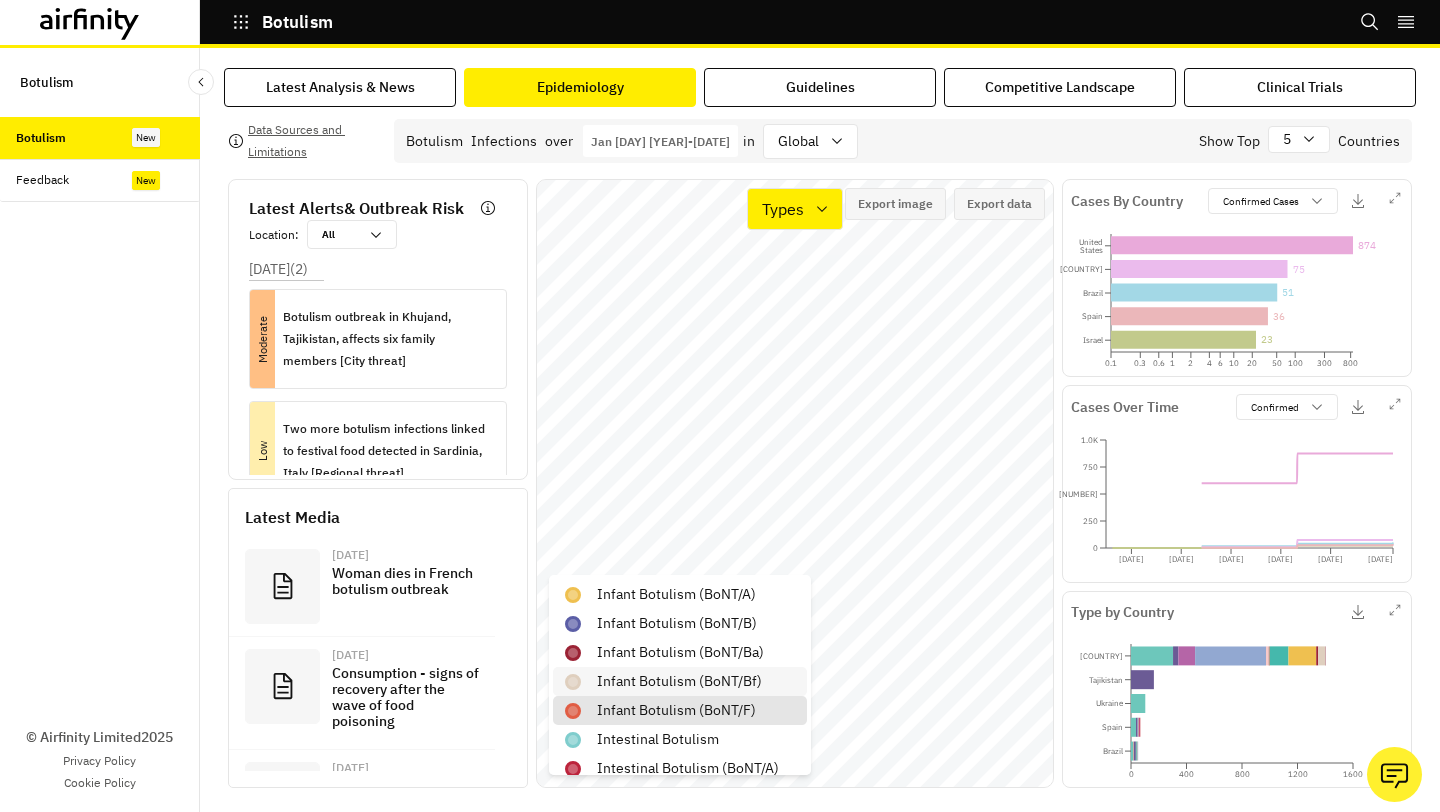 click on "infant botulism (BoNT/Bf)" at bounding box center (679, 681) 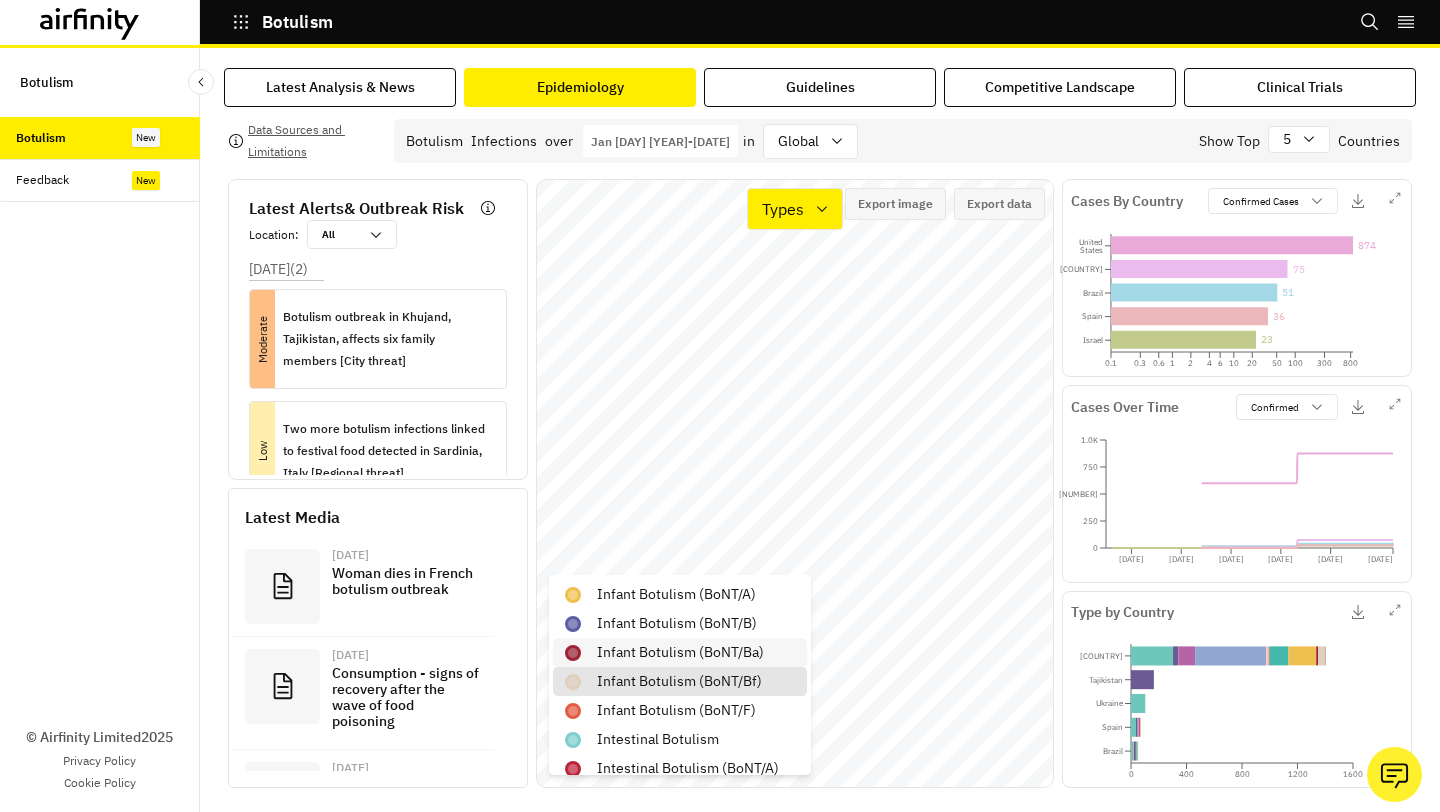 click on "infant botulism (BoNT/Ba)" at bounding box center [680, 652] 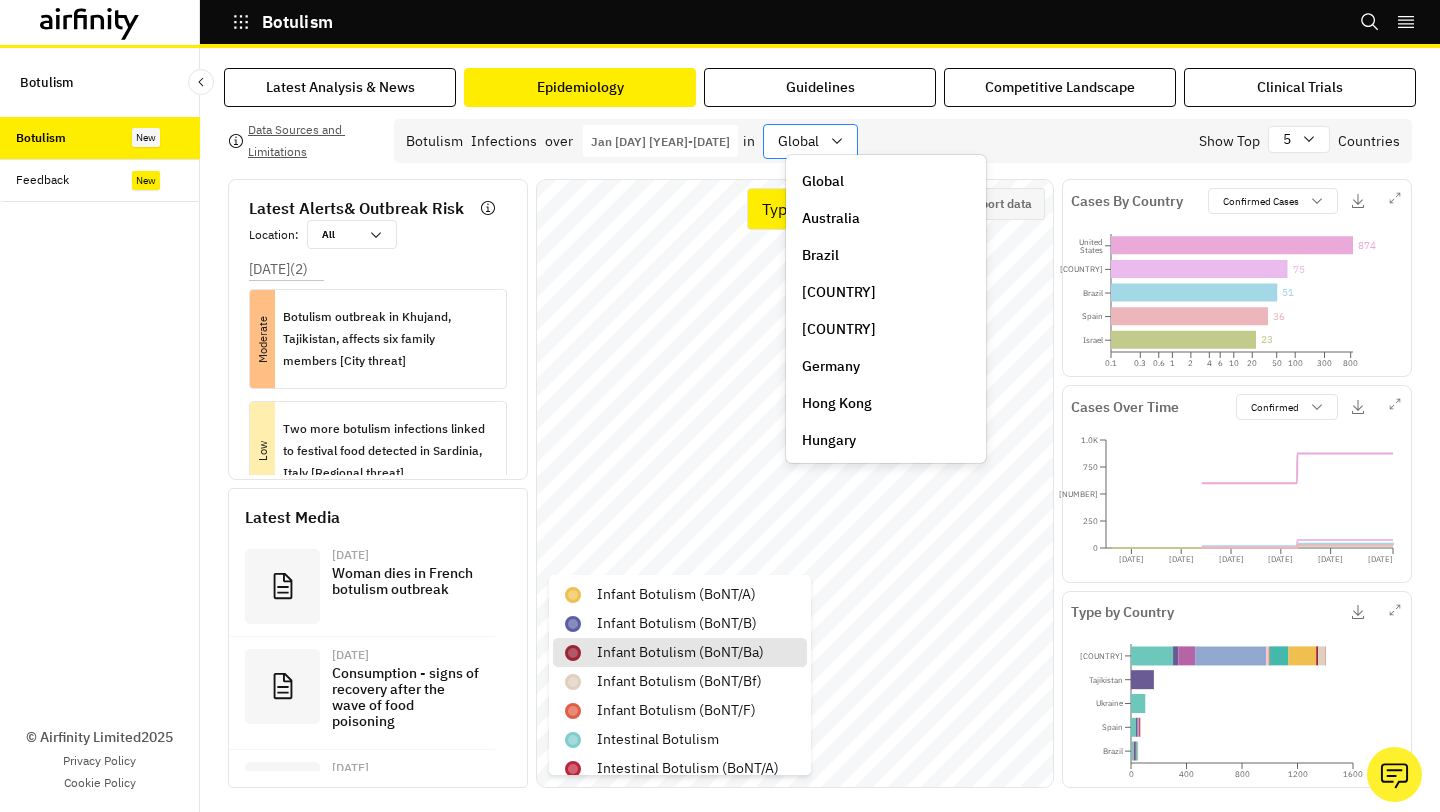 click on "global" at bounding box center (796, 141) 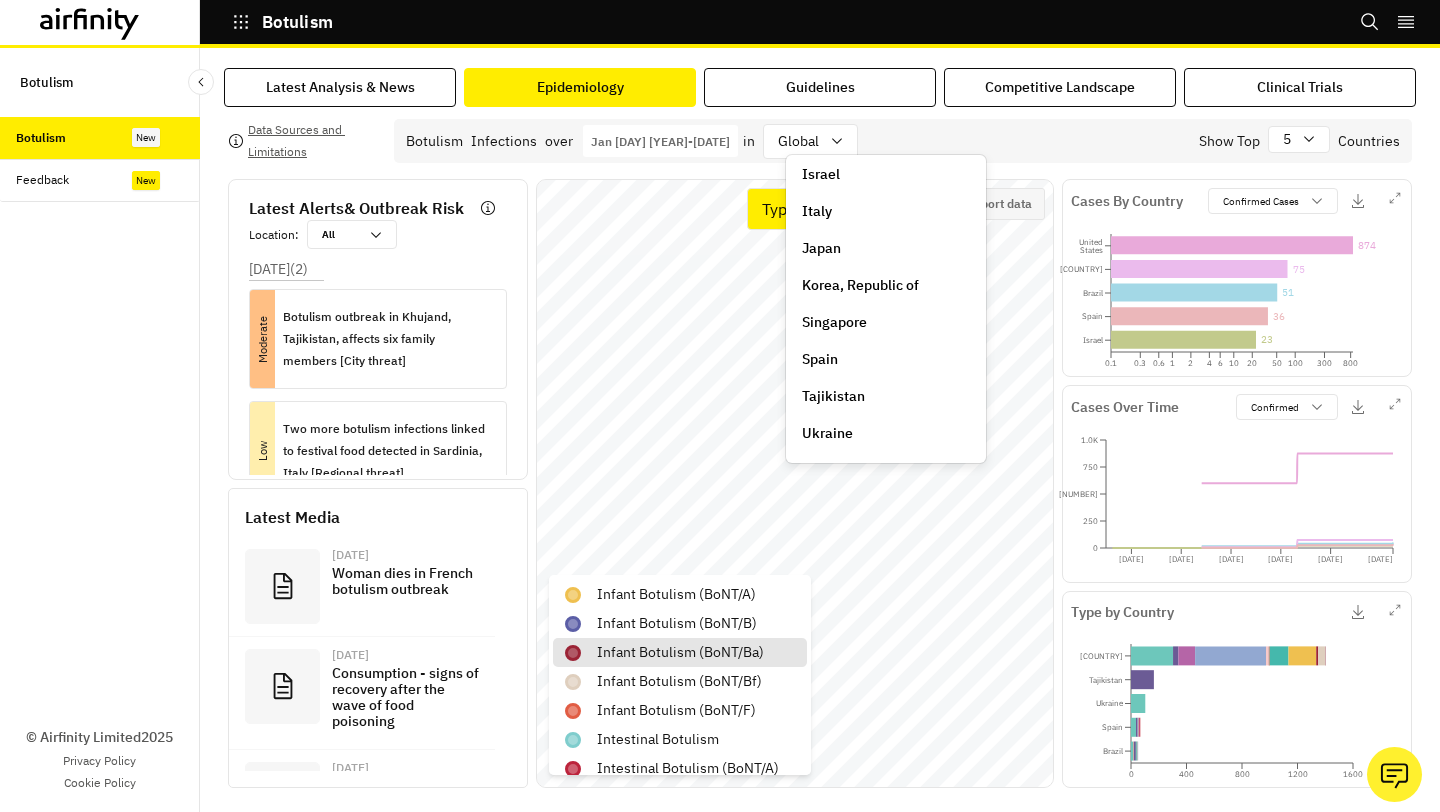 scroll, scrollTop: 345, scrollLeft: 0, axis: vertical 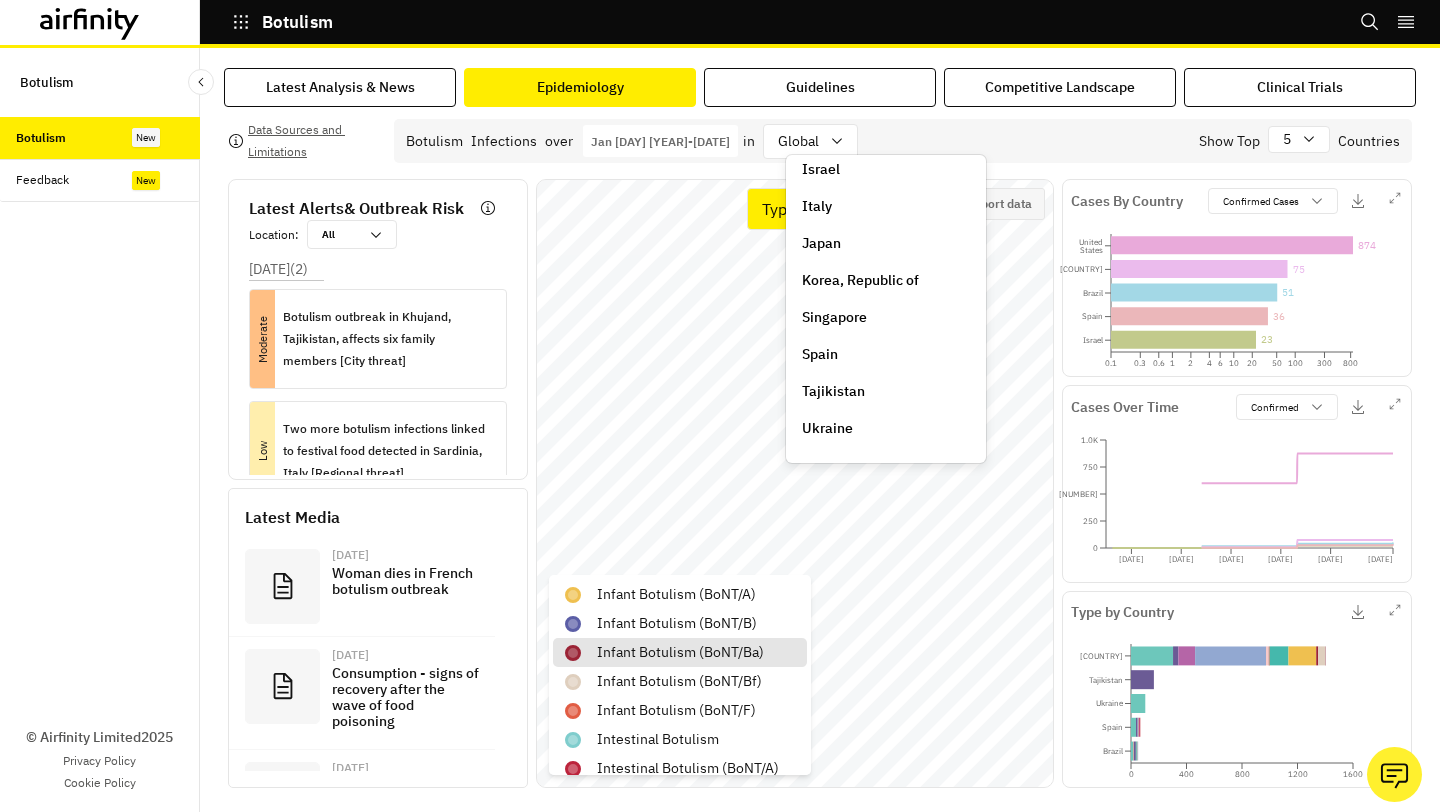 click on "Spain" at bounding box center [820, 354] 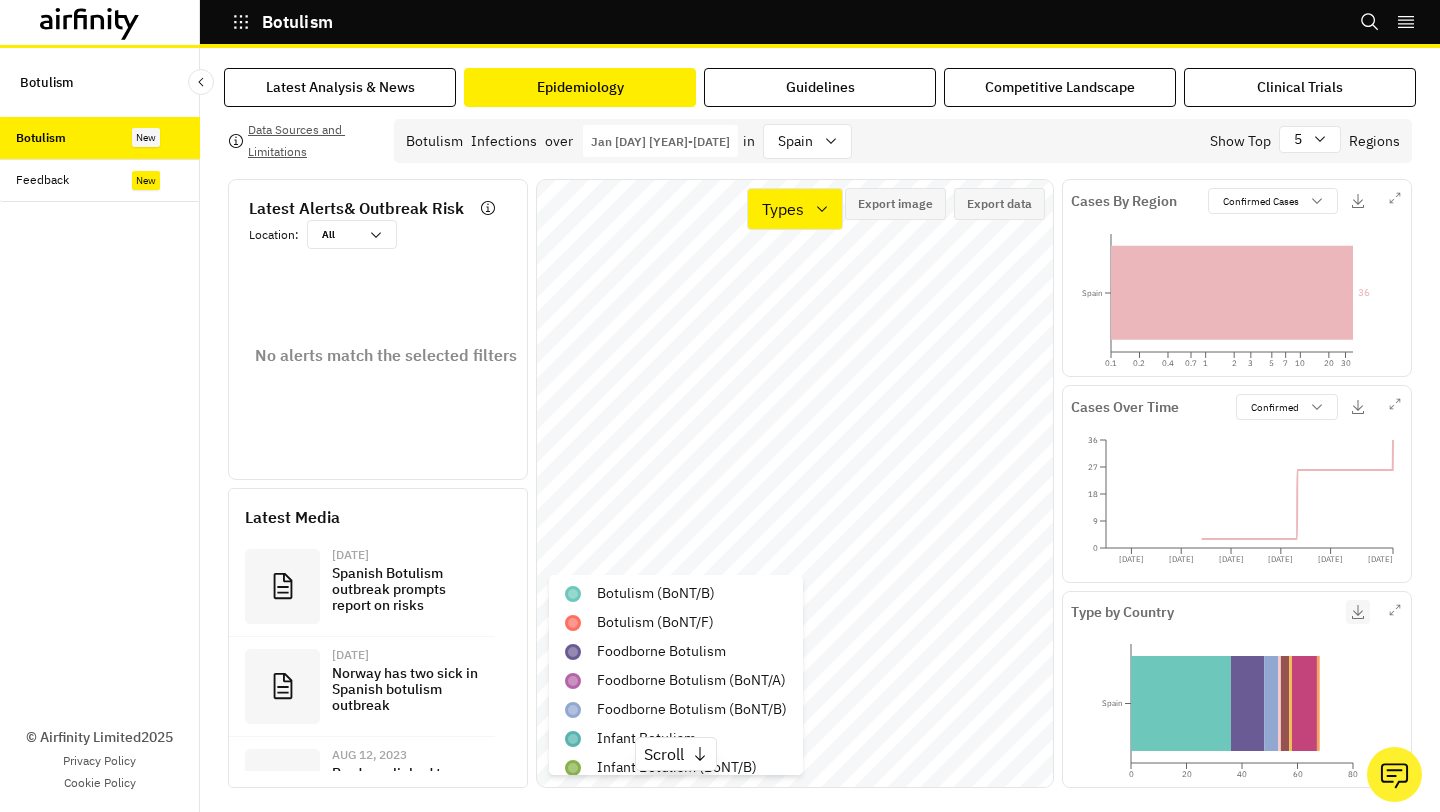 click 